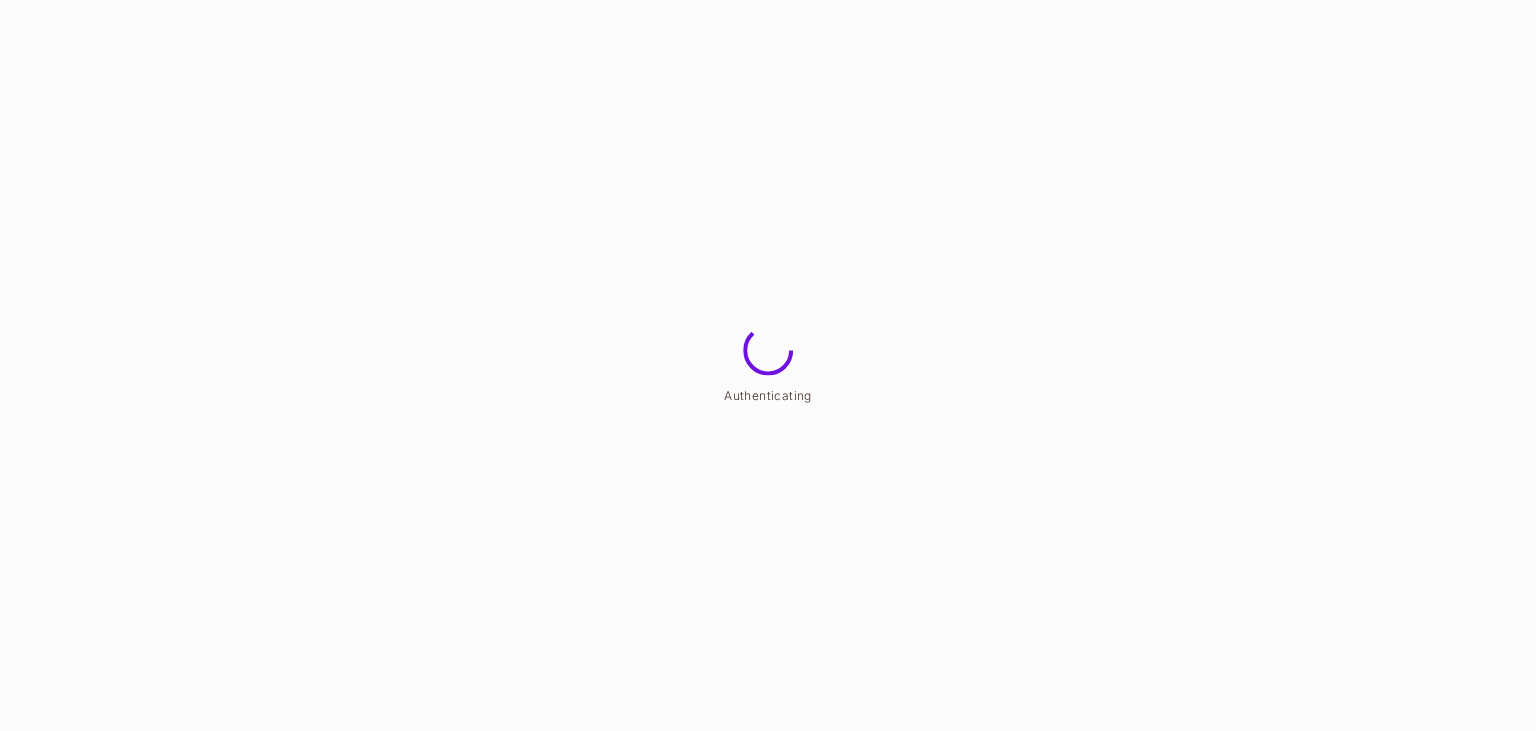 scroll, scrollTop: 0, scrollLeft: 0, axis: both 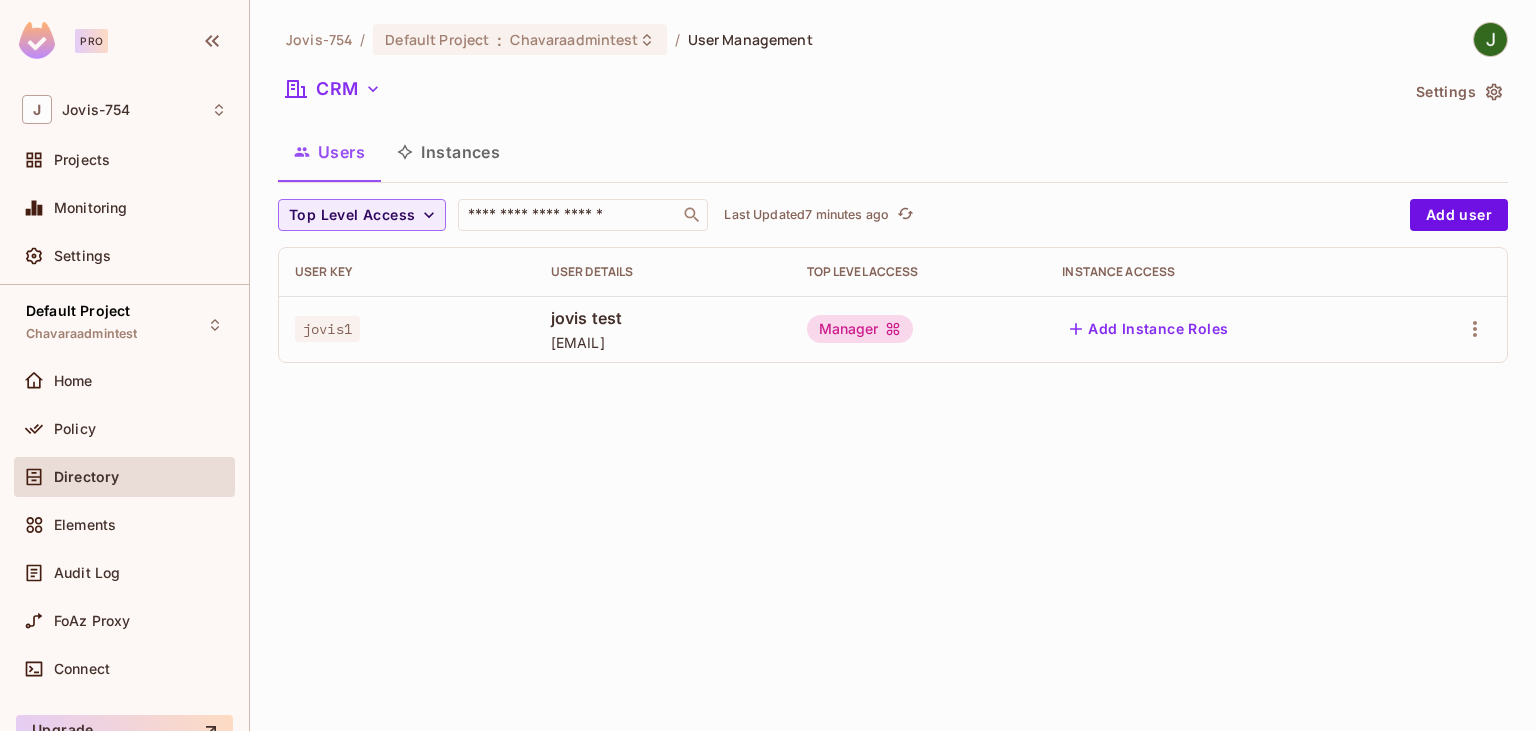 click on "Jovis-754 / Default Project : Chavaraadmintest / User Management CRM Settings Users Instances Top Level Access ​ Last Updated 7 minutes ago Add user User Key User Details Top Level Access Instance Access jovis1 jovis test [EMAIL] Manager Add Instance Roles" at bounding box center [893, 200] 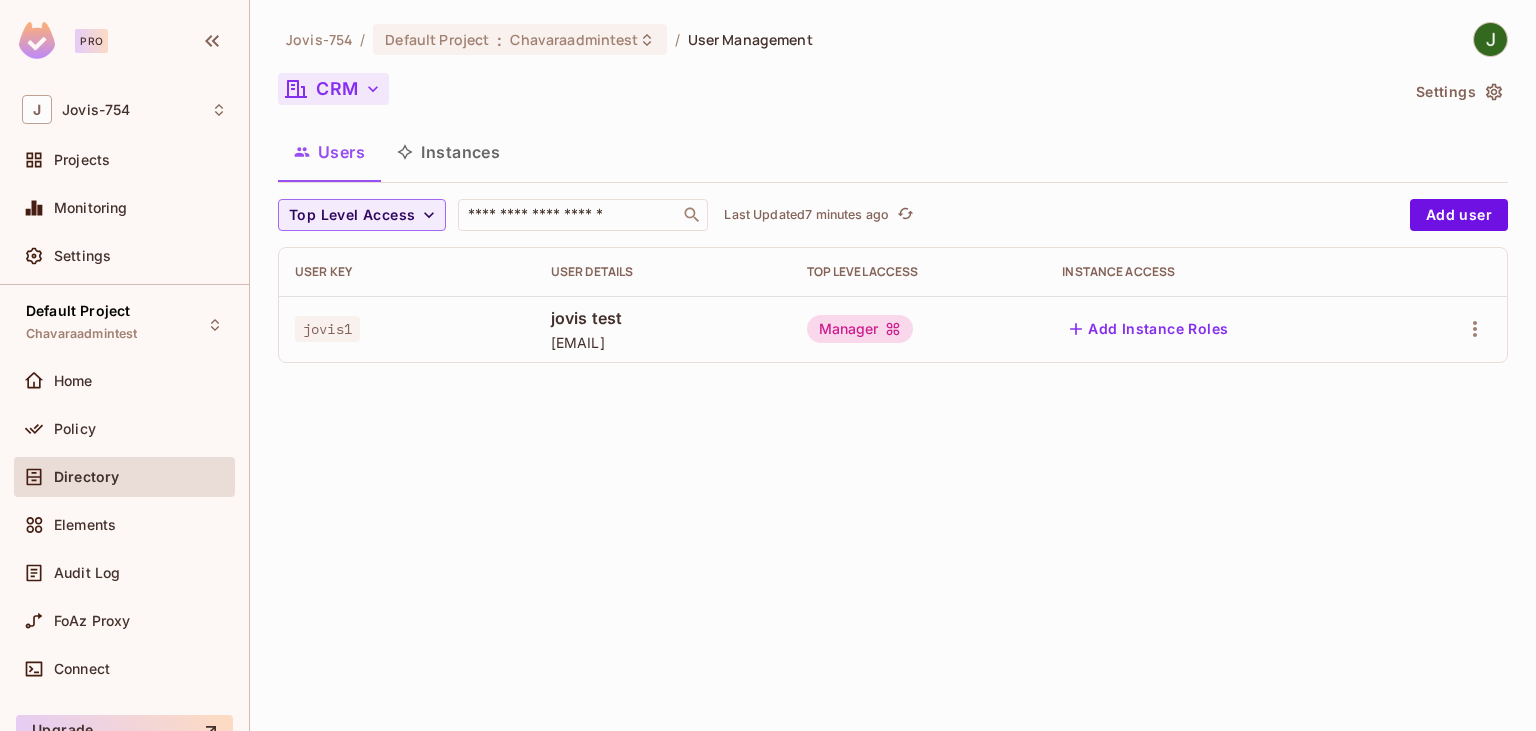 click on "CRM" at bounding box center [333, 89] 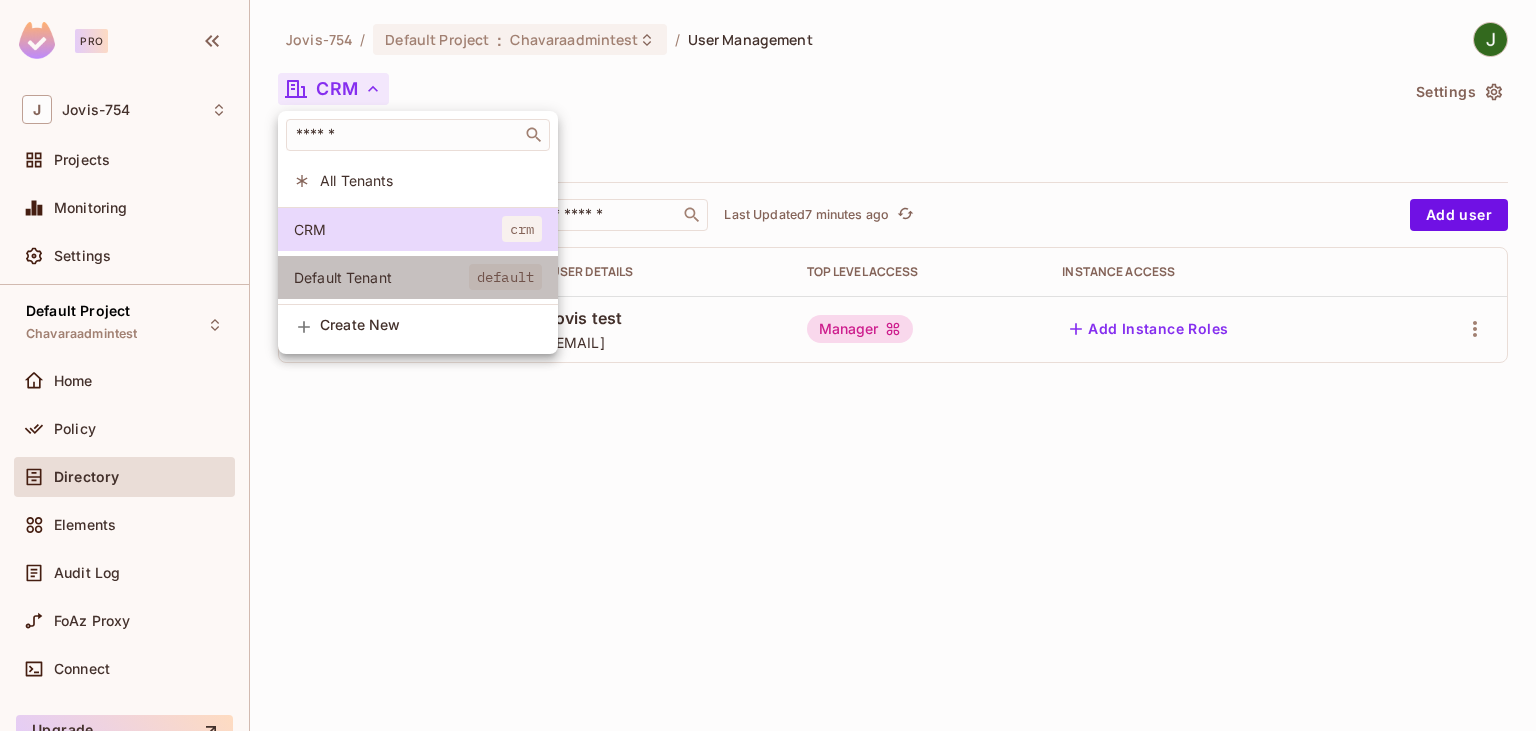 click on "Default Tenant" at bounding box center (381, 277) 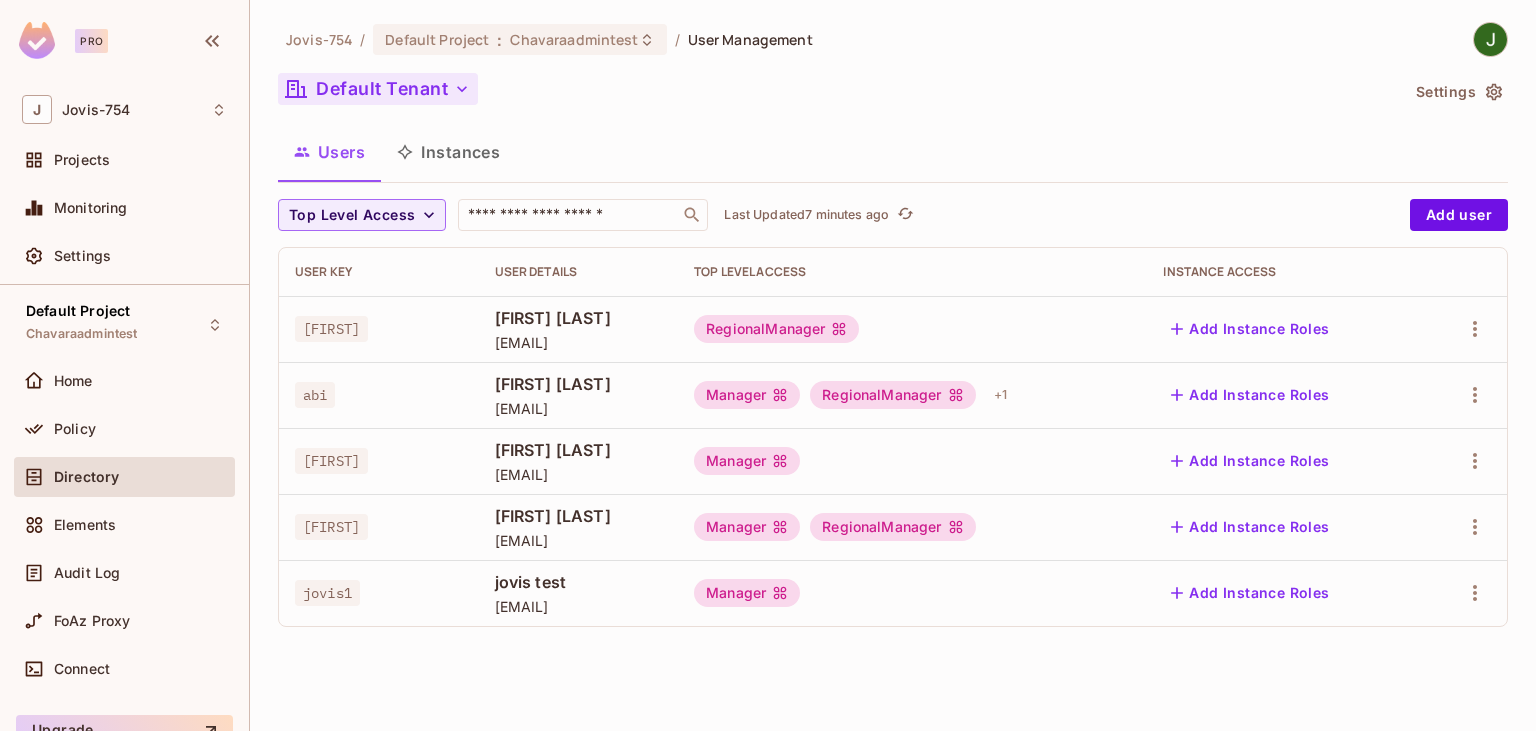 click on "Default Tenant" at bounding box center (378, 89) 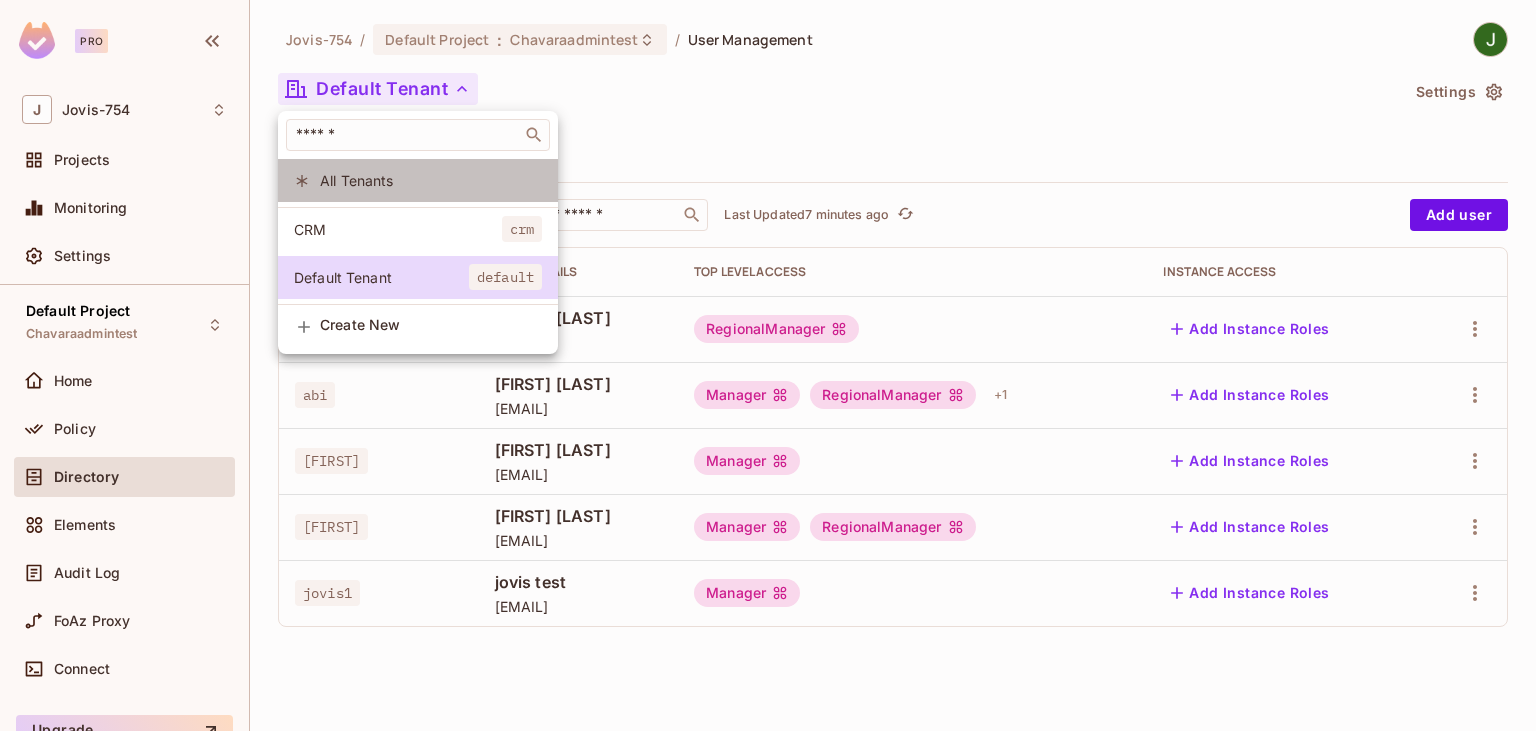 click on "All Tenants" at bounding box center (431, 180) 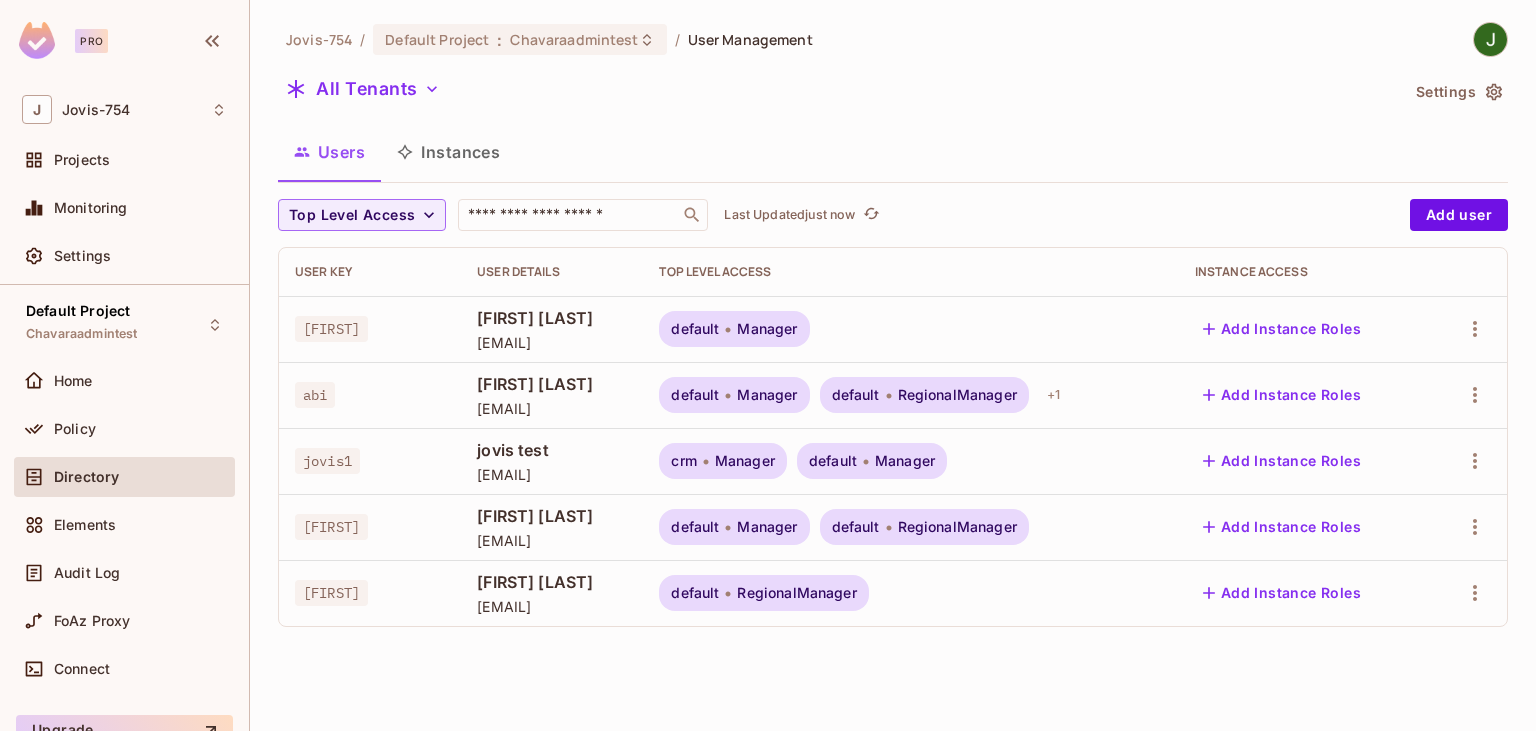 click on "Jovis-754 / Default Project : Chavaraadmintest / User Management All Tenants Settings Users Instances Top Level Access ​ Last Updated just now Add user User Key User Details Top Level Access Instance Access [FIRST] [FIRST] [EMAIL] default Manager Add Instance Roles [FIRST] [FIRST] [EMAIL] default Manager default RegionalManager + 1 Add Instance Roles jovis1 jovis test [EMAIL] crm Manager default Manager Add Instance Roles [FIRST] [FIRST] [EMAIL] default RegionalManager Add Instance Roles [FIRST] [FIRST] [EMAIL] default RegionalManager Add Instance Roles" at bounding box center [893, 332] 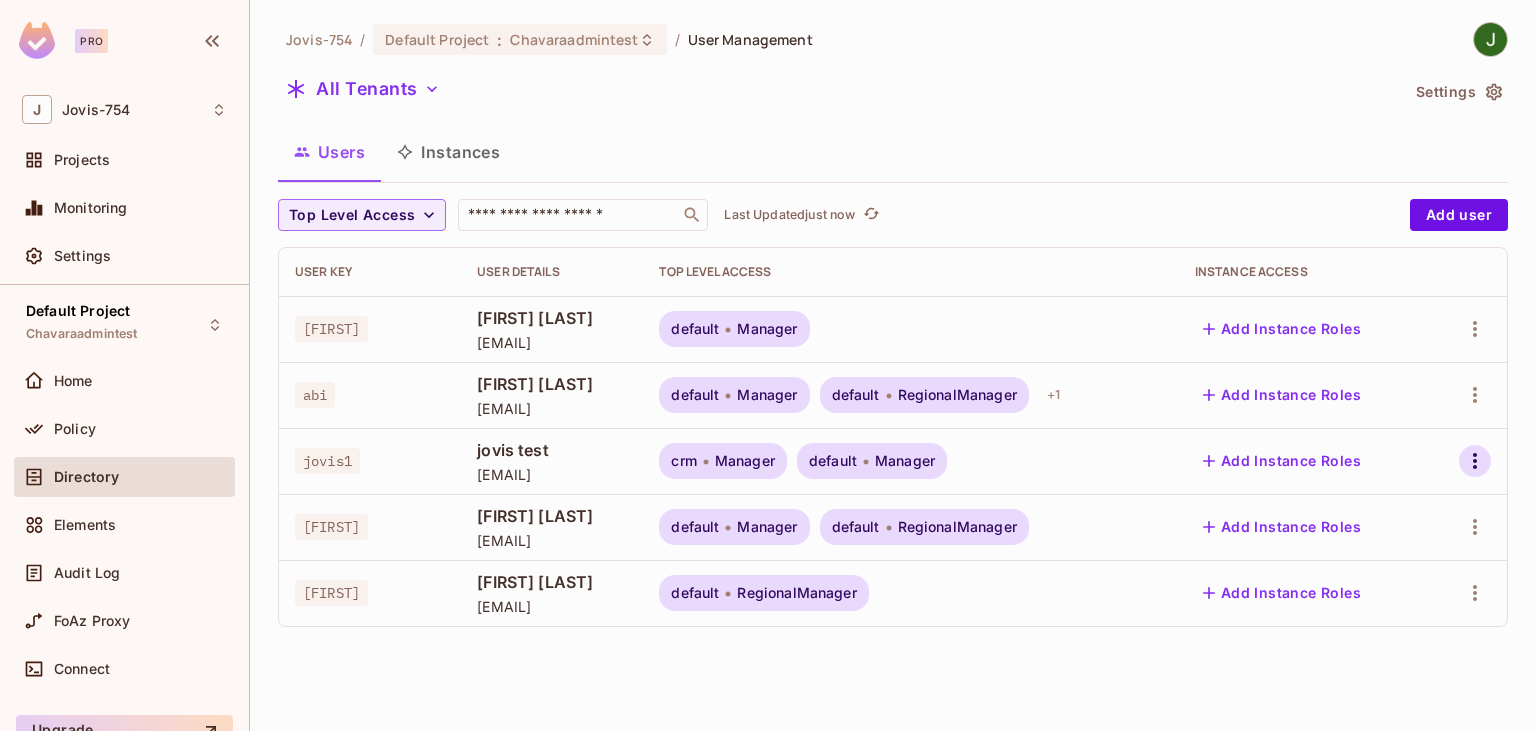 click 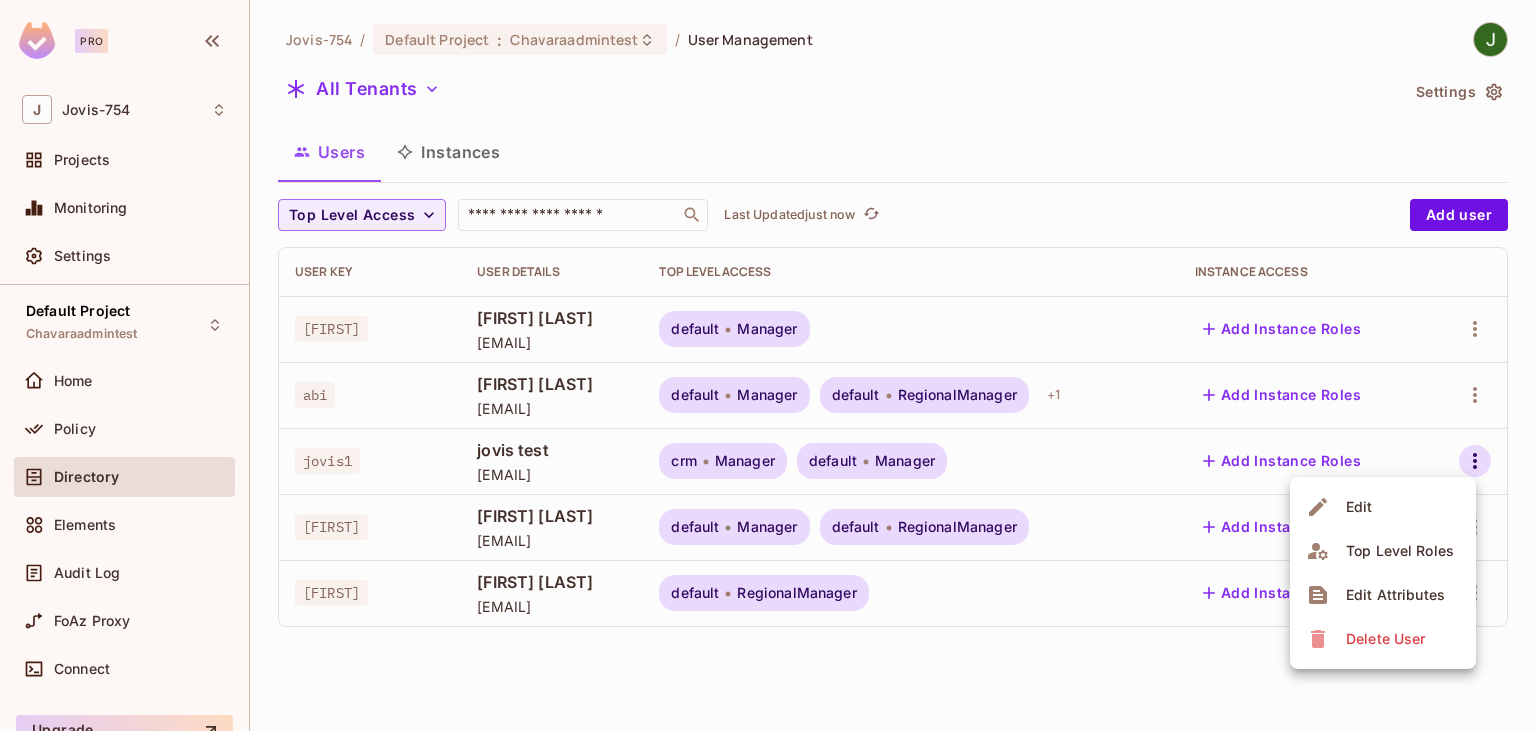 click on "Edit Attributes" at bounding box center (1395, 595) 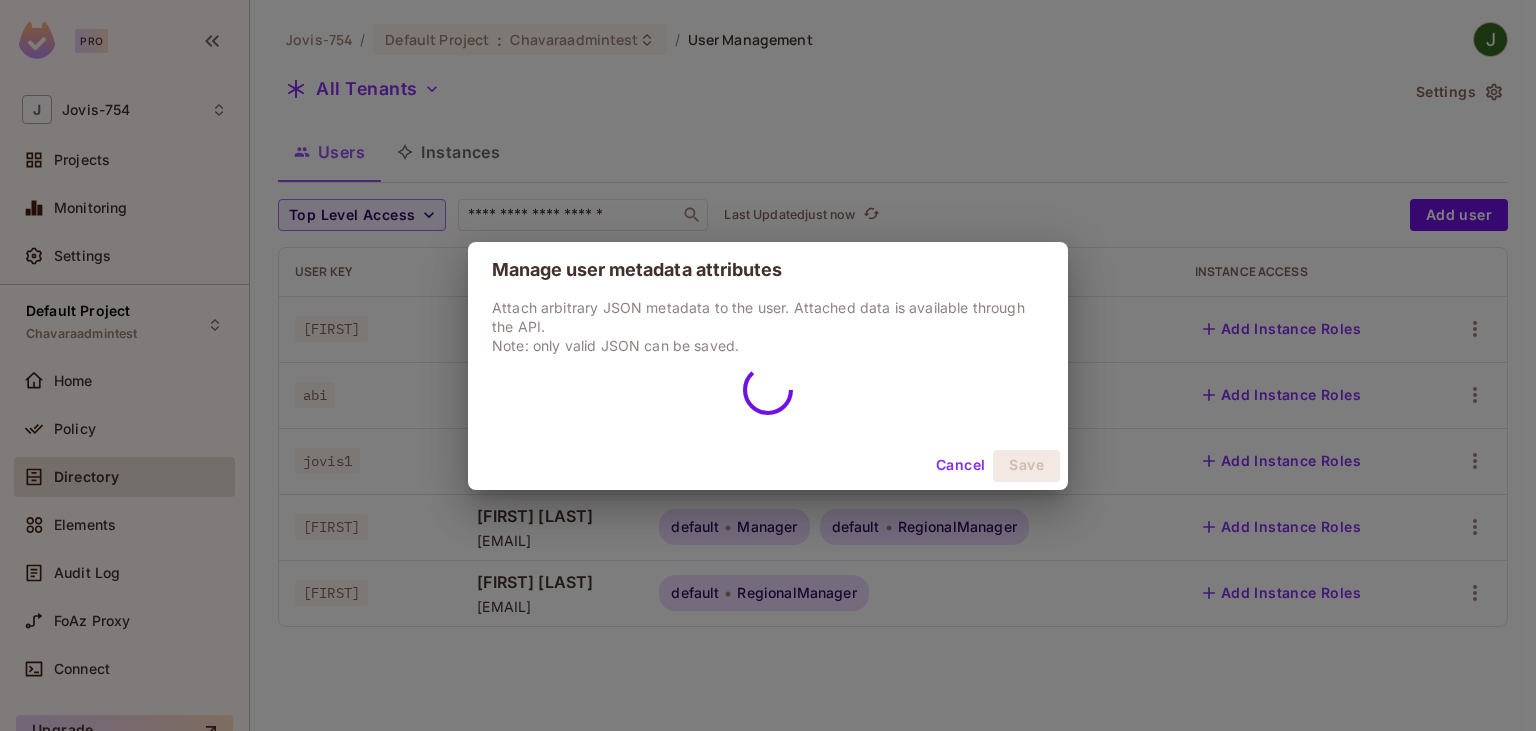 click on "Cancel" at bounding box center [960, 466] 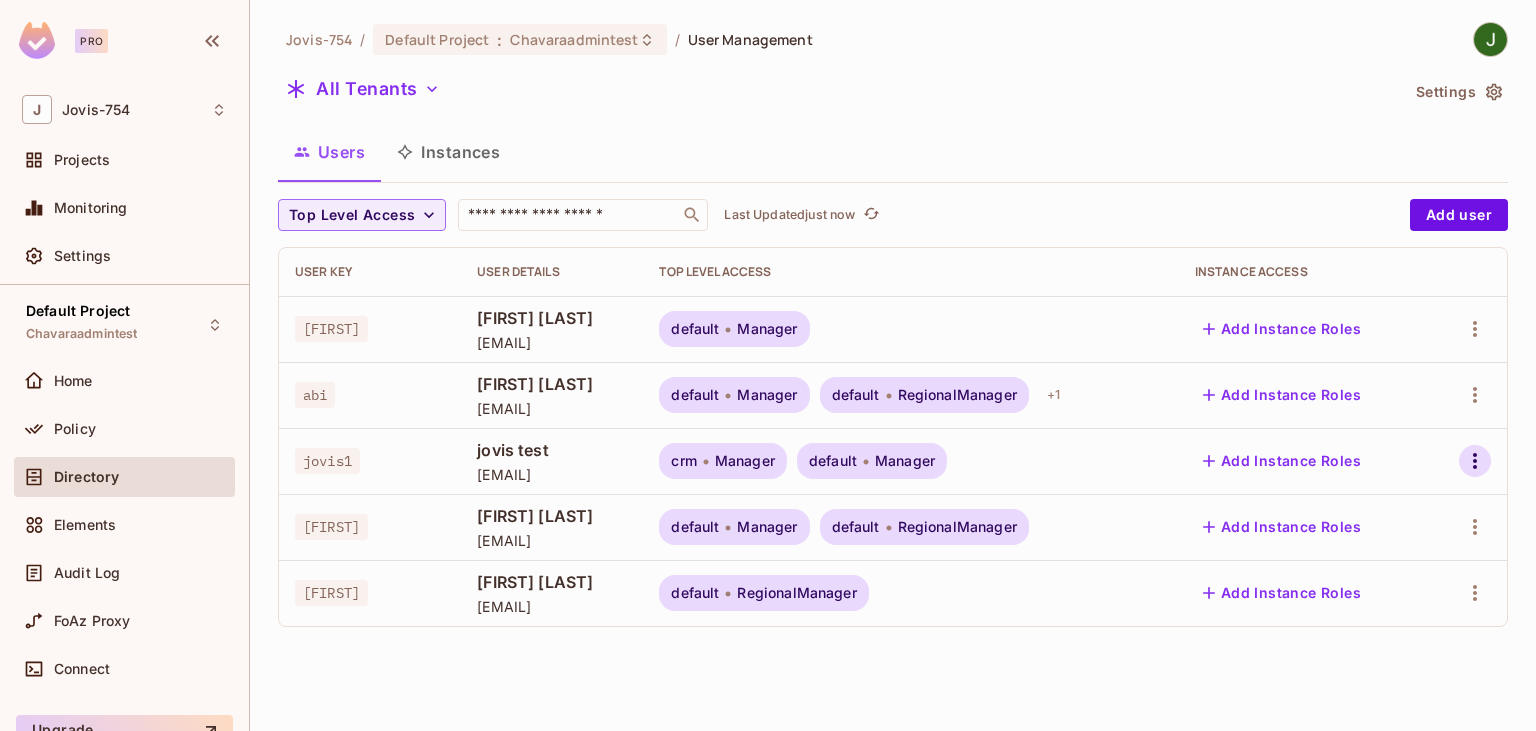 click 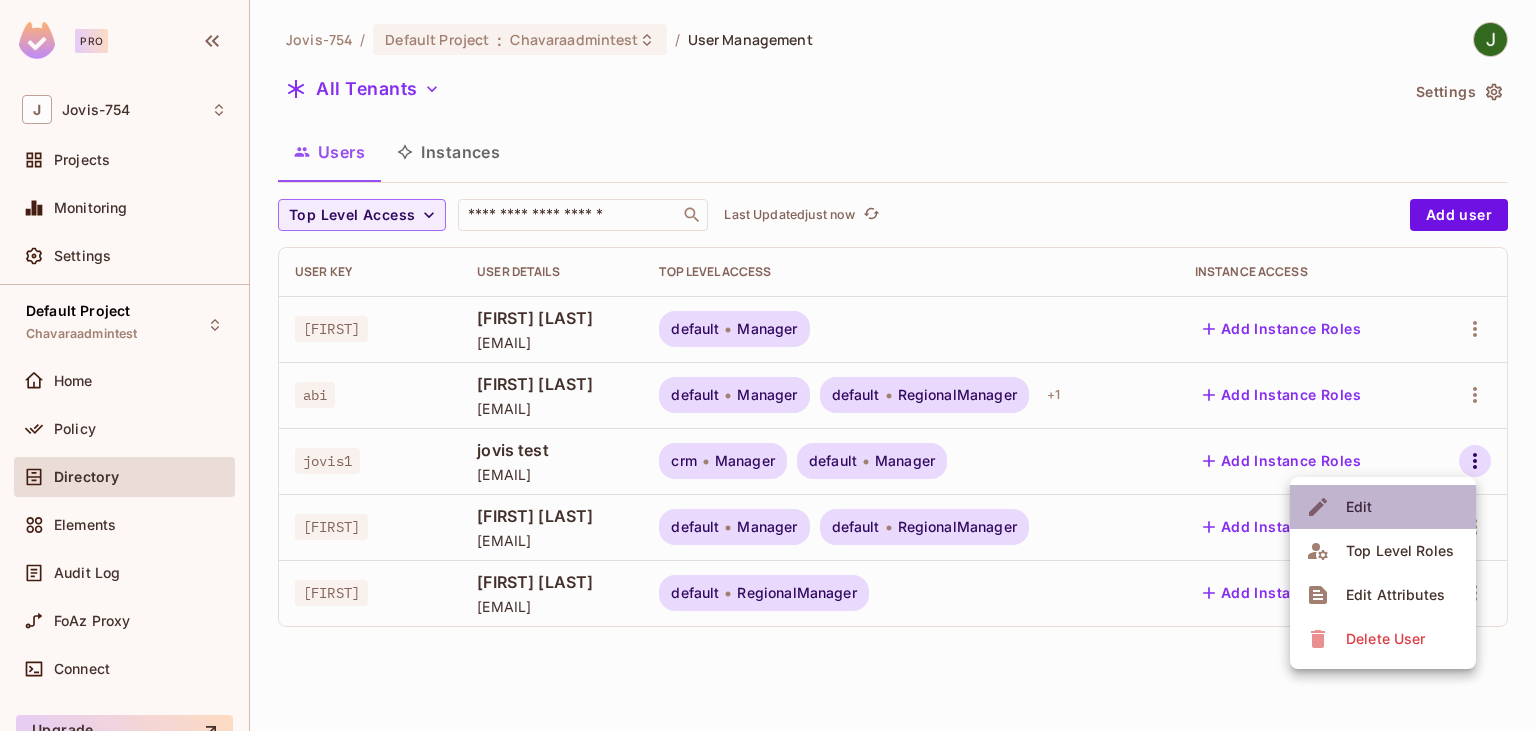 click on "Edit" at bounding box center [1359, 507] 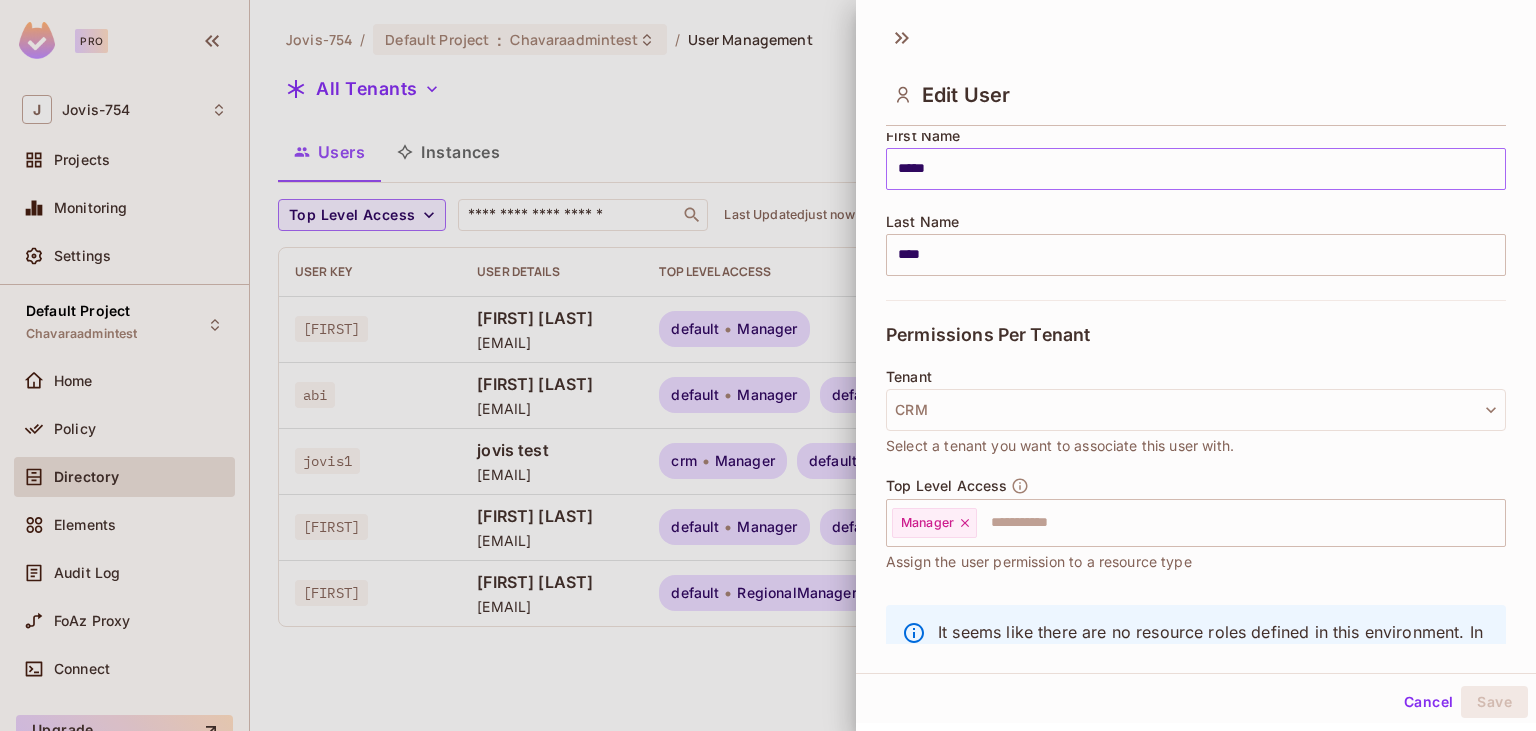 scroll, scrollTop: 346, scrollLeft: 0, axis: vertical 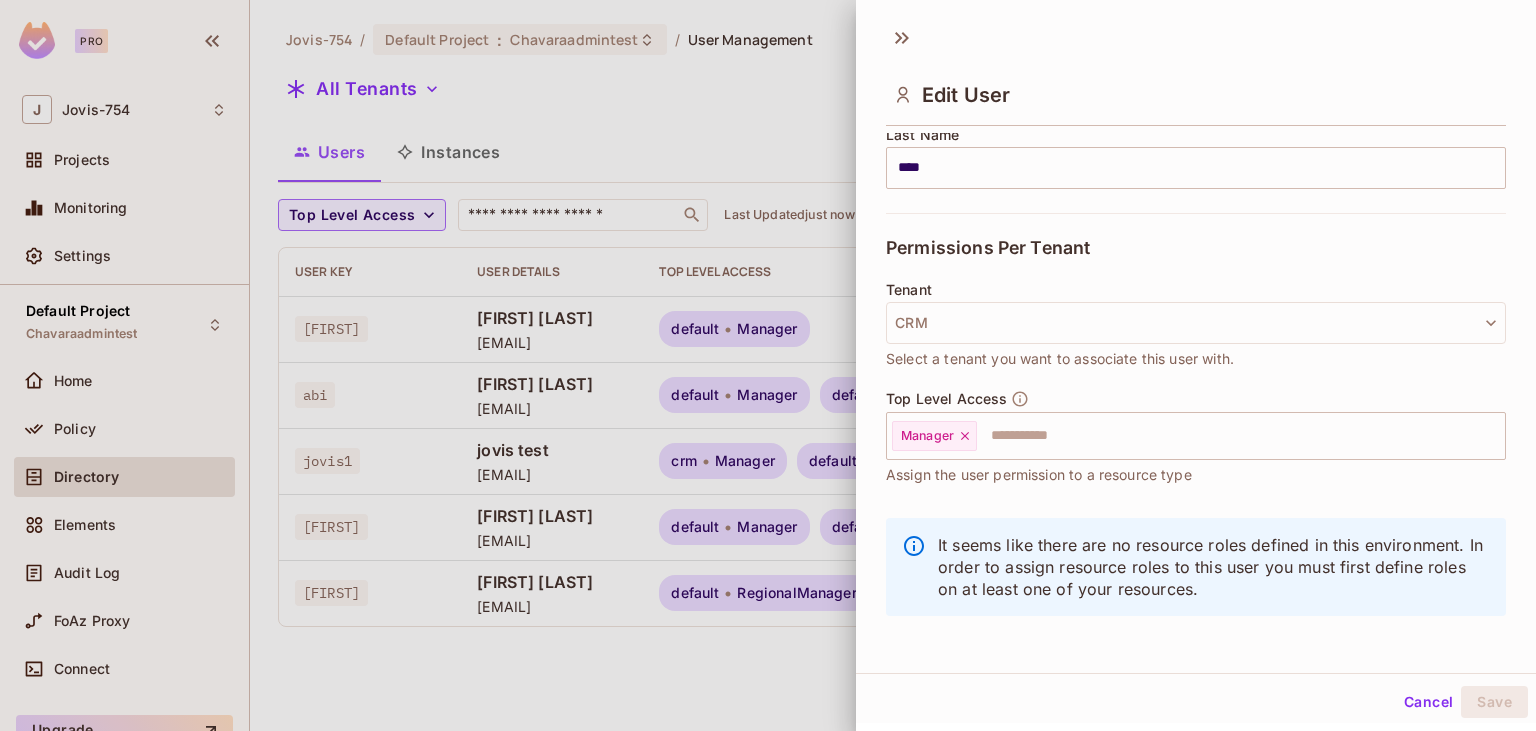 click at bounding box center [768, 365] 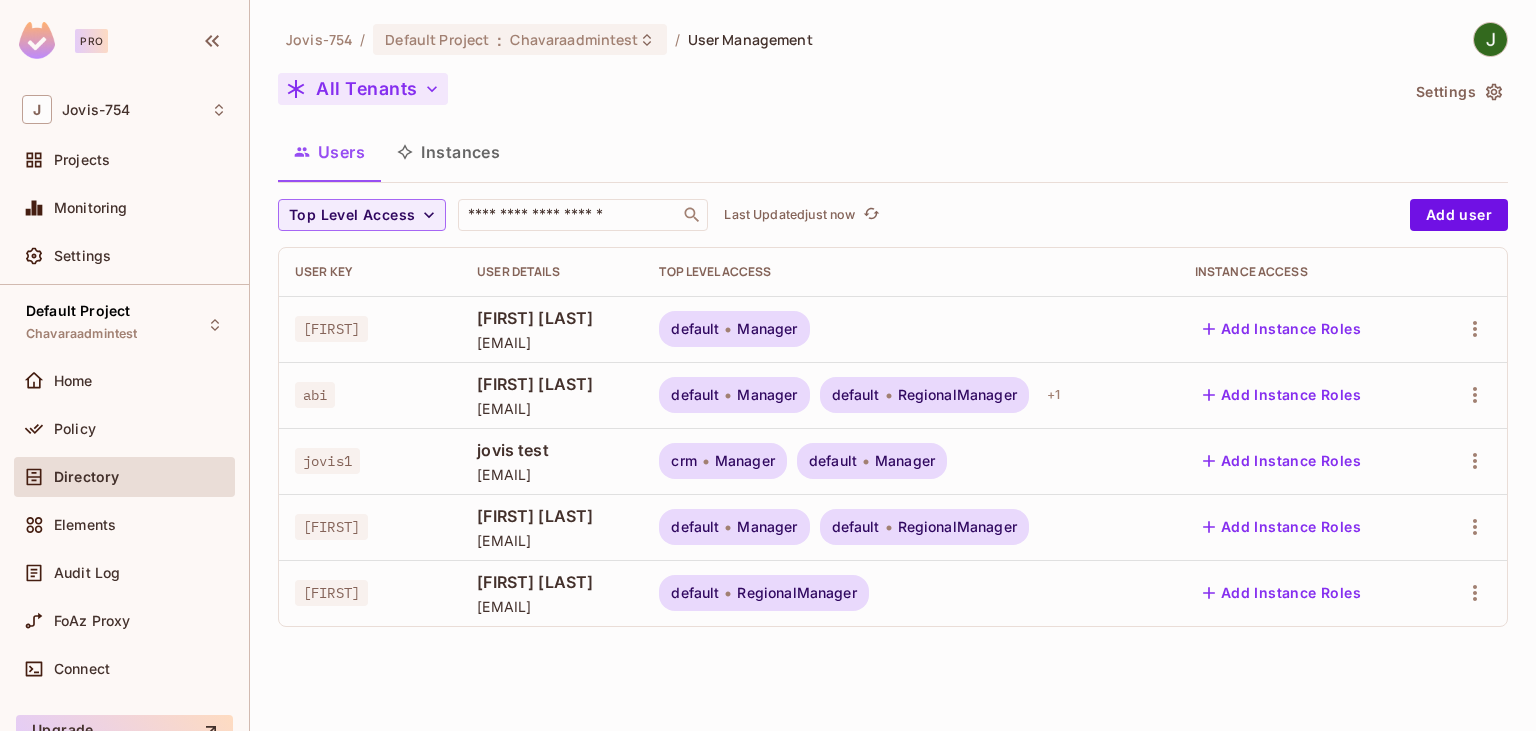 click on "All Tenants" at bounding box center (363, 89) 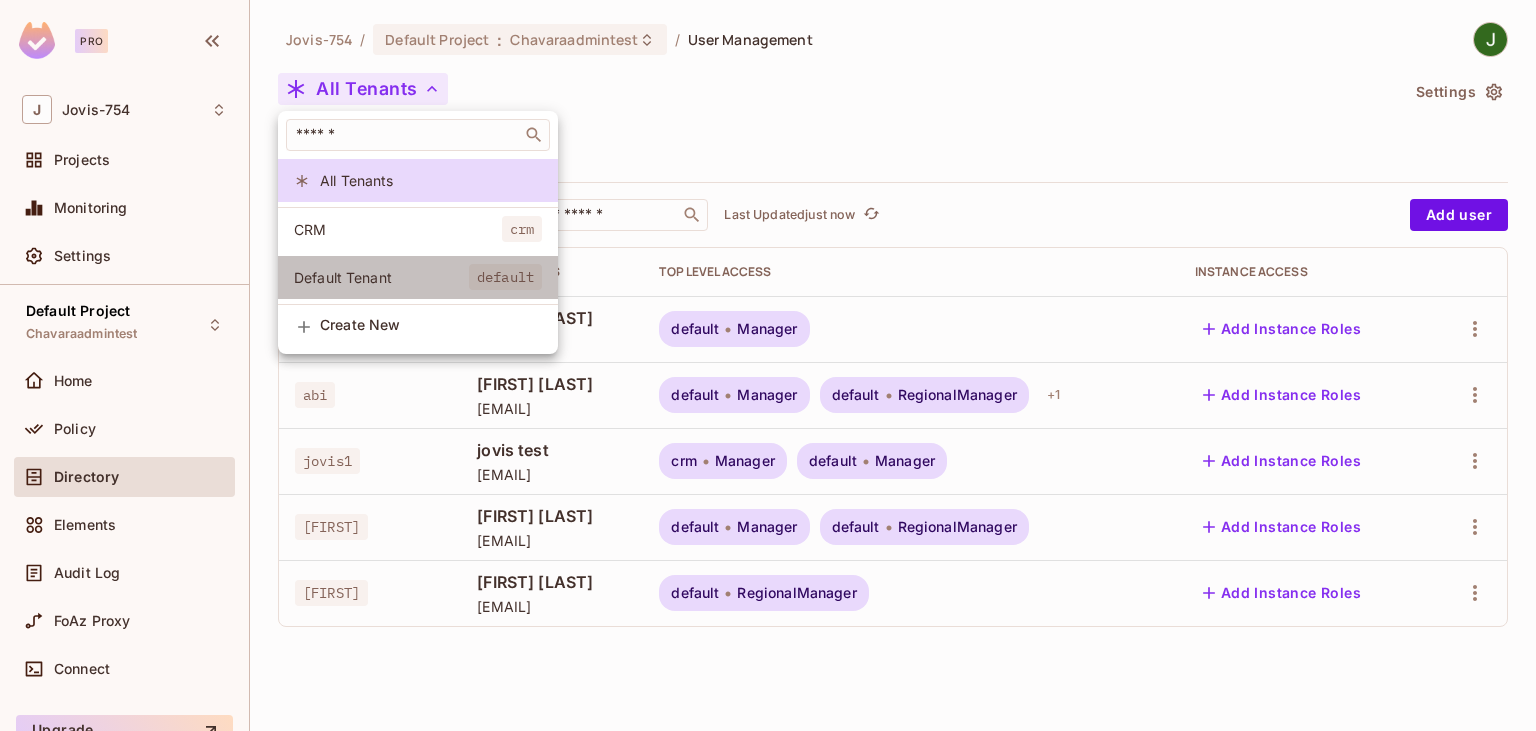 click on "Default Tenant" at bounding box center (381, 277) 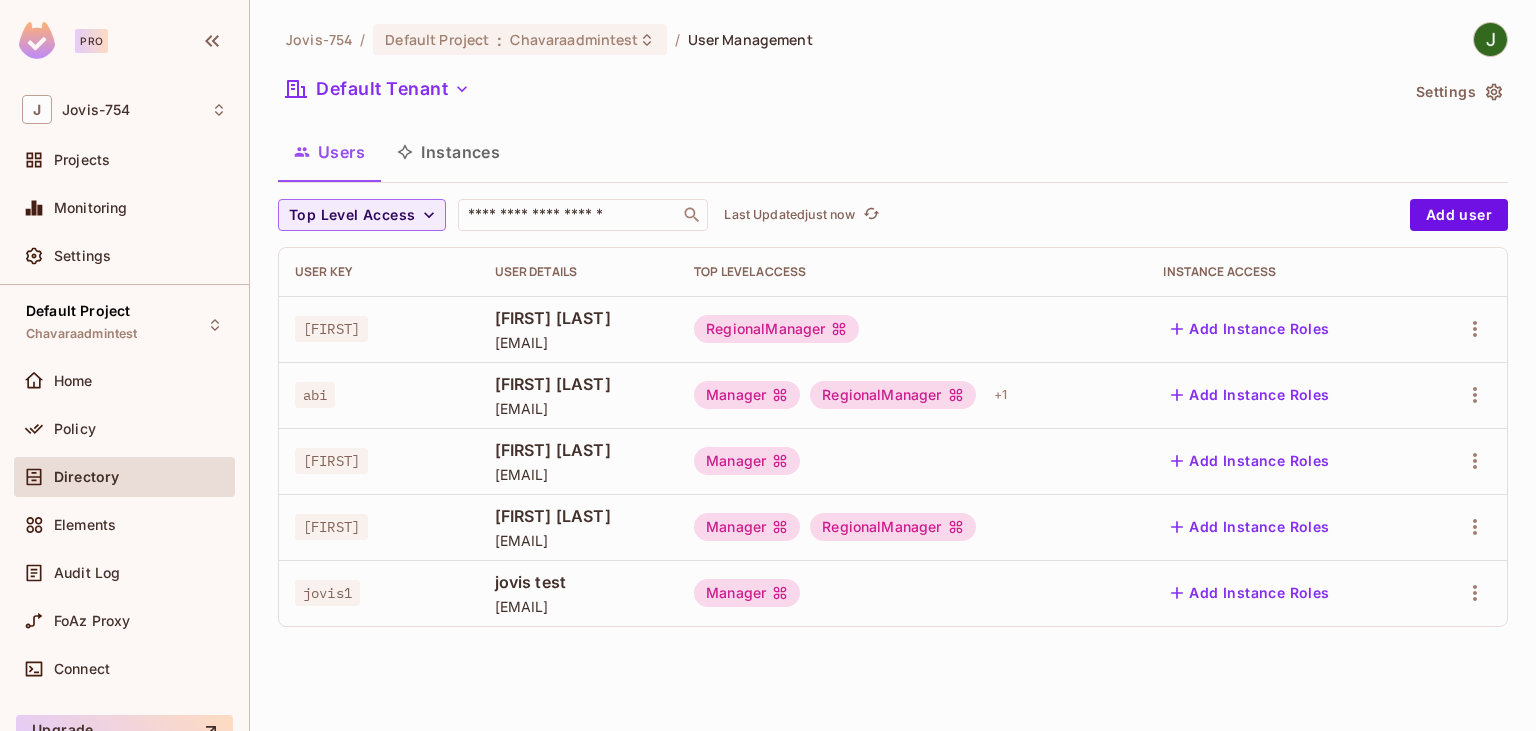 click on "Default Tenant" at bounding box center [838, 92] 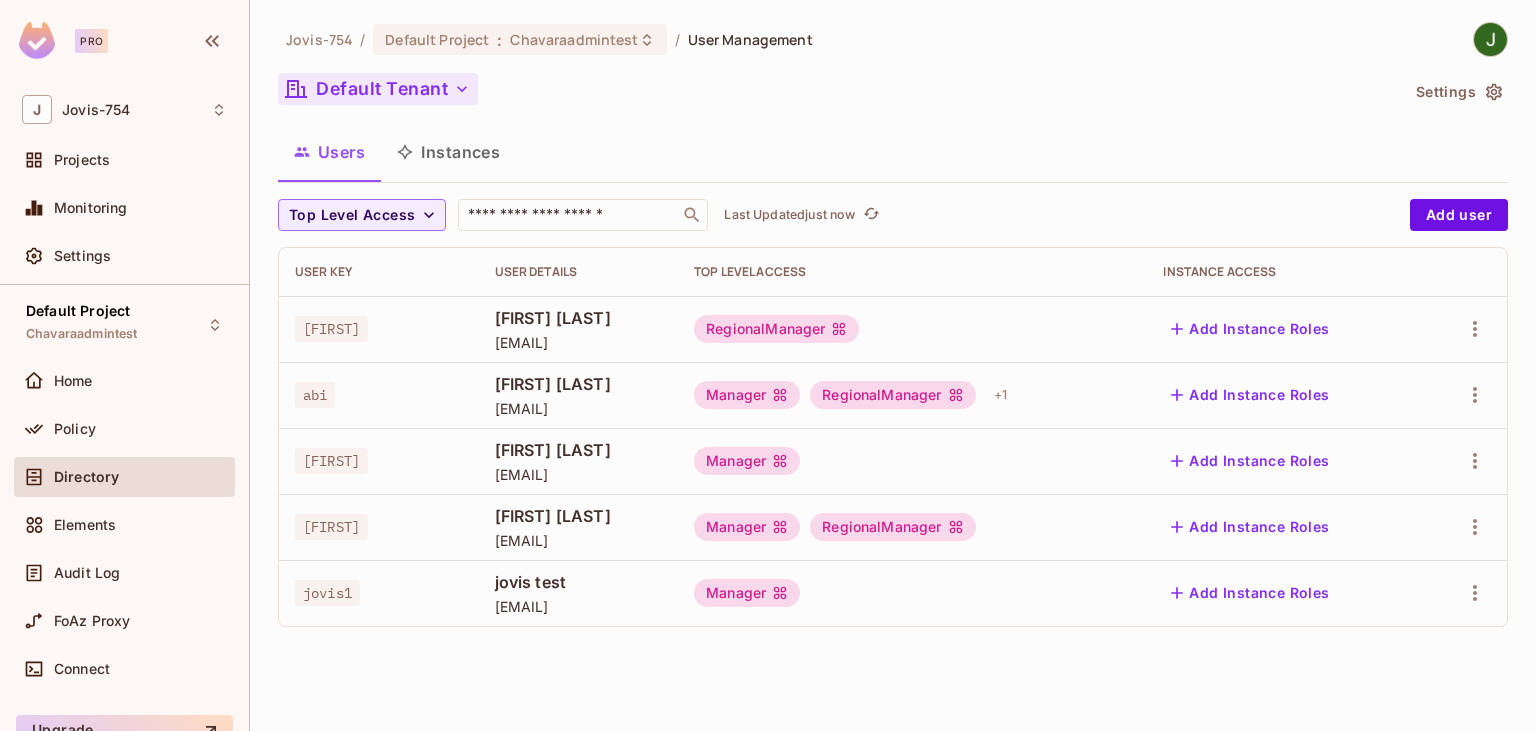 click on "Default Tenant" at bounding box center (378, 89) 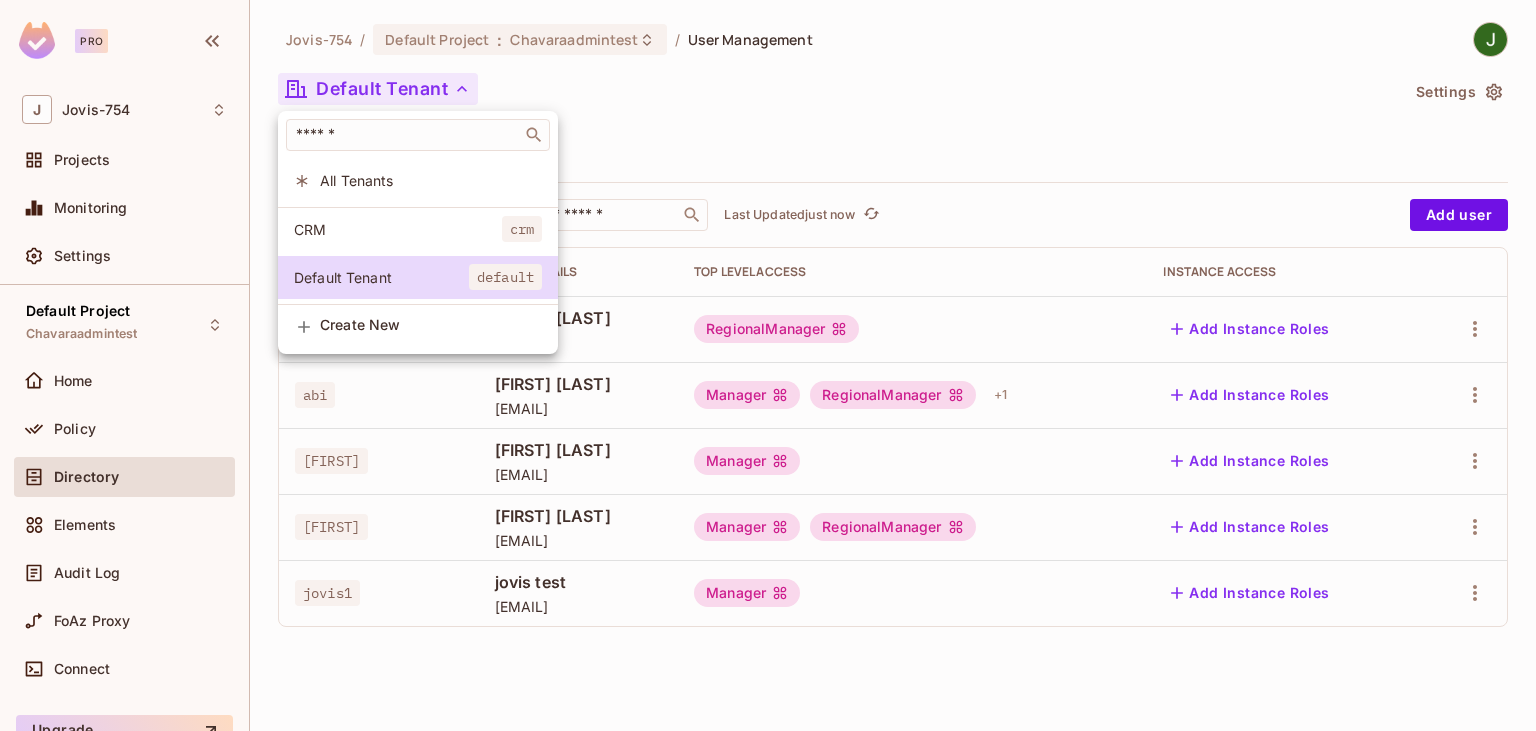 click on "CRM" at bounding box center (398, 229) 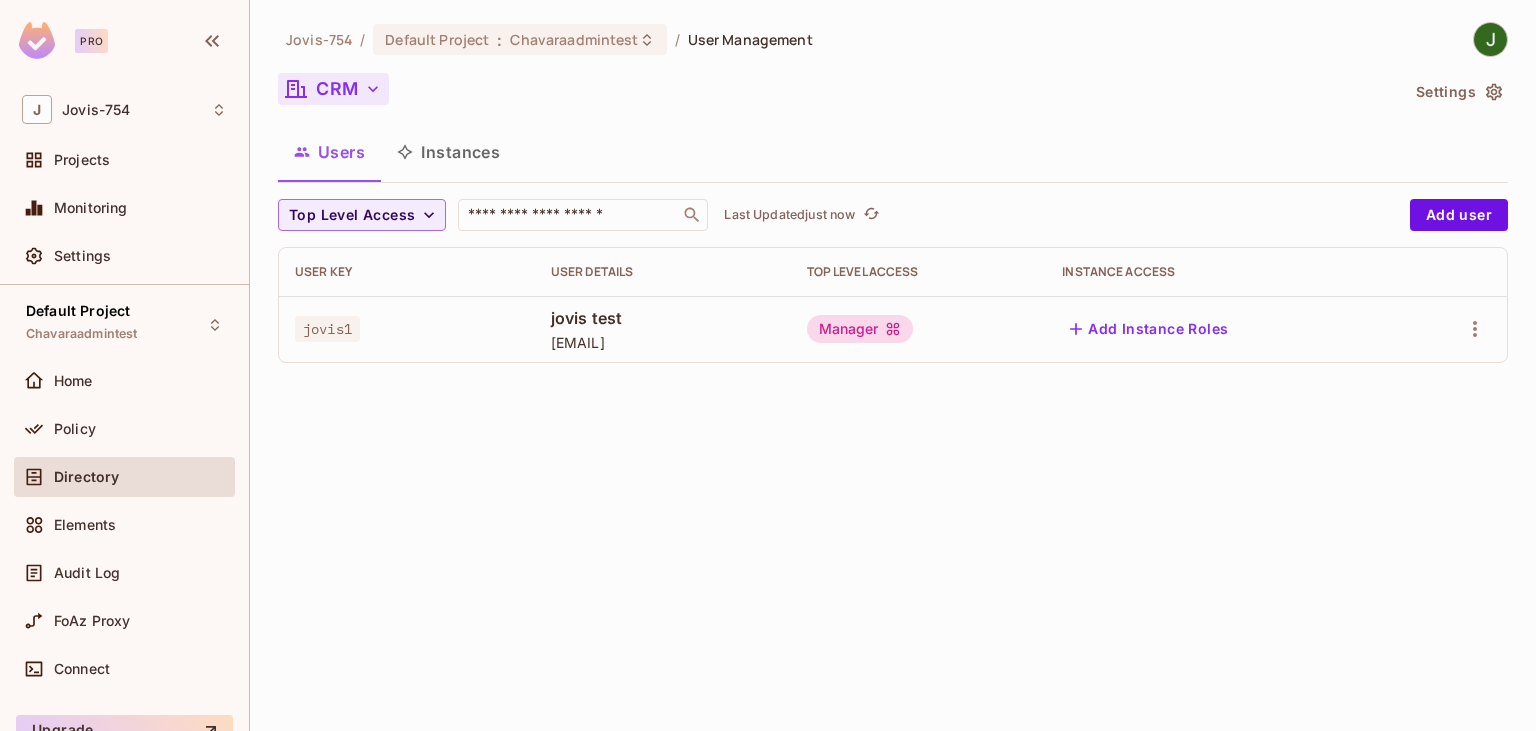 click on "CRM" at bounding box center (333, 89) 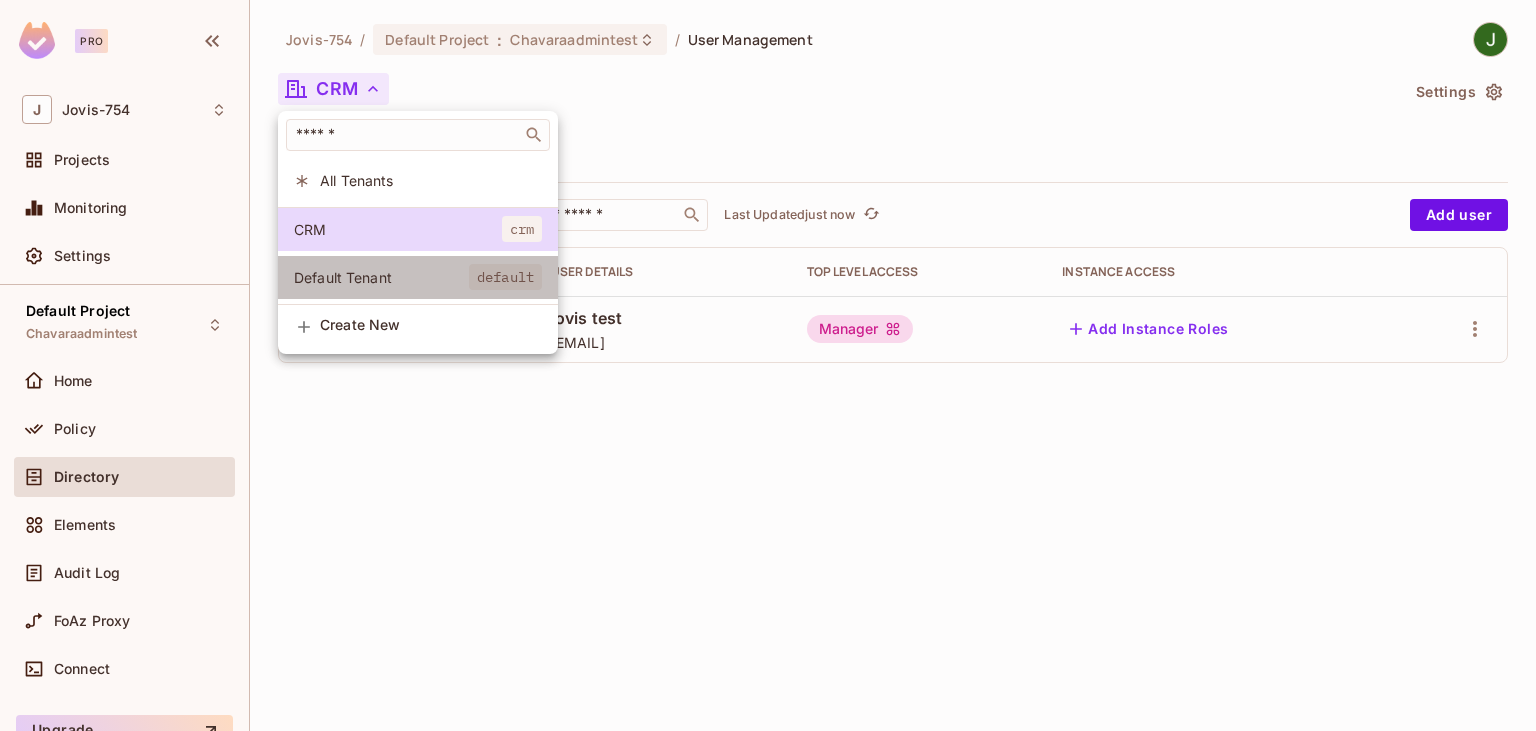 click on "Default Tenant" at bounding box center [381, 277] 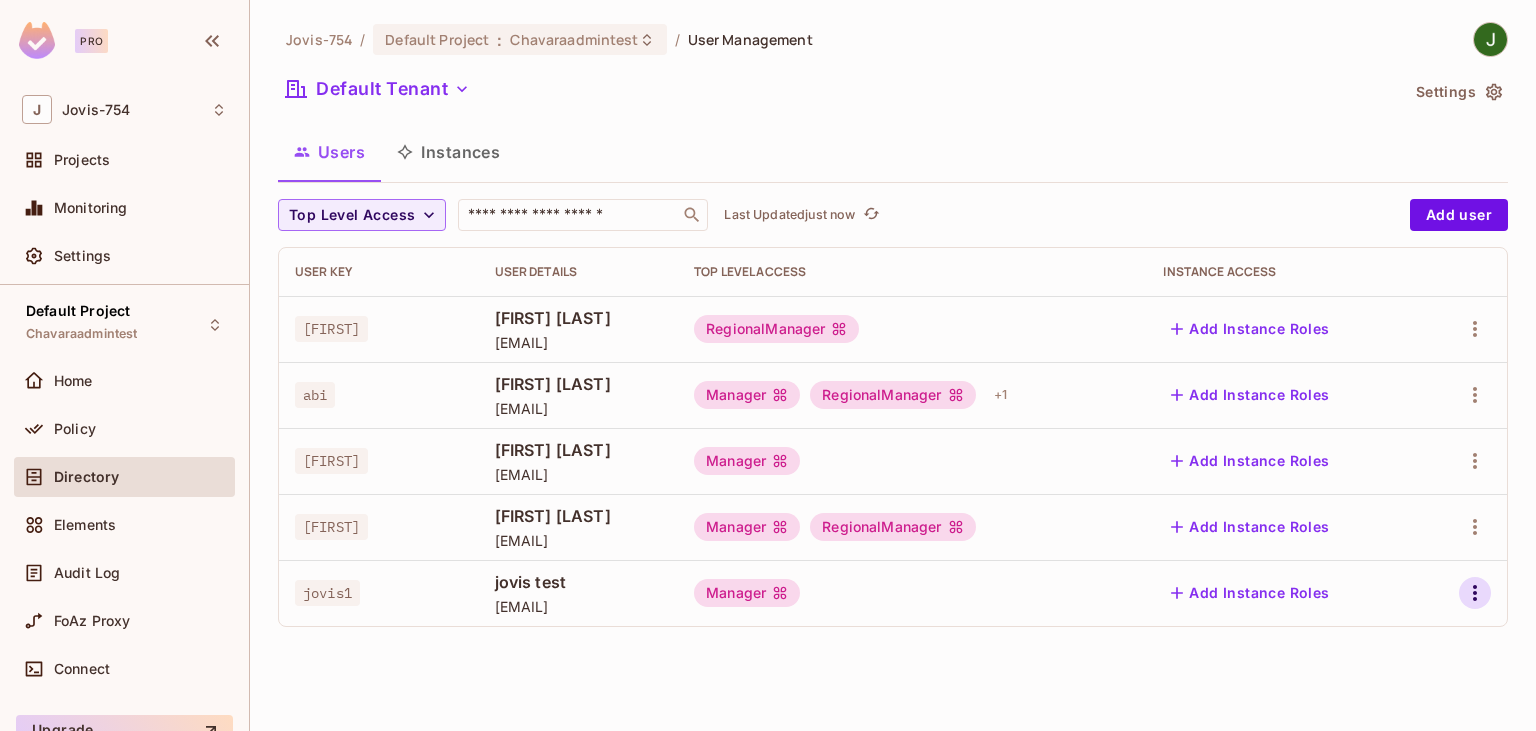 click 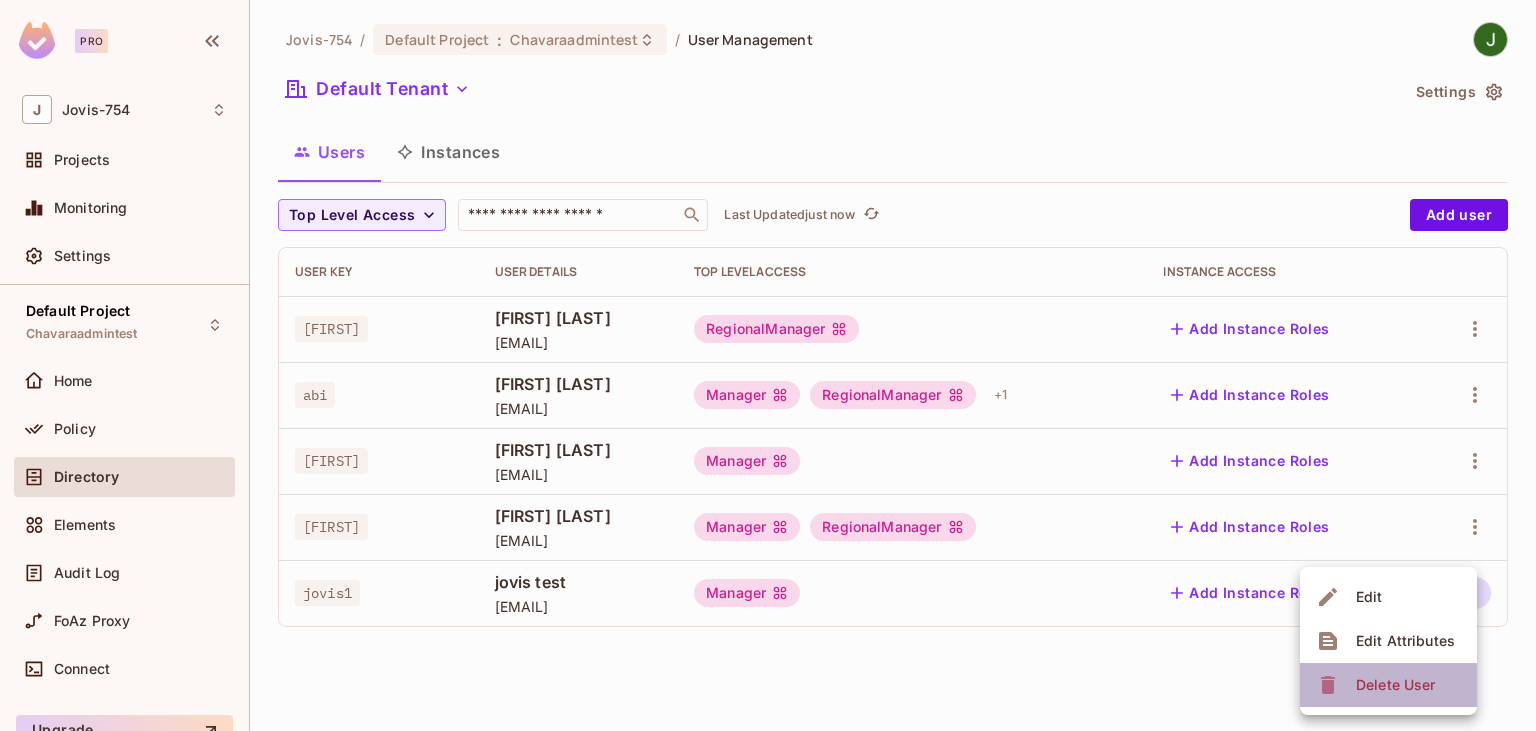 click on "Delete User" at bounding box center (1395, 685) 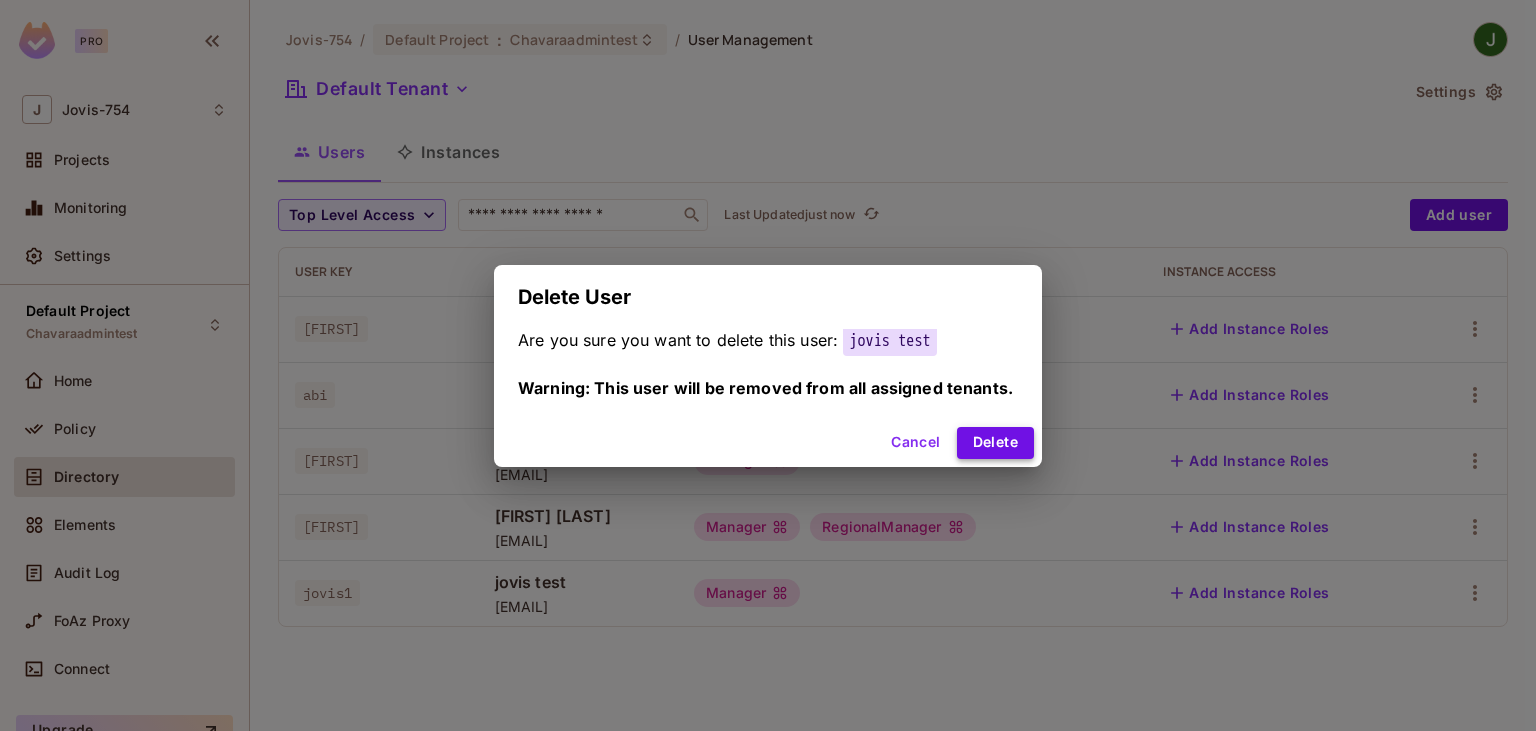 click on "Delete" at bounding box center [995, 443] 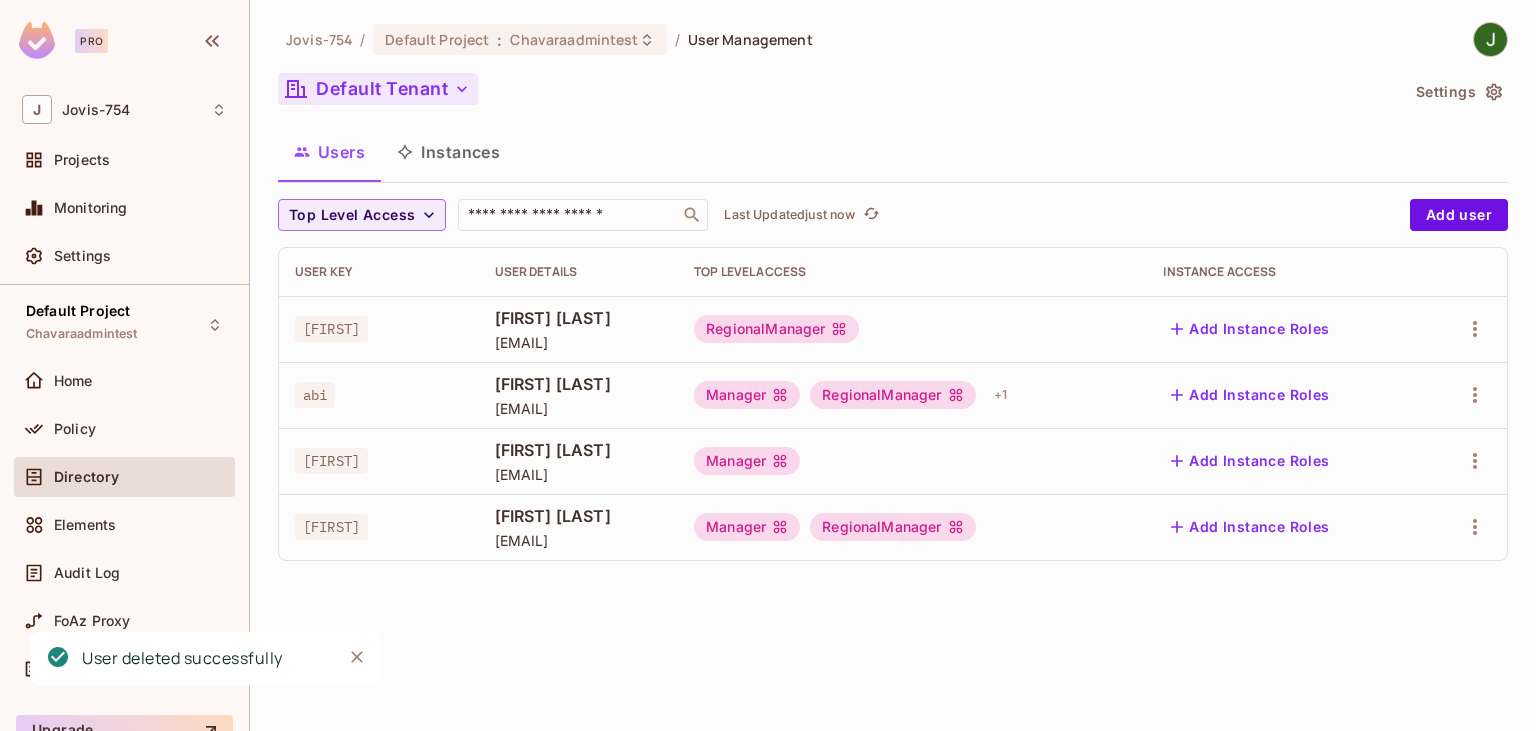 click 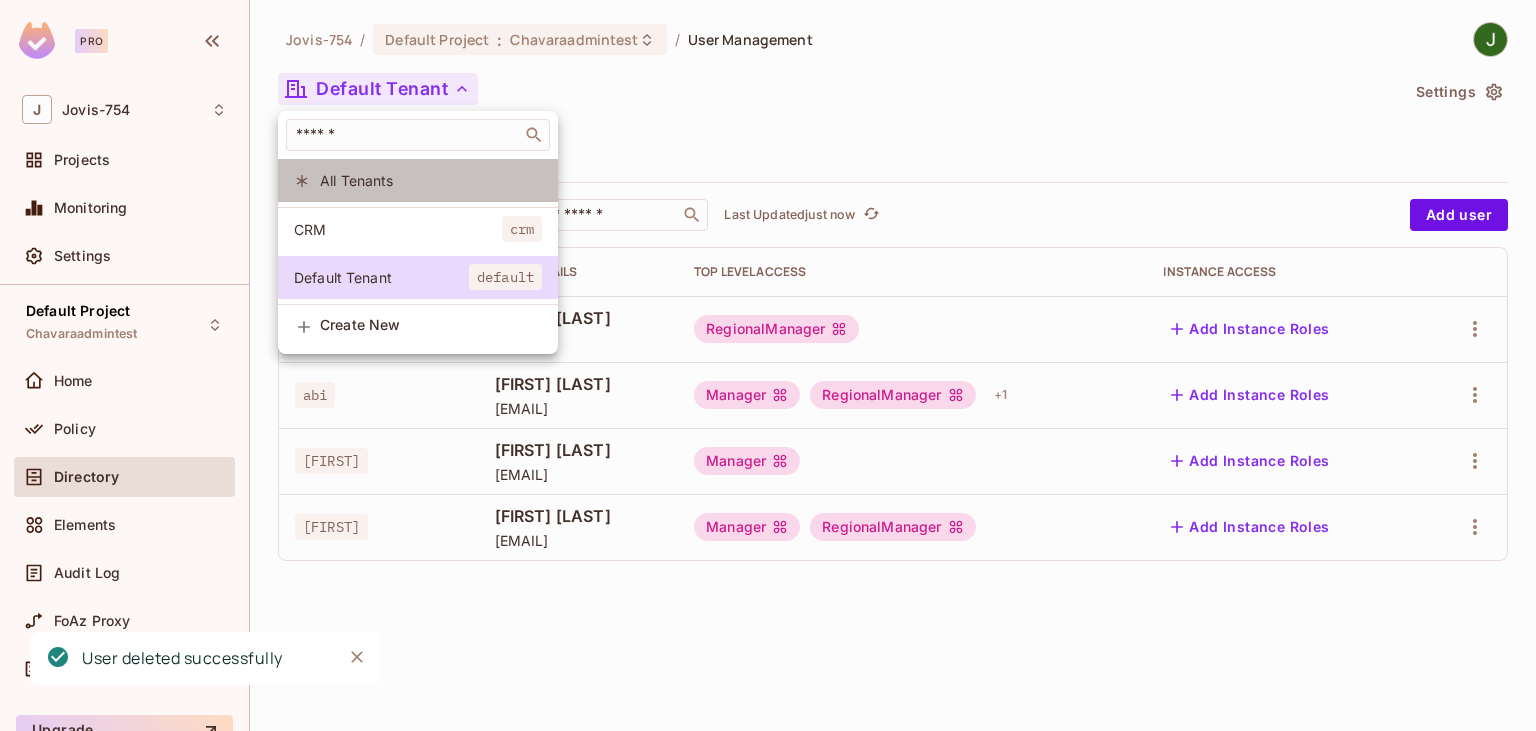 click on "All Tenants" at bounding box center (431, 180) 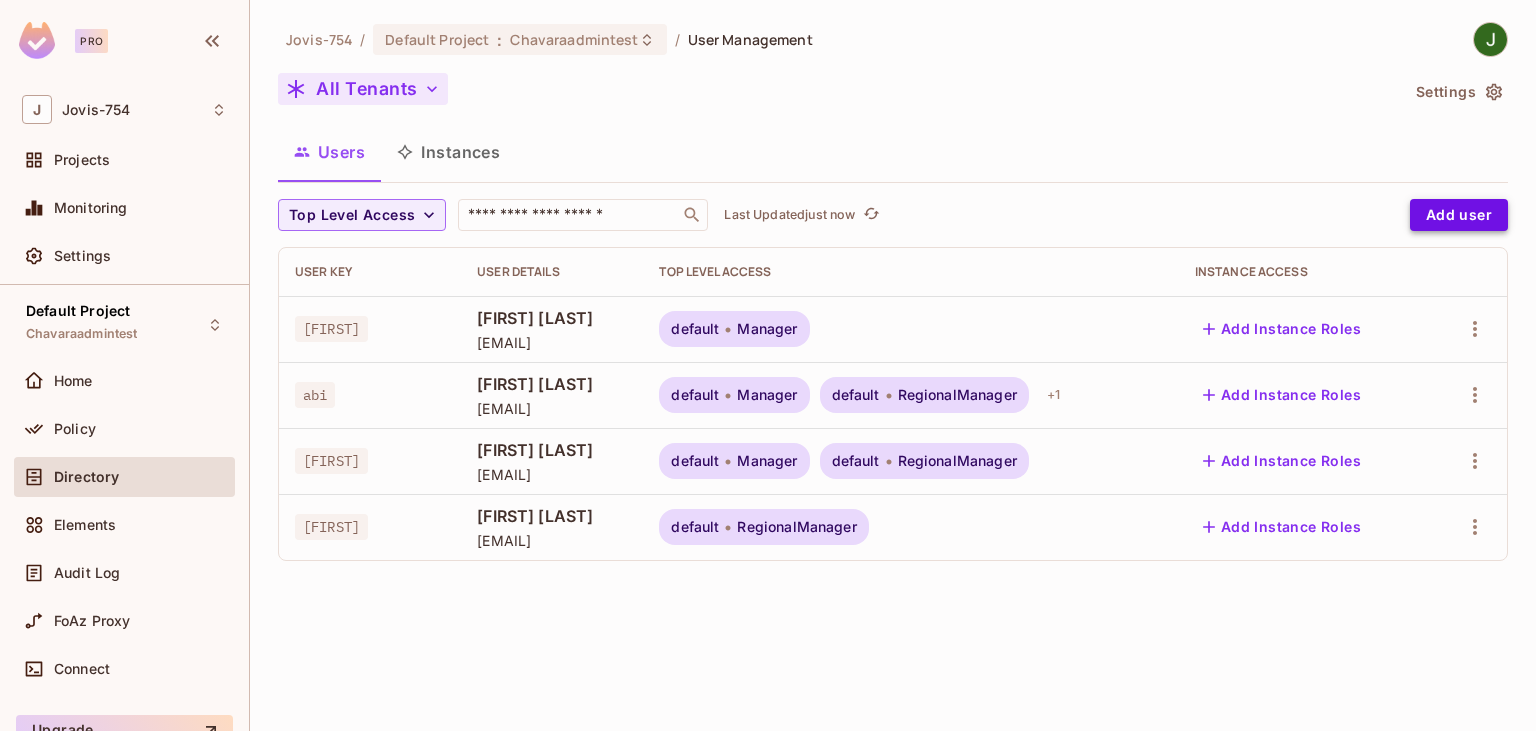 click on "Add user" at bounding box center [1459, 215] 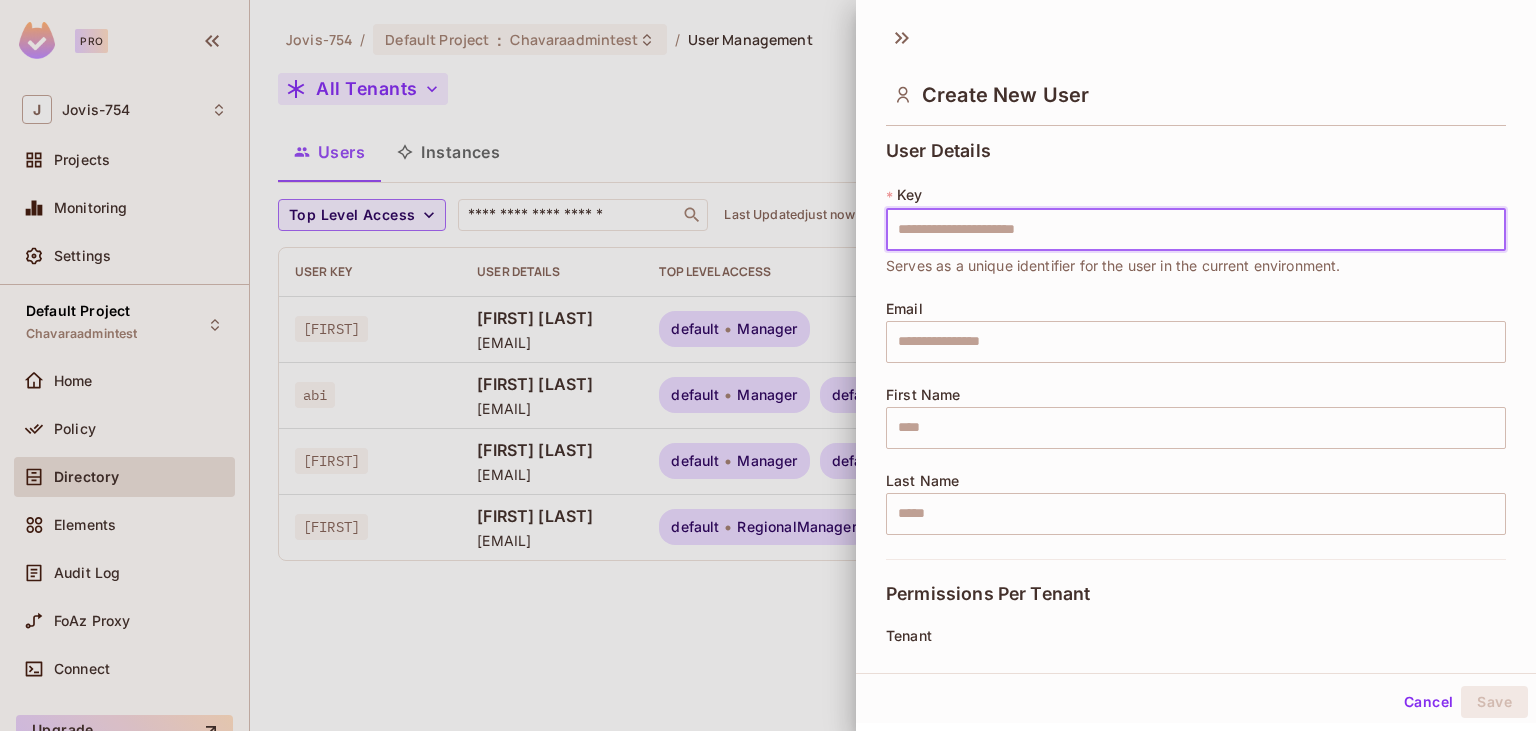click at bounding box center [1196, 230] 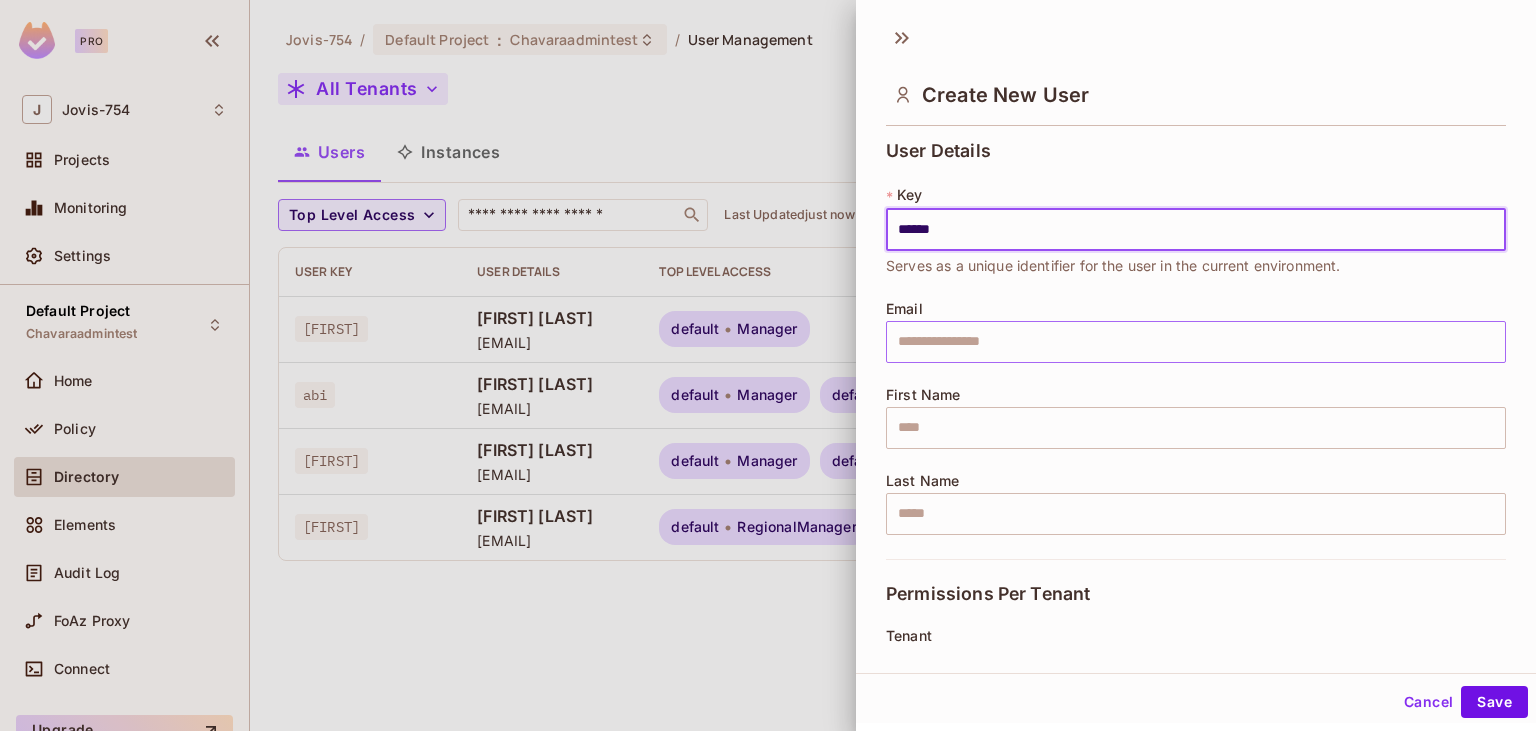 type on "******" 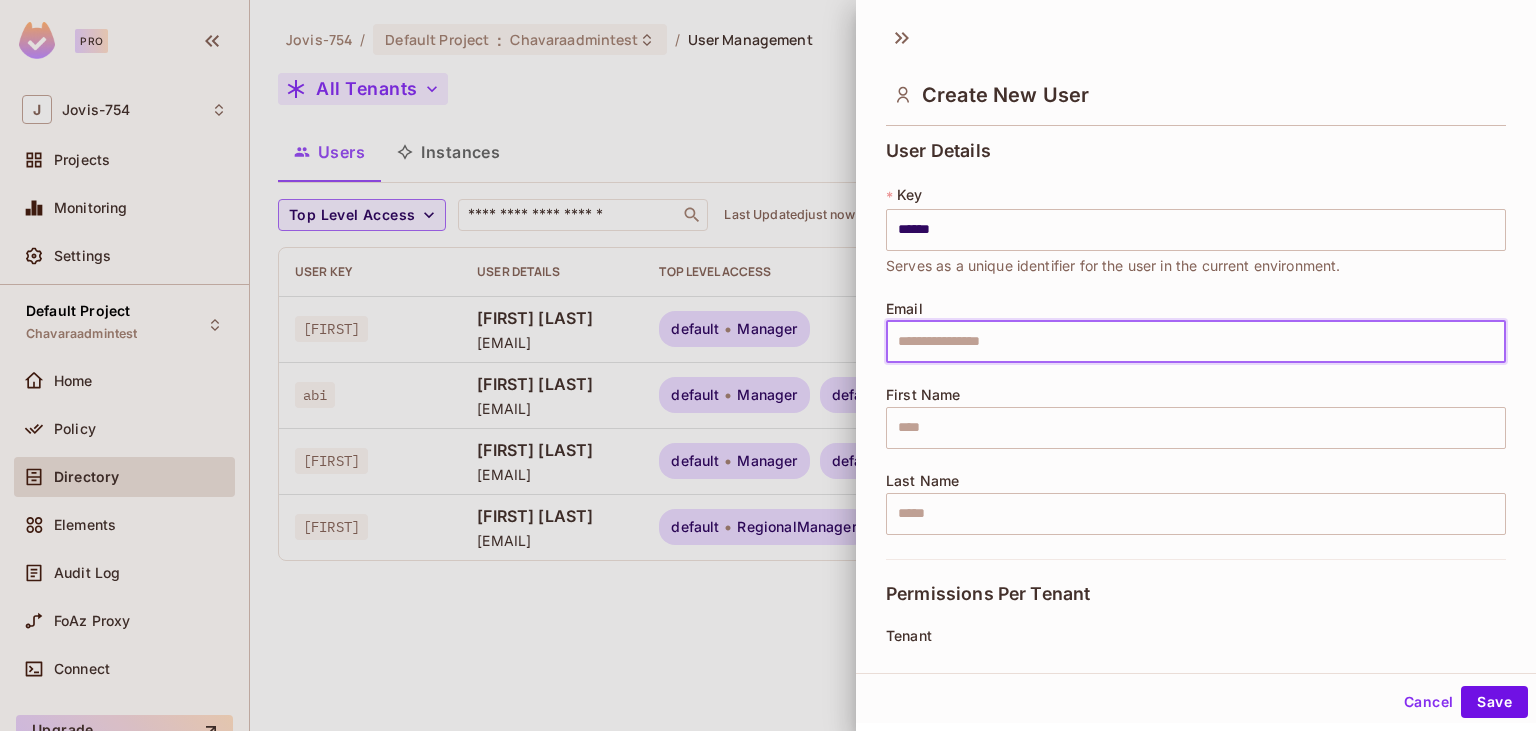 click at bounding box center (1196, 342) 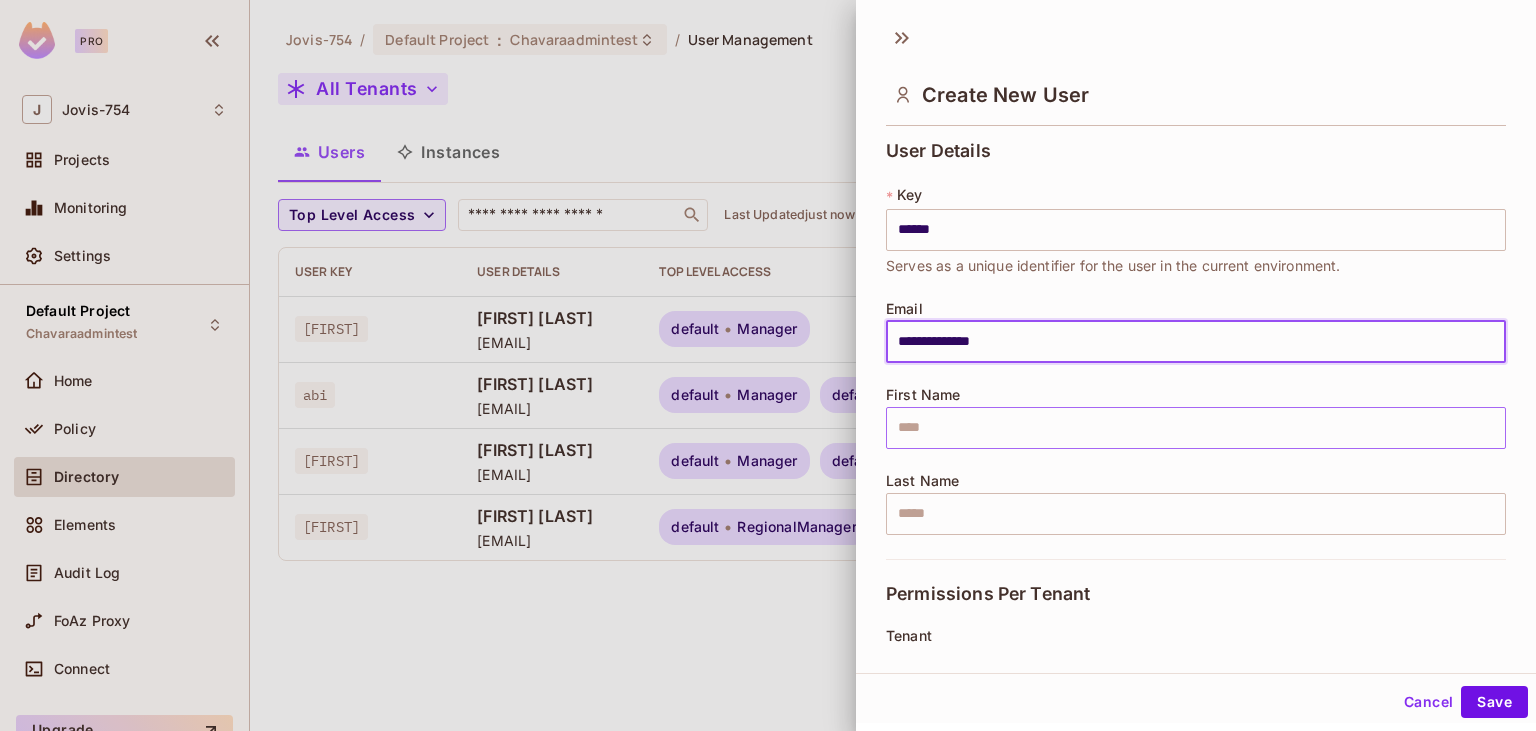 type on "**********" 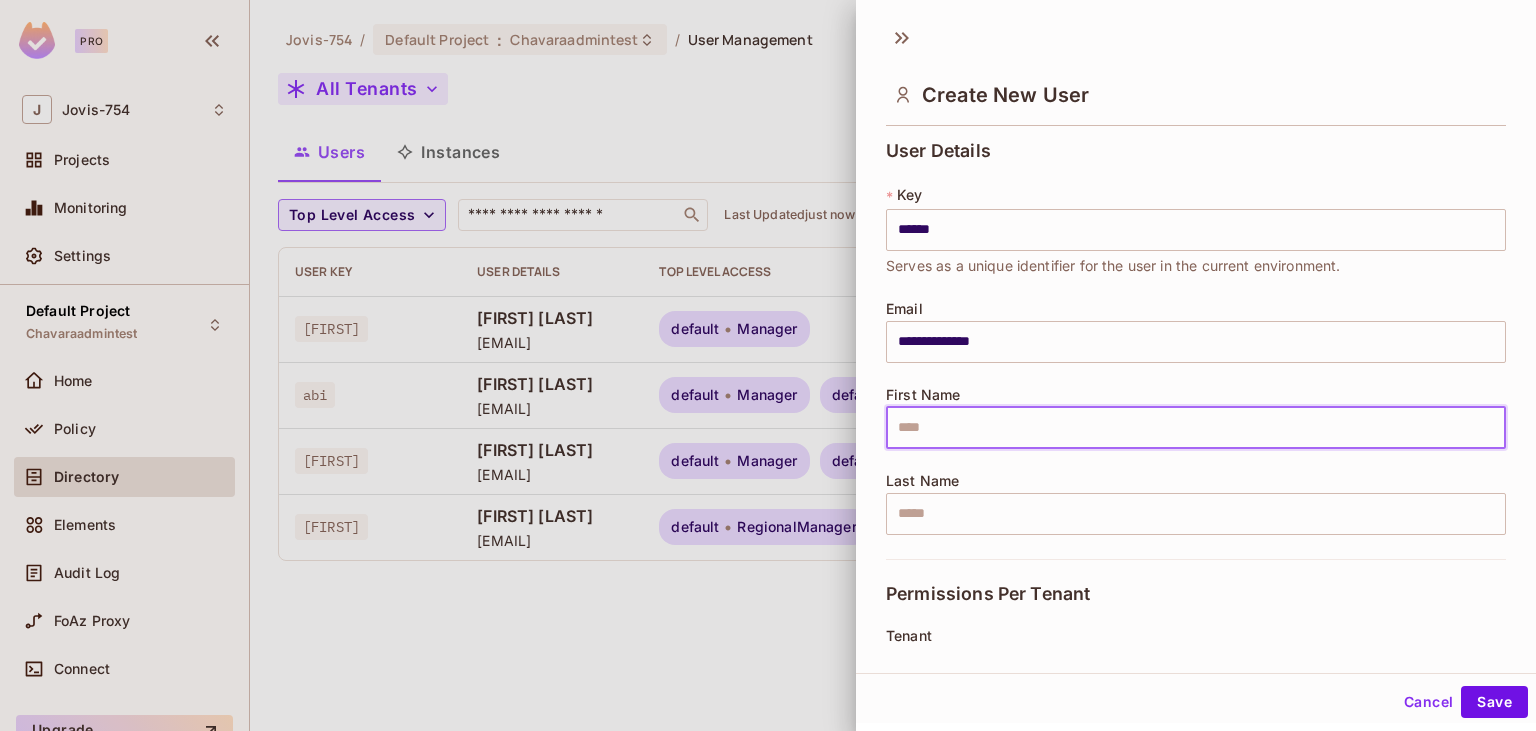 click at bounding box center (1196, 428) 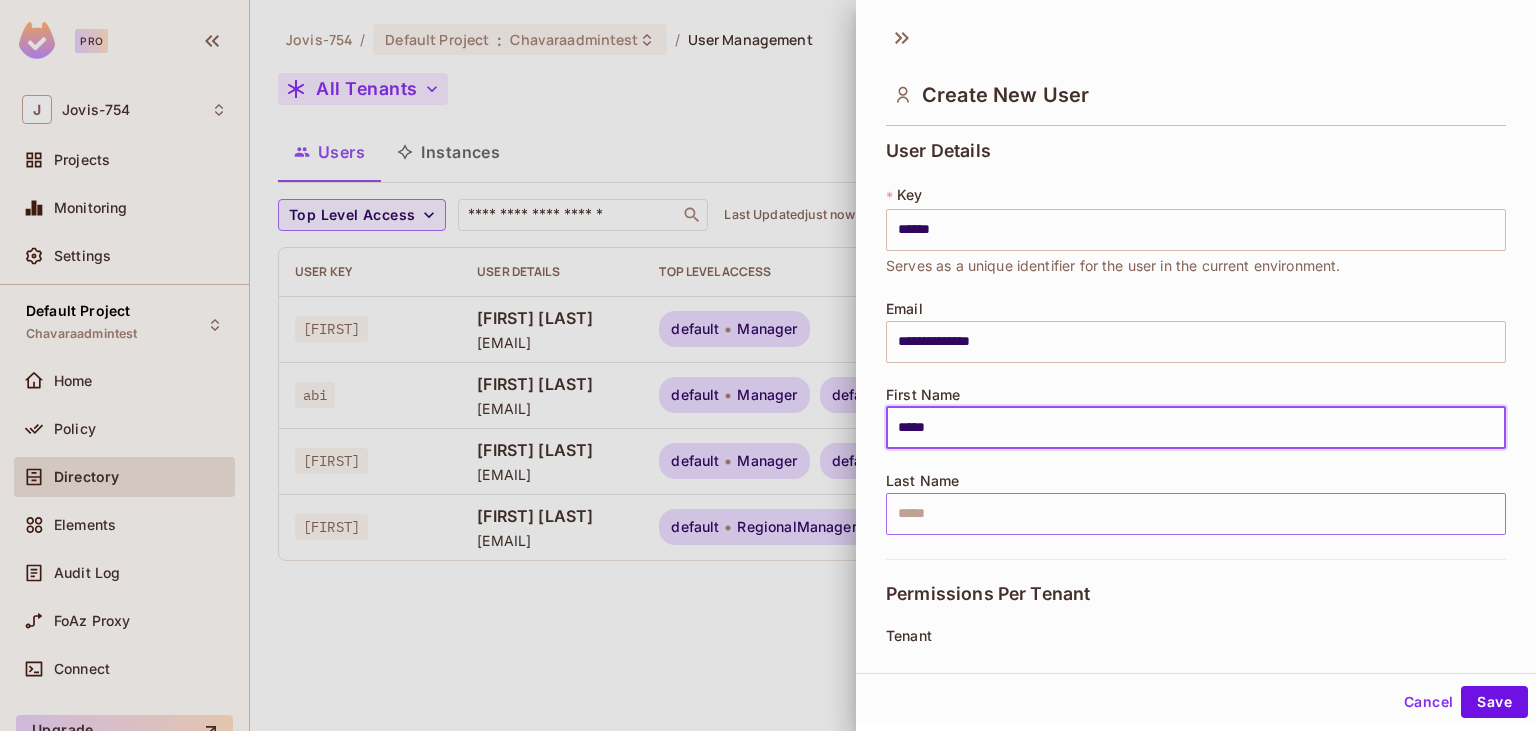 type on "*****" 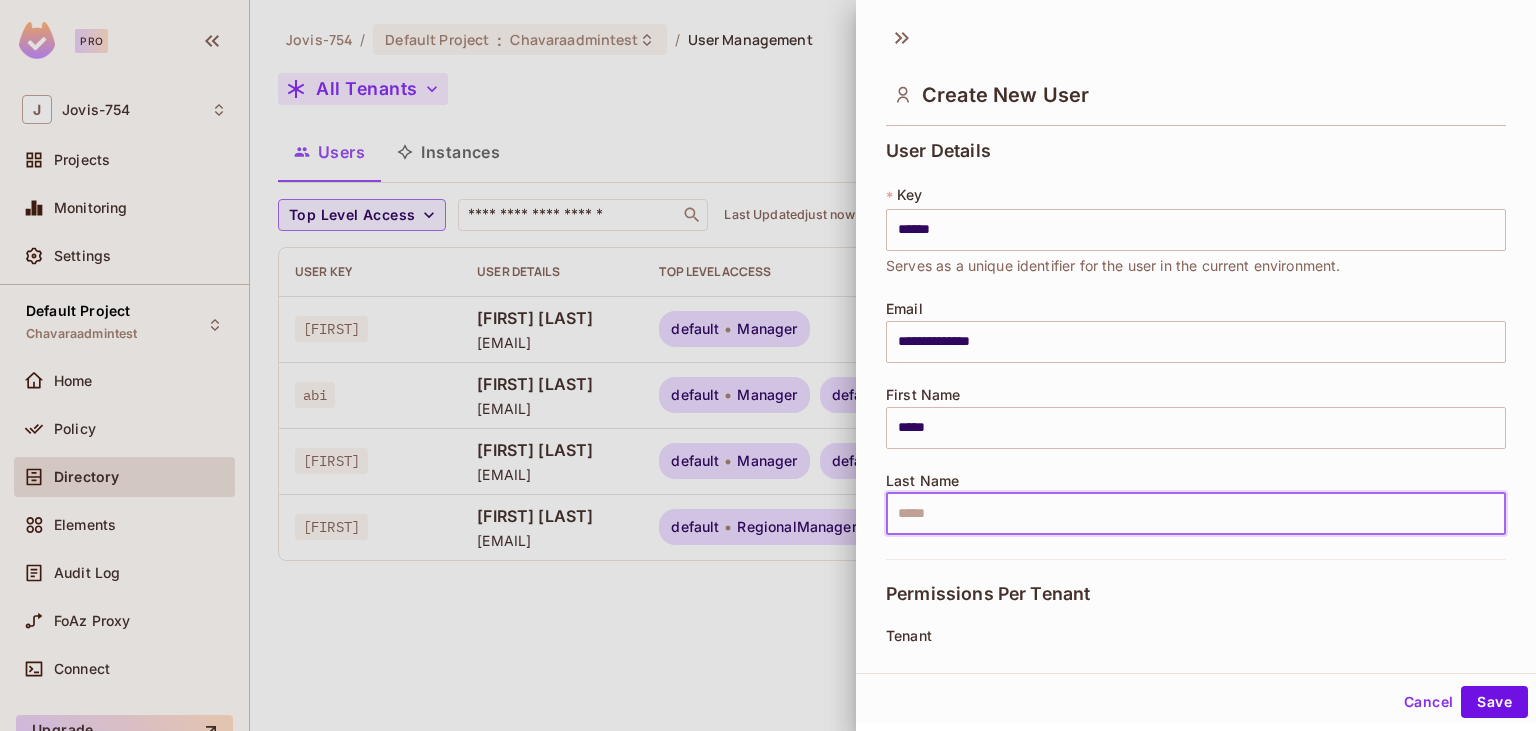 click at bounding box center [1196, 514] 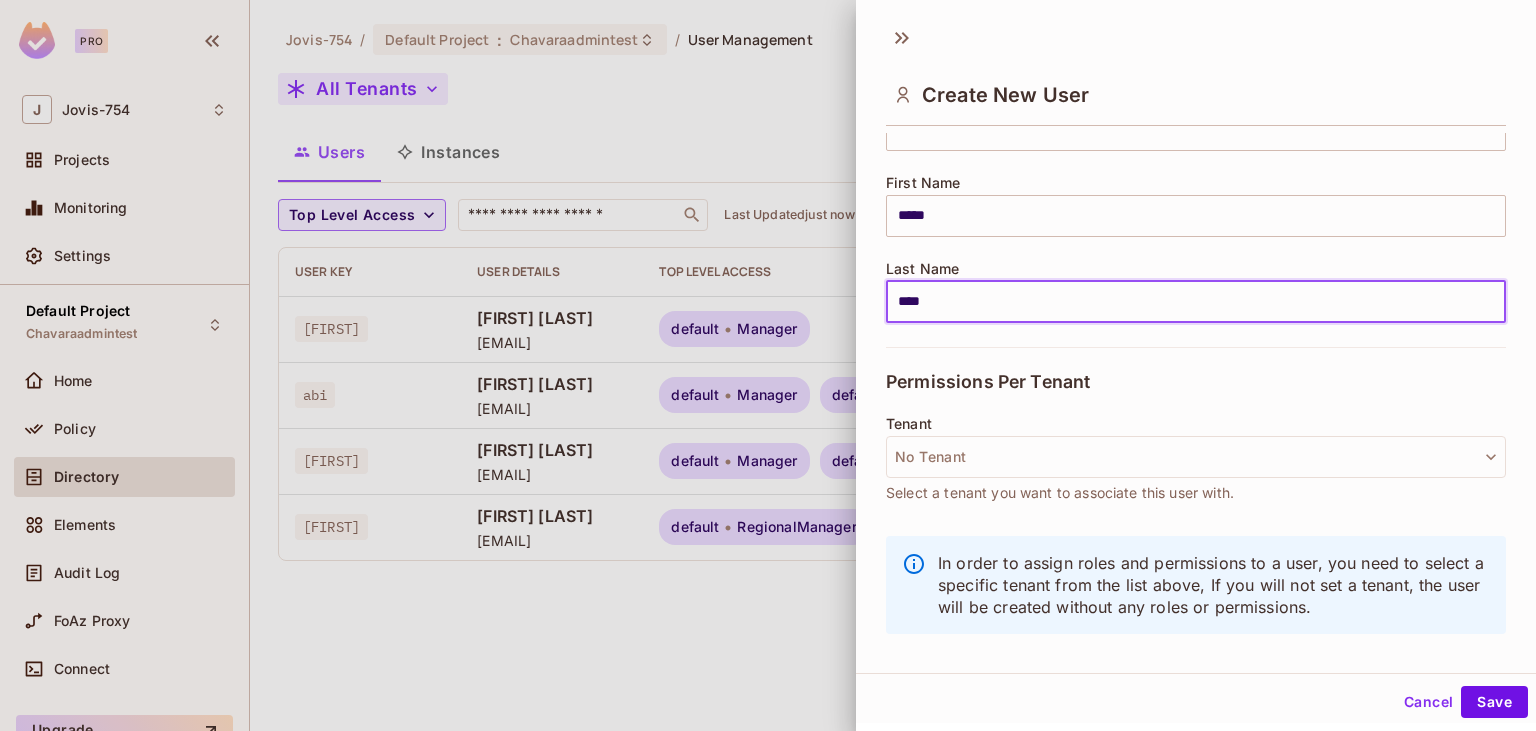 scroll, scrollTop: 214, scrollLeft: 0, axis: vertical 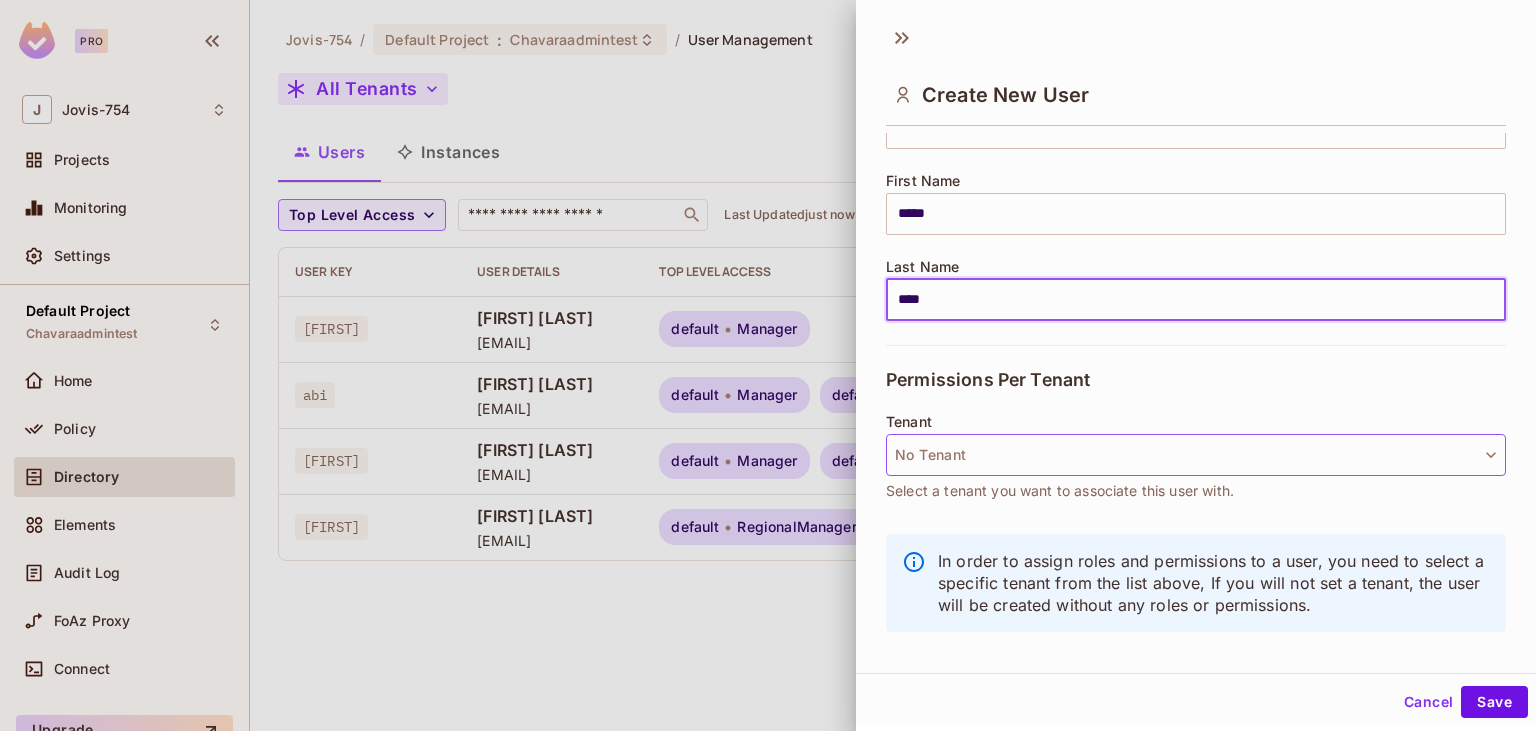 type on "****" 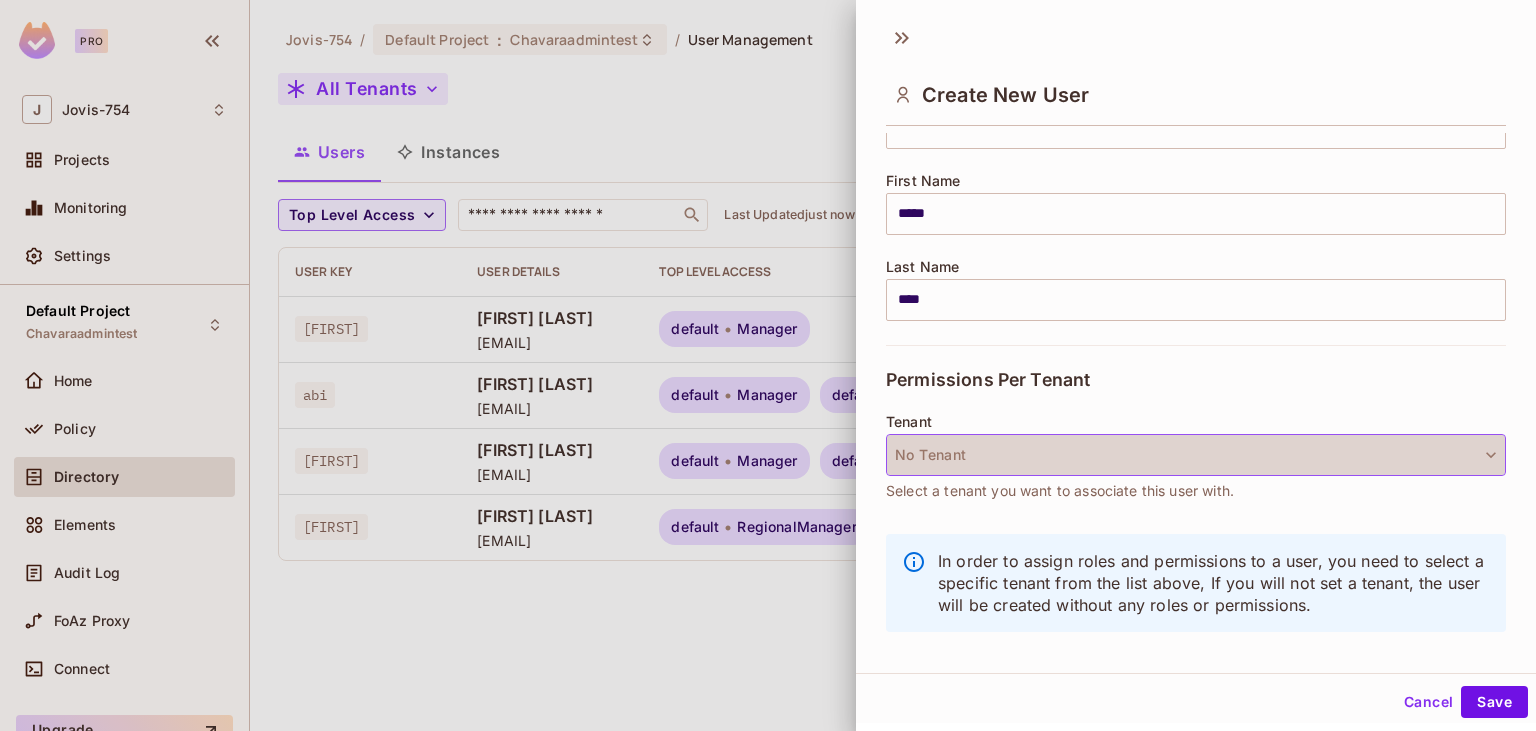 click on "No Tenant" at bounding box center [1196, 455] 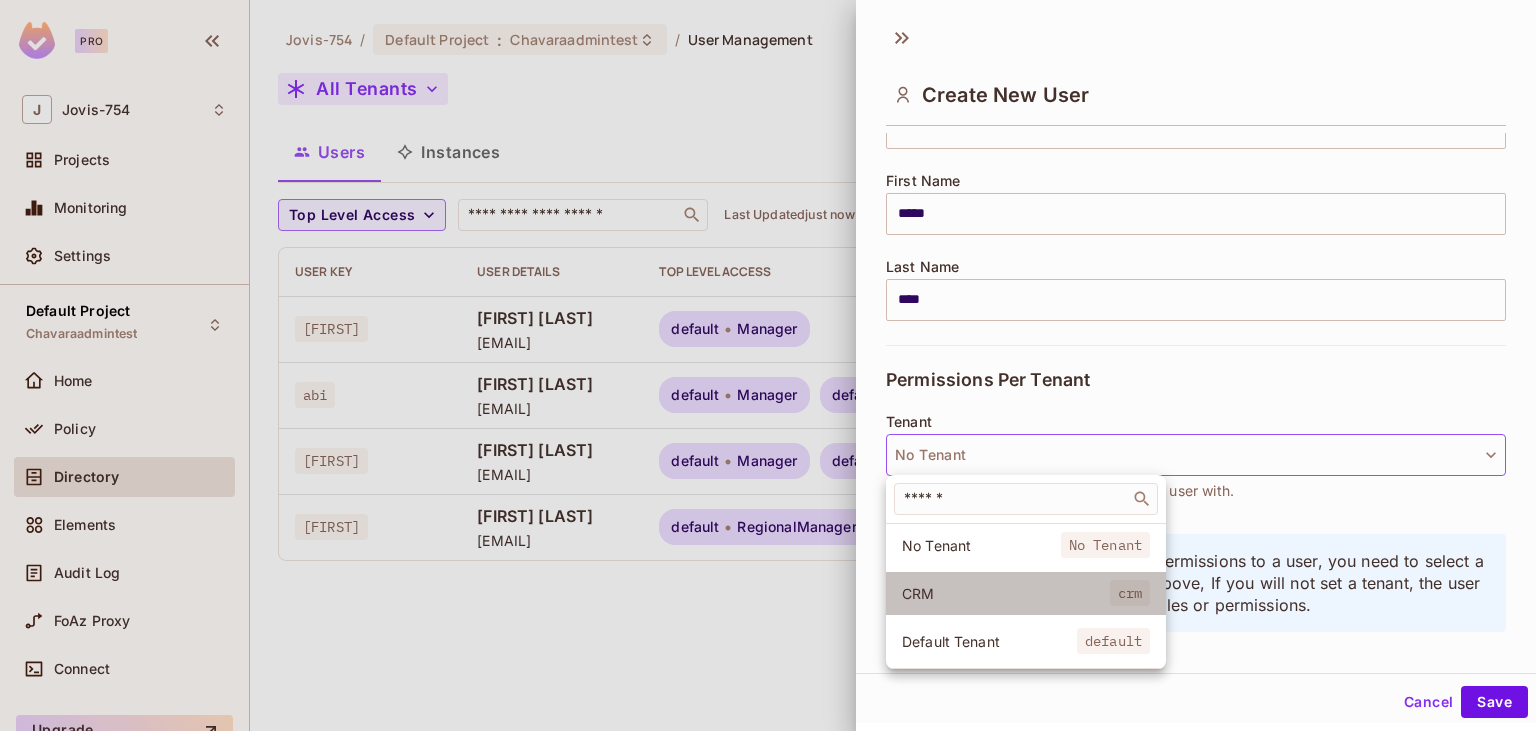 click on "CRM" at bounding box center (1006, 593) 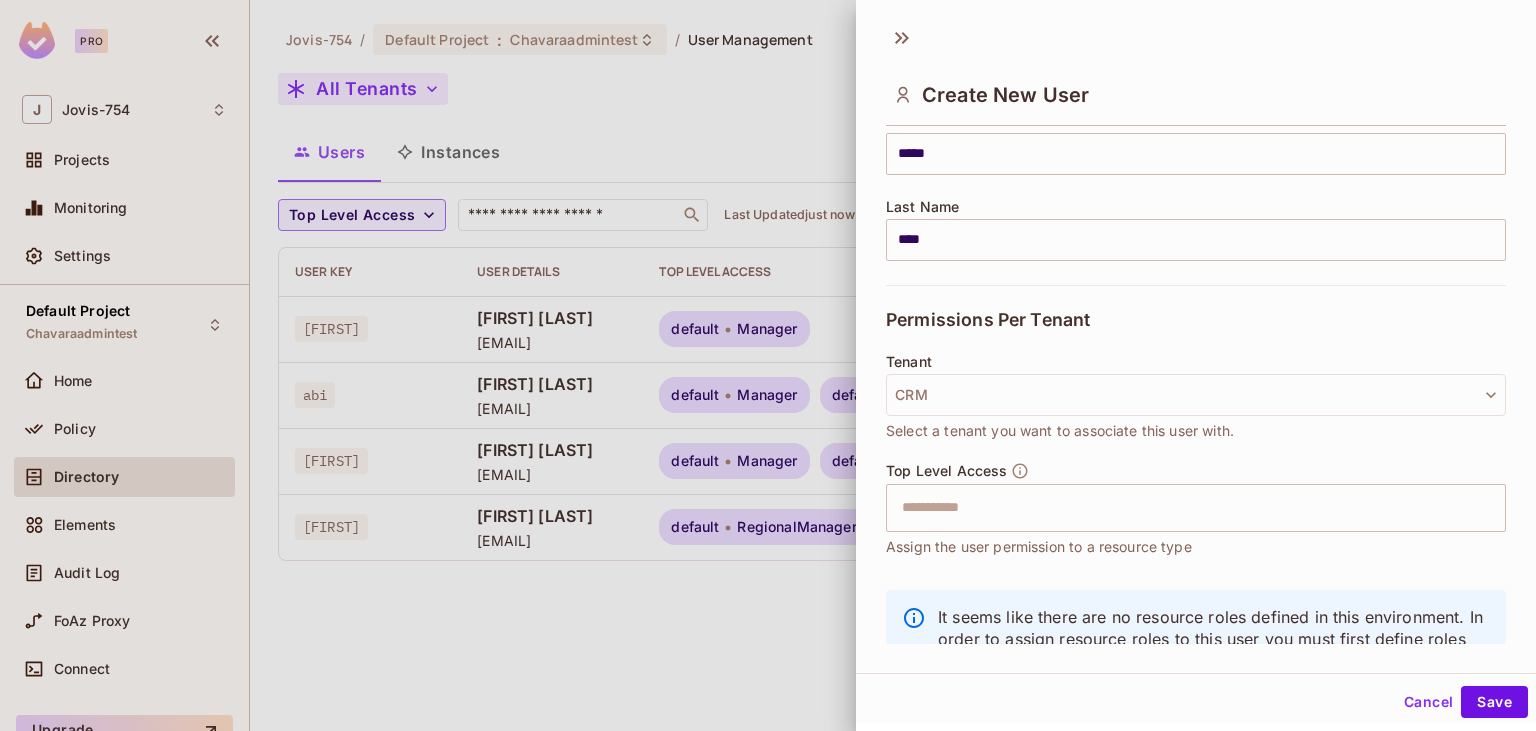 scroll, scrollTop: 329, scrollLeft: 0, axis: vertical 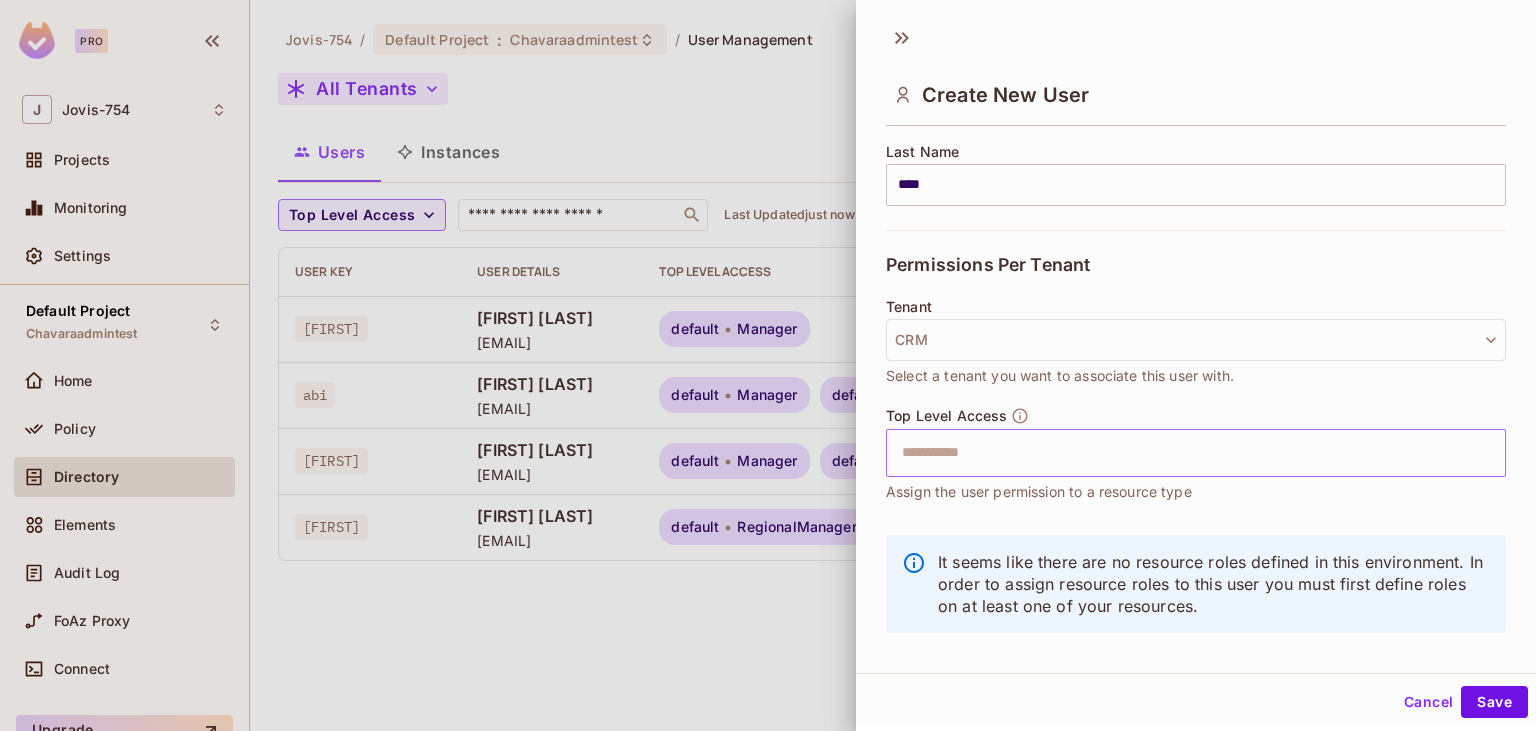 click at bounding box center [1178, 453] 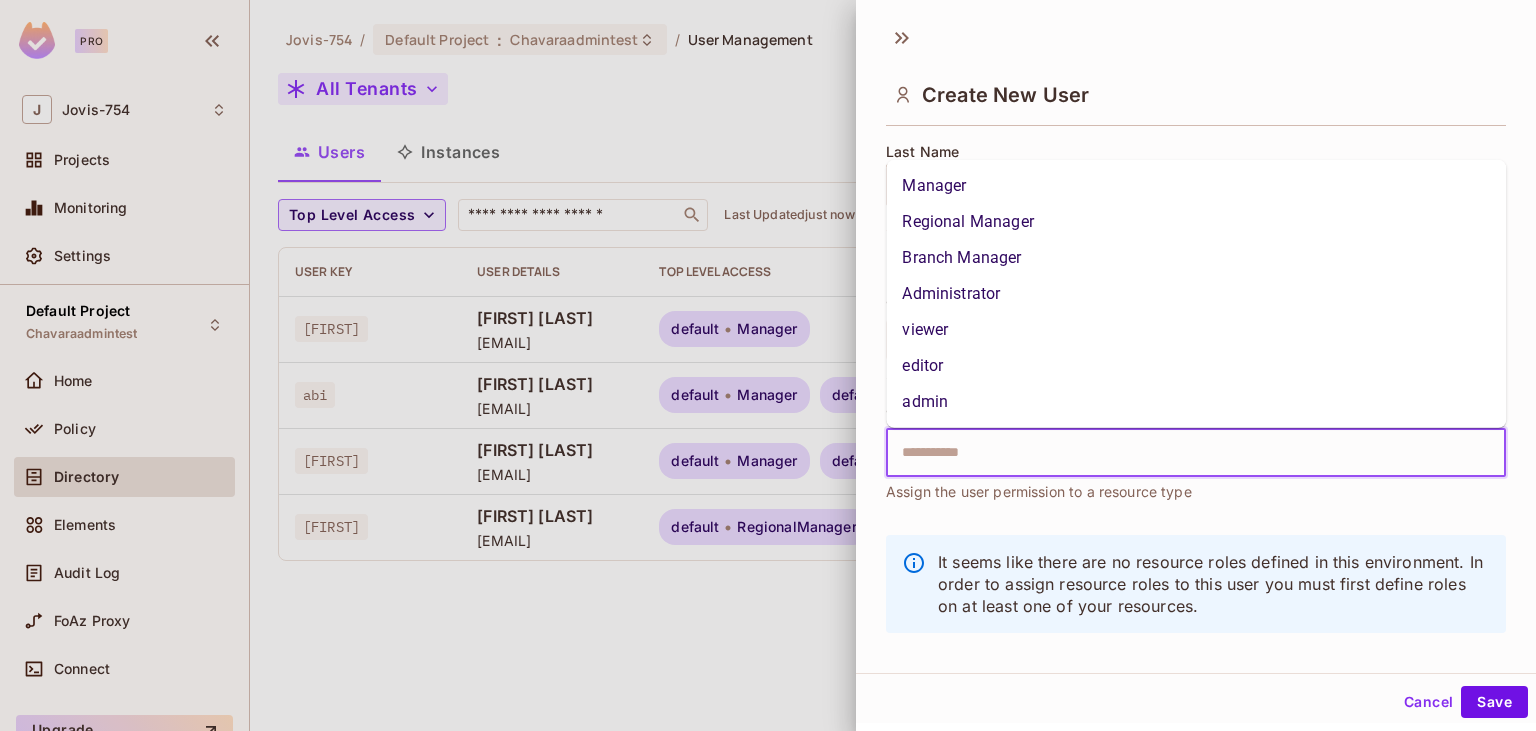 click on "Manager" at bounding box center (1196, 186) 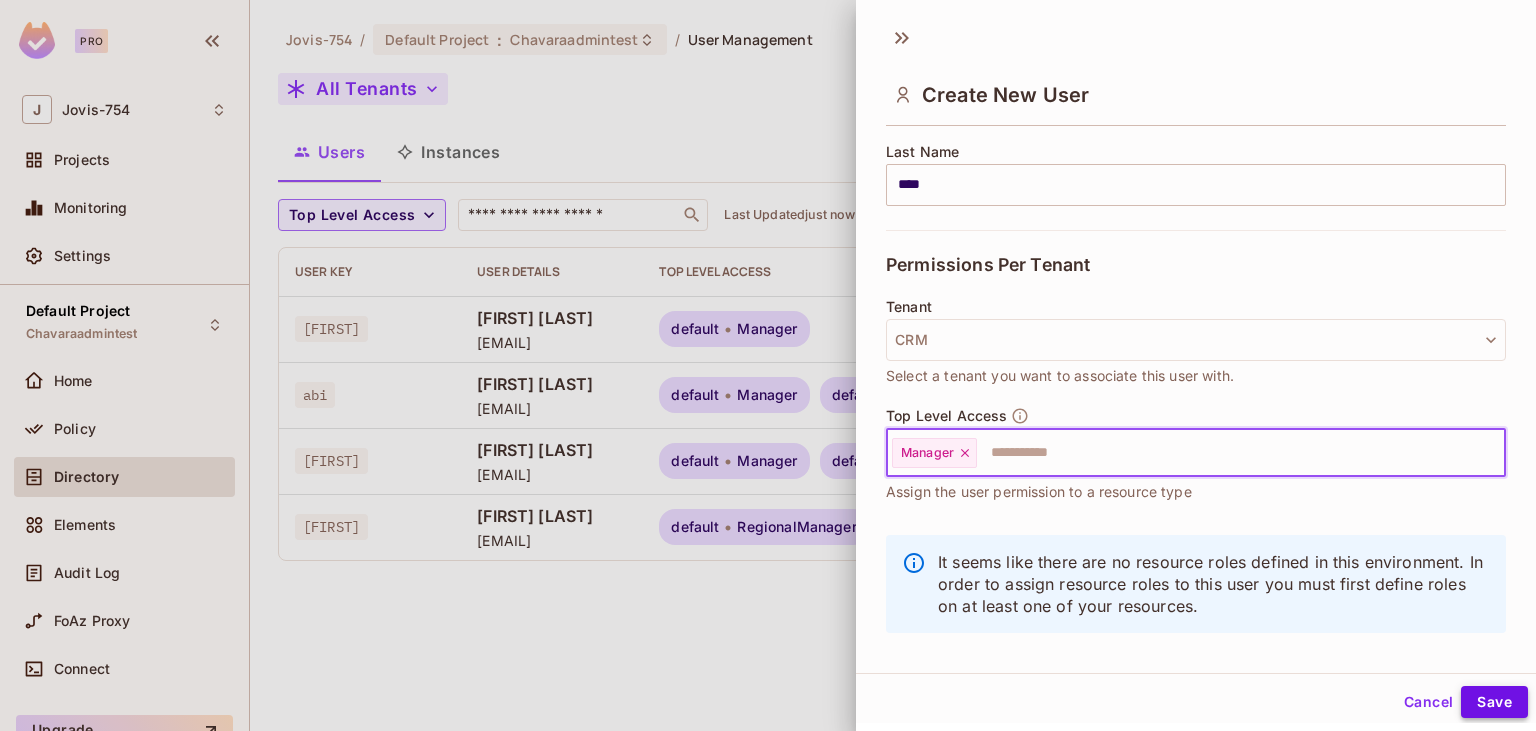 click on "Save" at bounding box center (1494, 702) 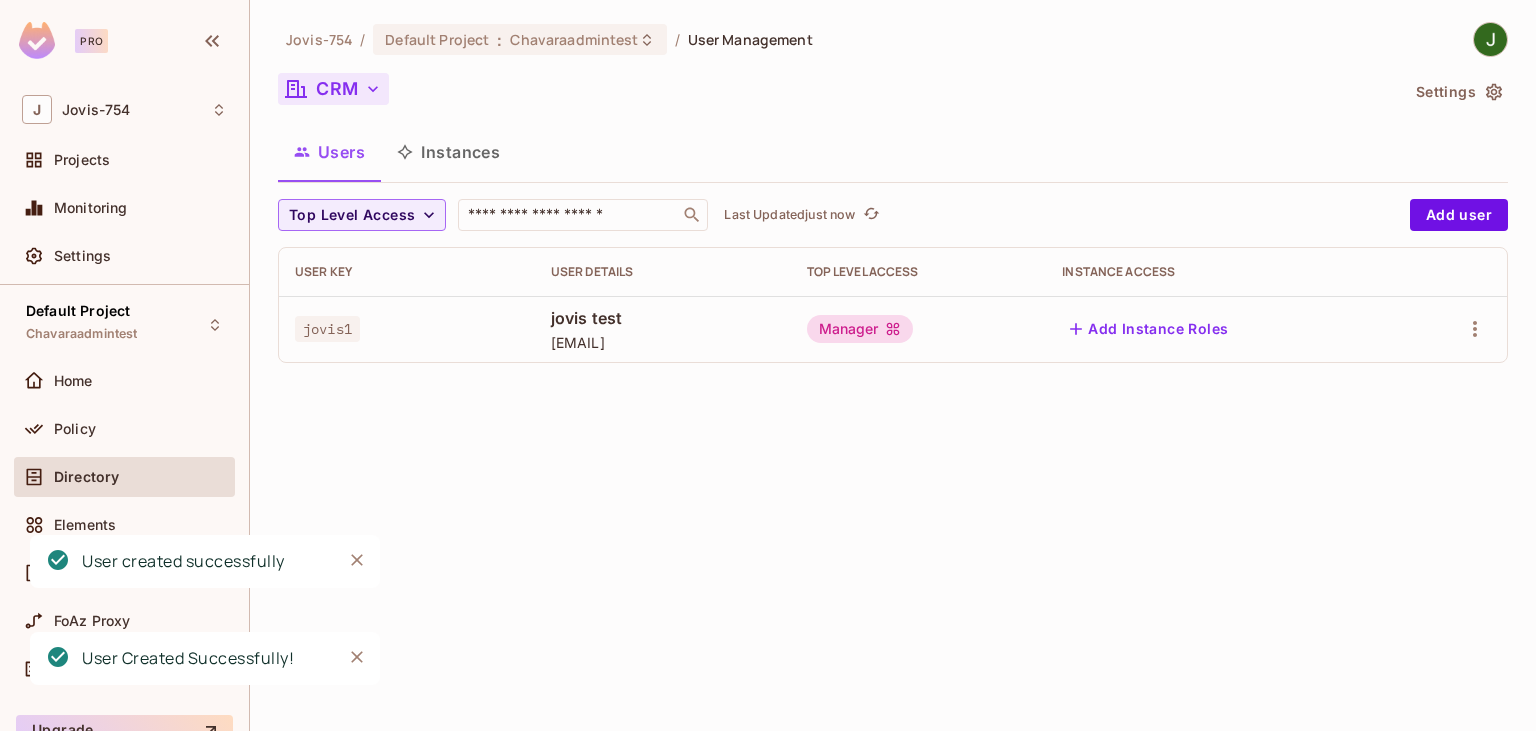 click on "CRM" at bounding box center [333, 89] 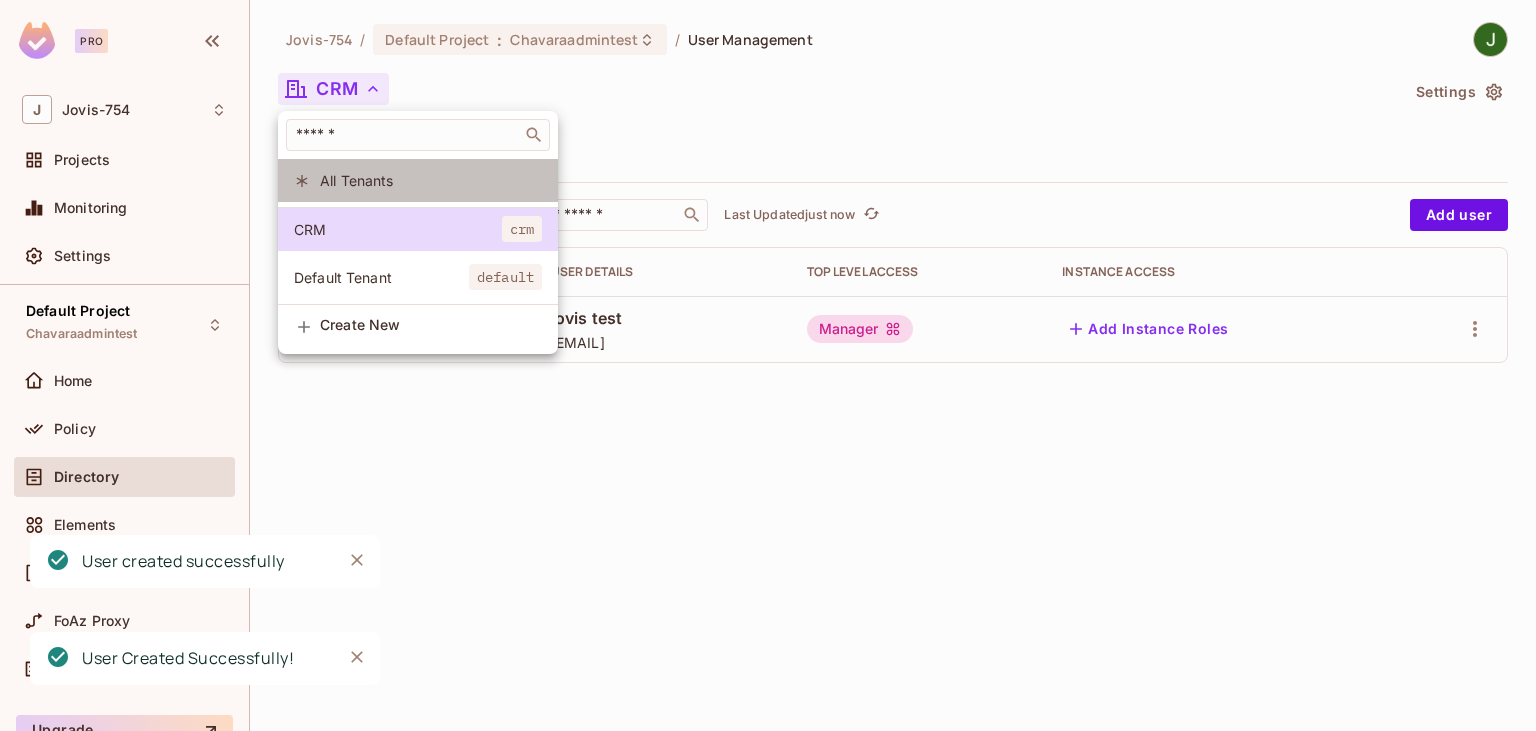 click on "All Tenants" at bounding box center [431, 180] 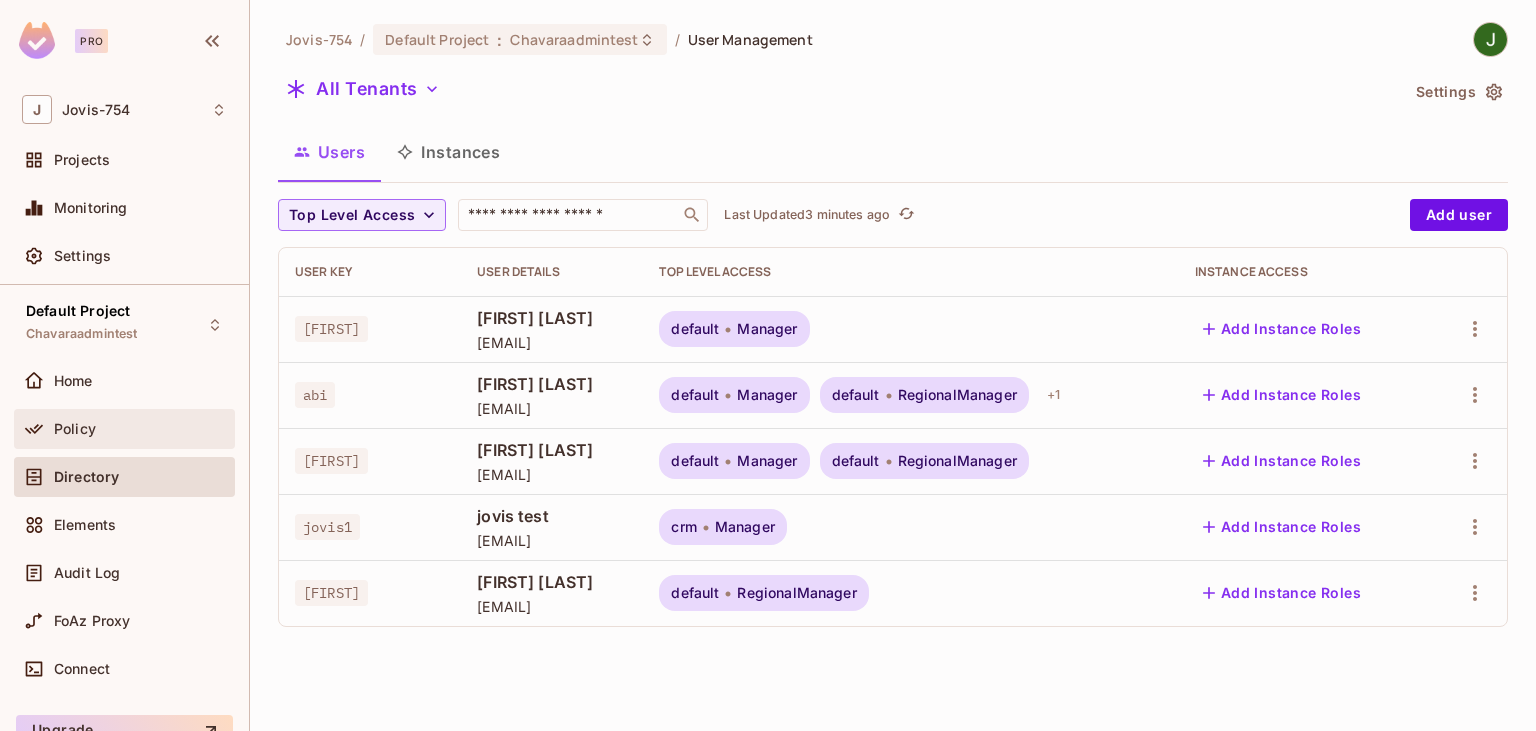 click on "Policy" at bounding box center (124, 429) 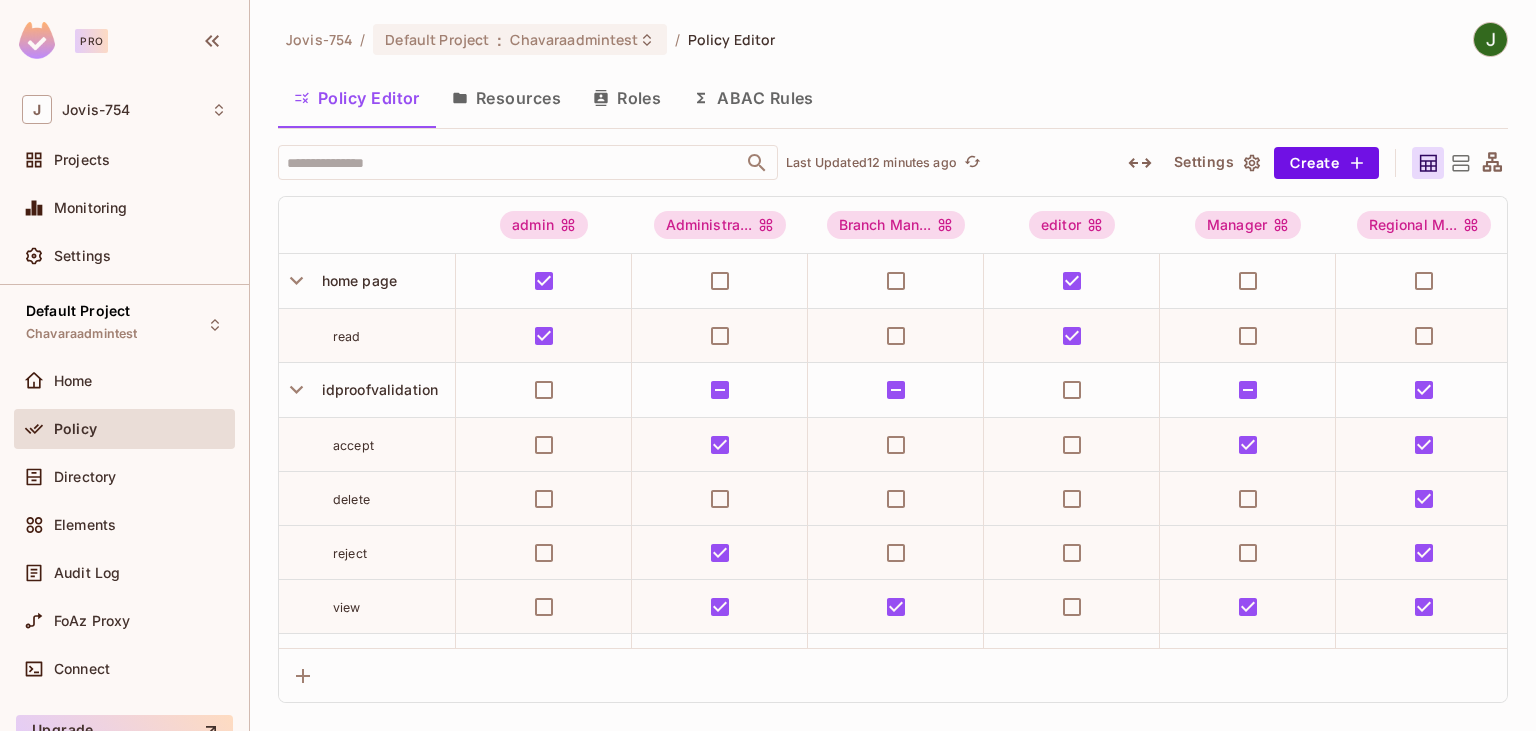 click on "Jovis-754 / Default Project : Chavaraadmintest / Policy Editor" at bounding box center (893, 39) 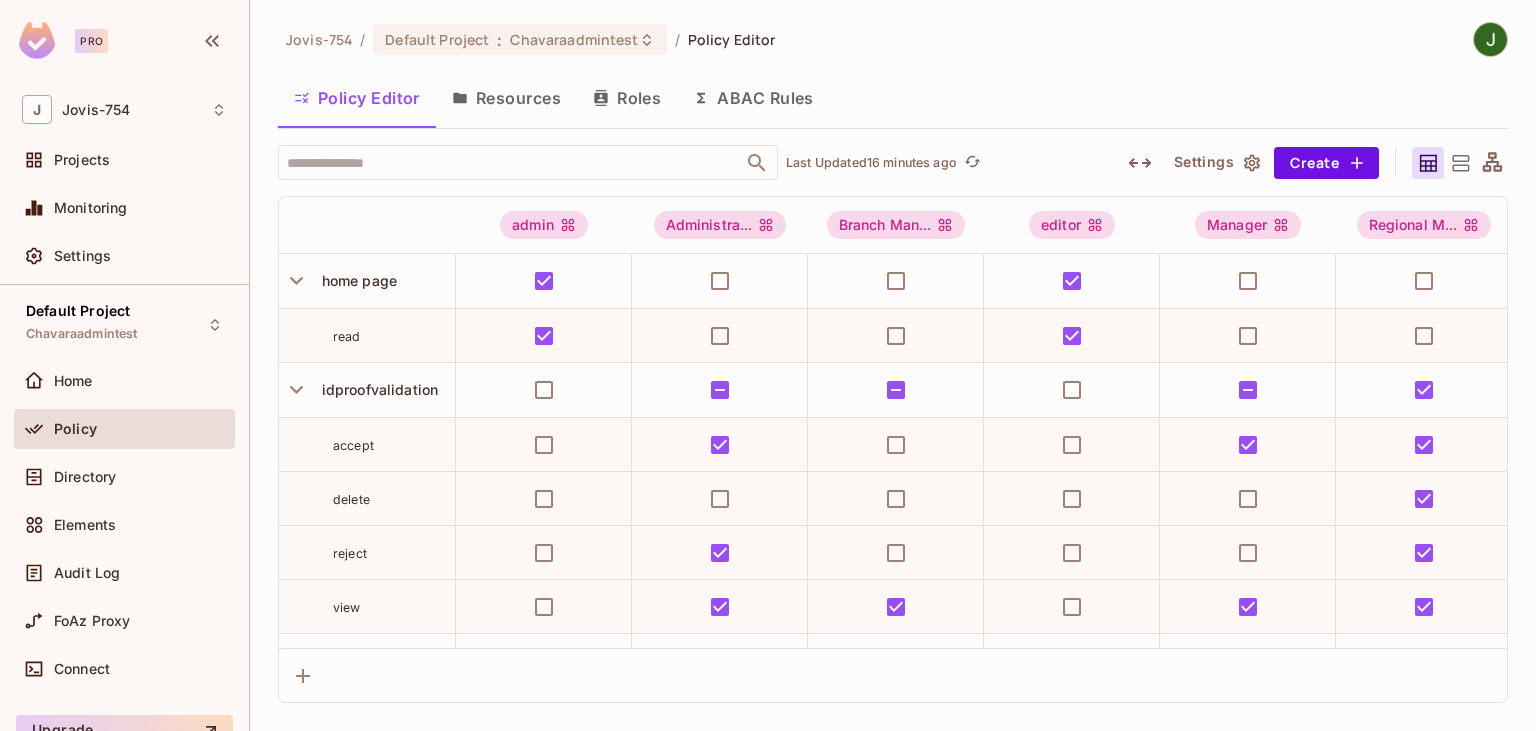 click at bounding box center [1490, 39] 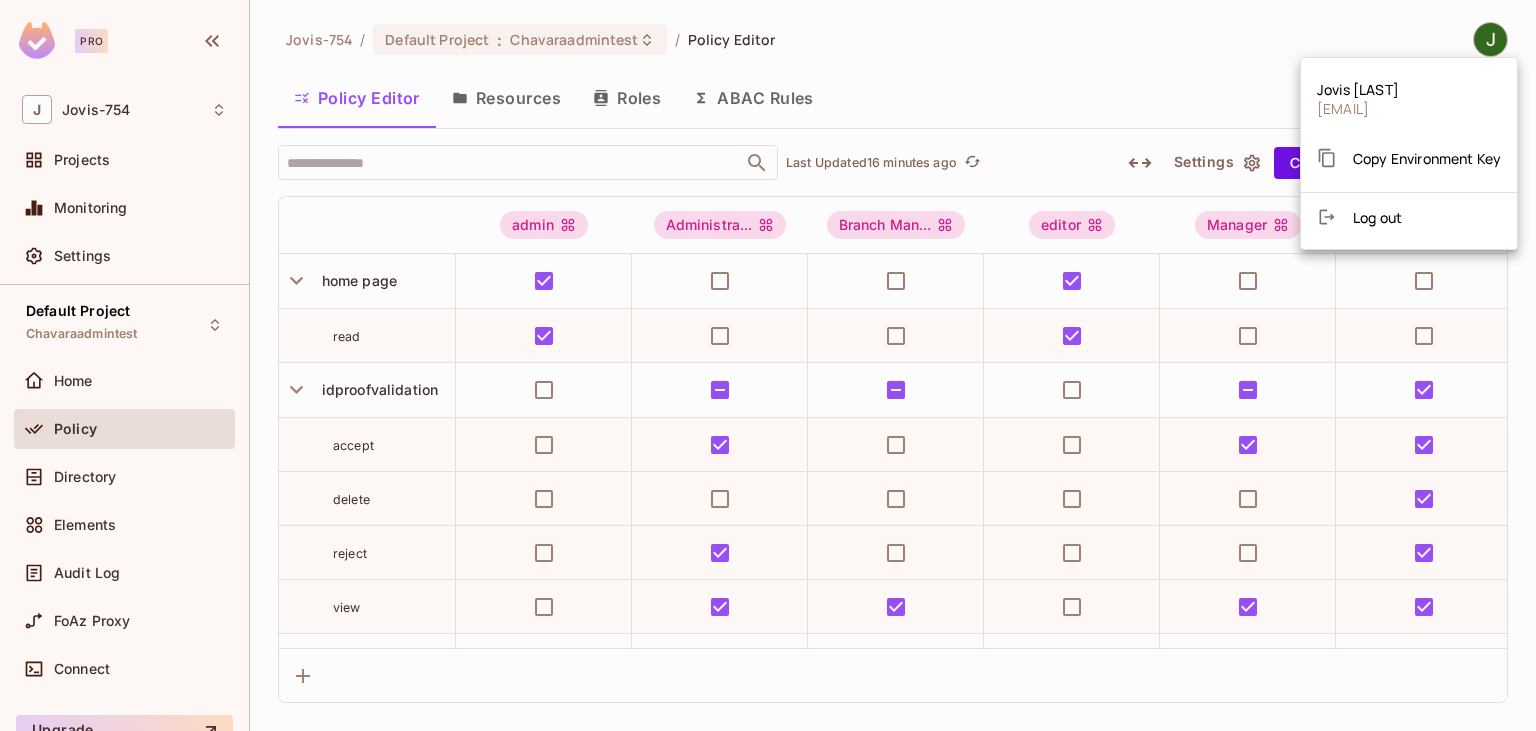 click on "[EMAIL]" at bounding box center (1358, 108) 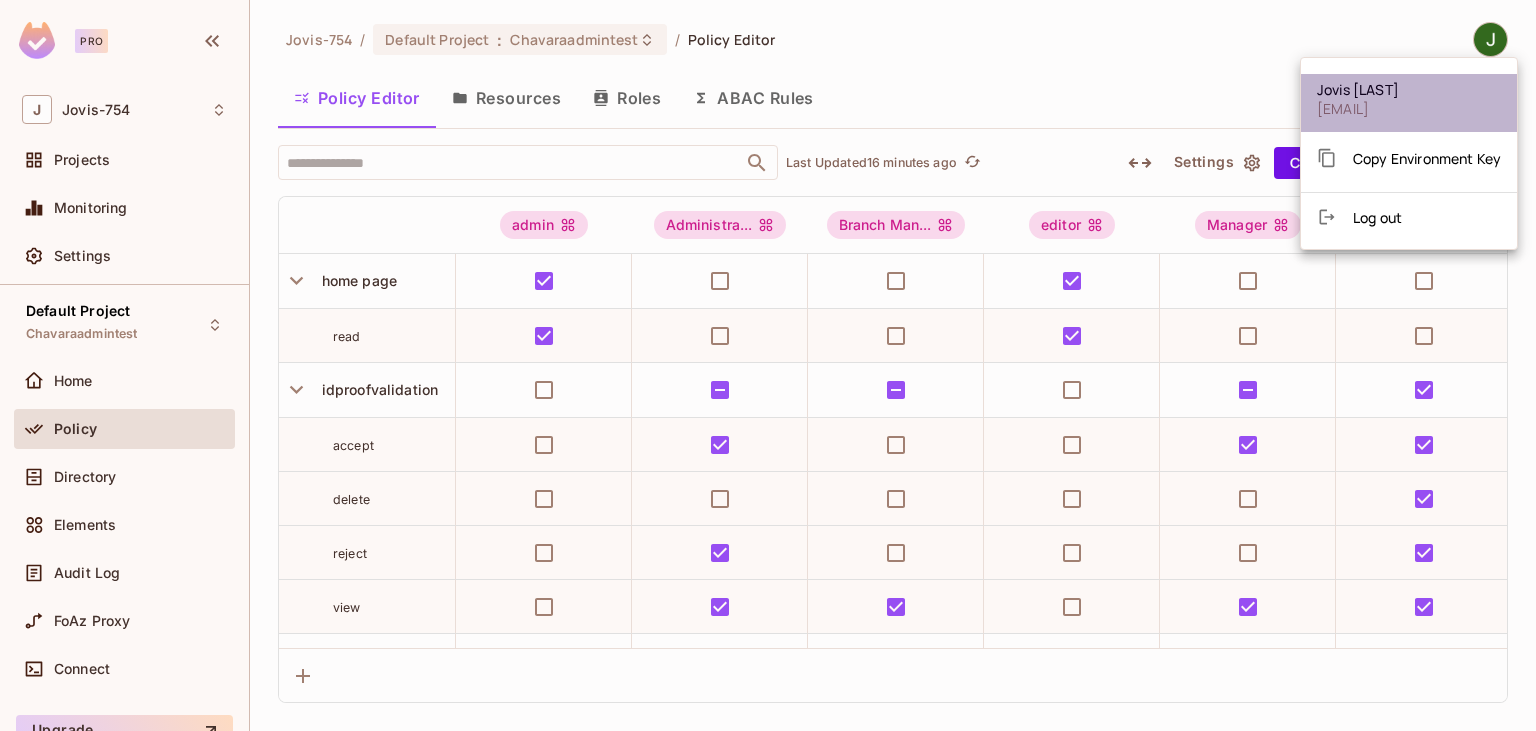 click on "[EMAIL]" at bounding box center (1358, 108) 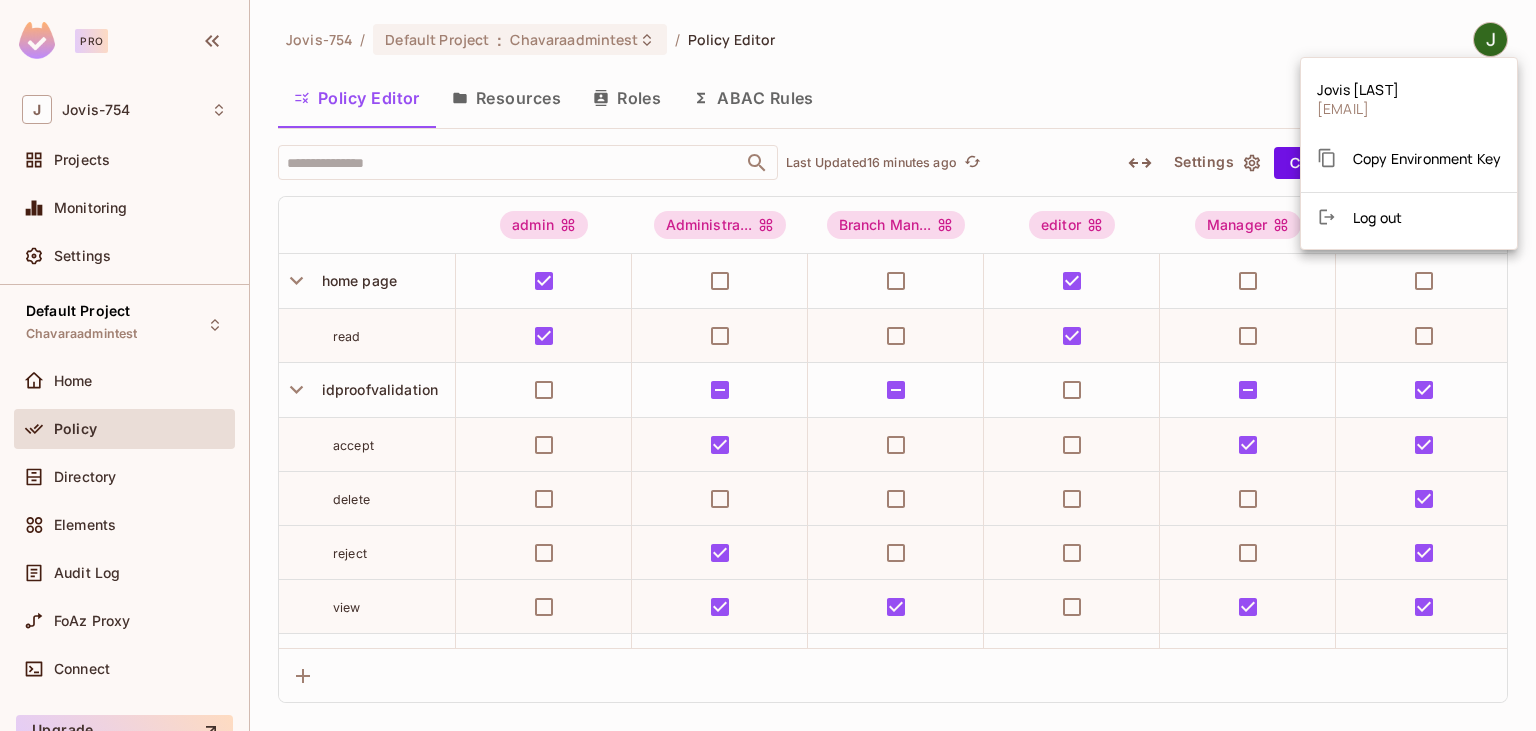 click on "[EMAIL]" at bounding box center [1358, 108] 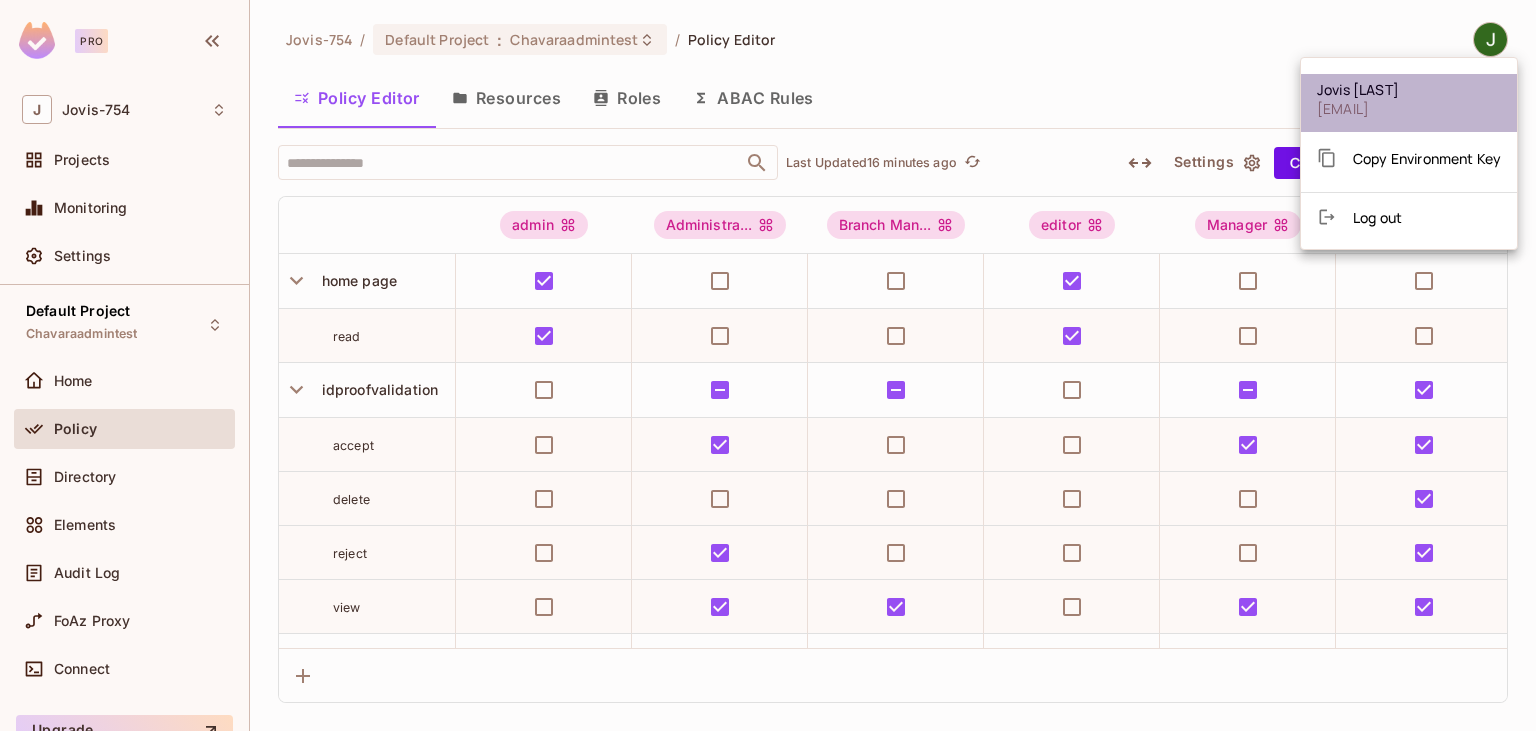 click on "[EMAIL]" at bounding box center [1358, 108] 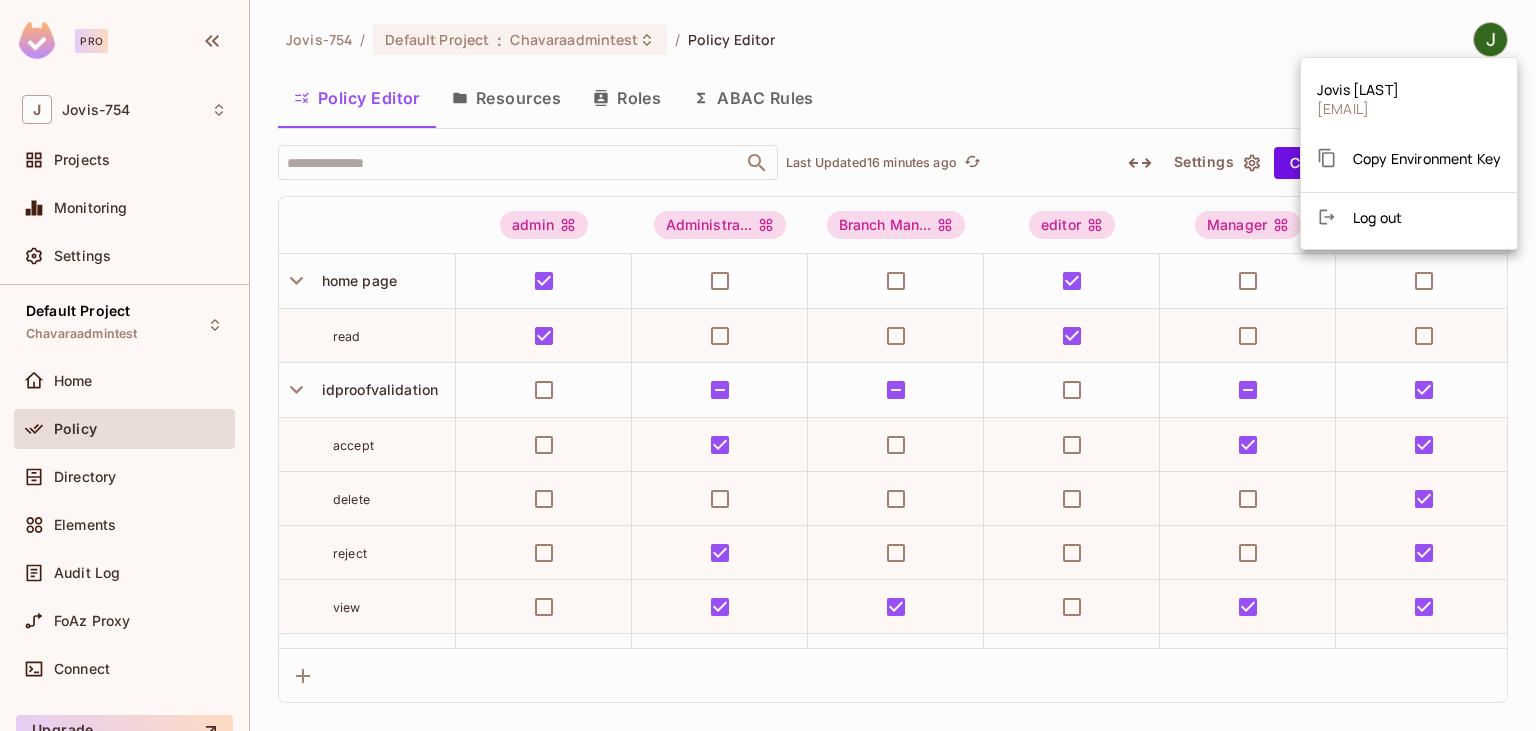 drag, startPoint x: 1099, startPoint y: 54, endPoint x: 962, endPoint y: 3, distance: 146.18481 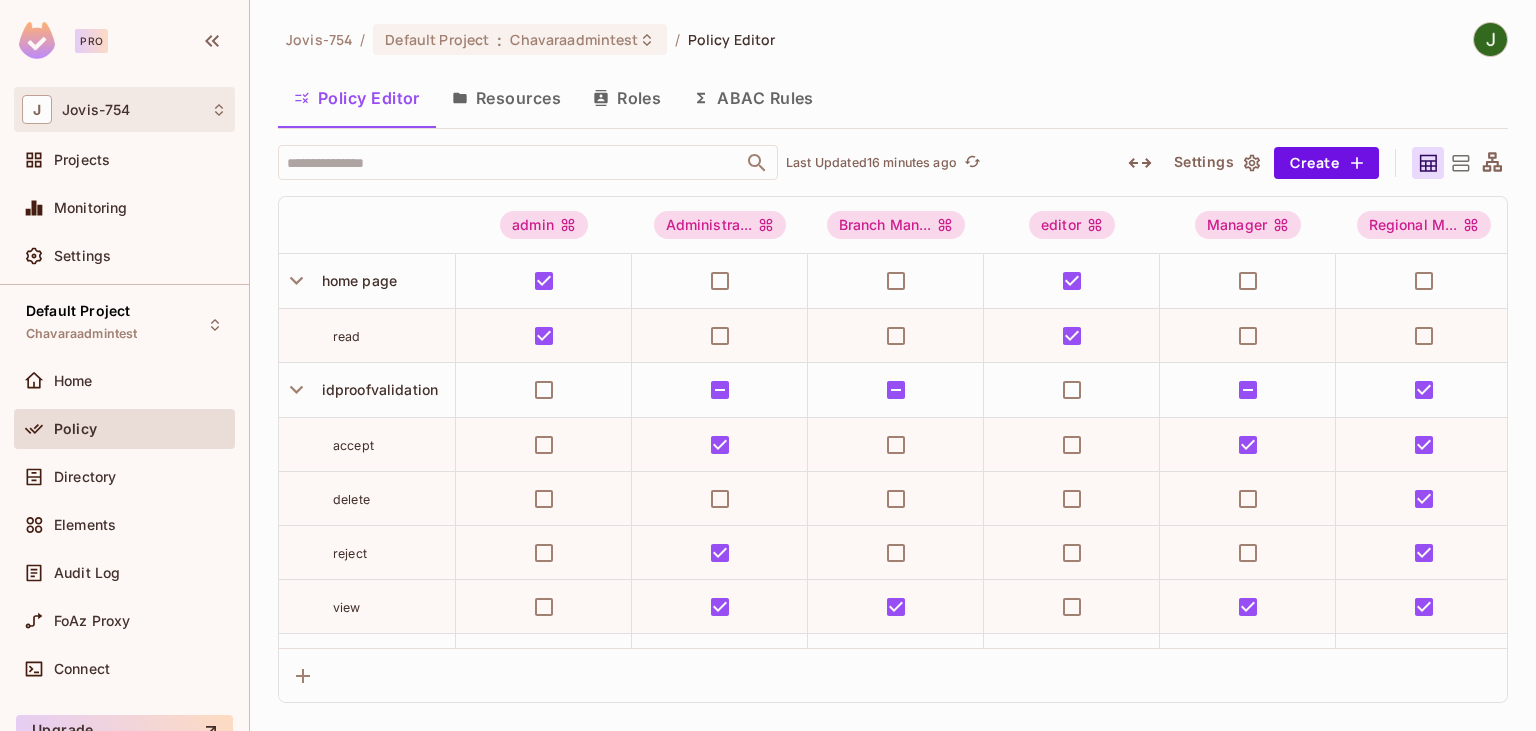 click on "J Jovis-754" at bounding box center (124, 109) 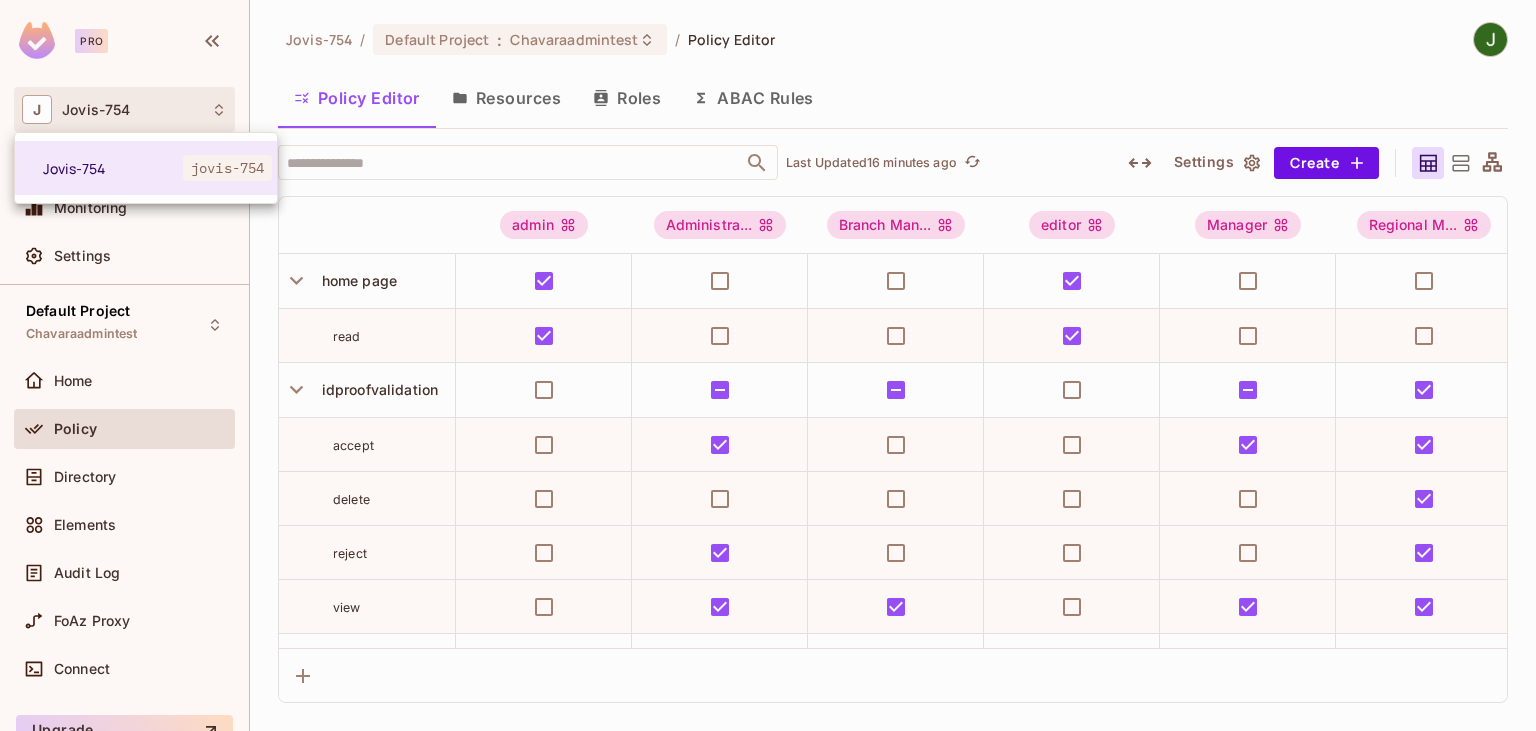 click at bounding box center [768, 365] 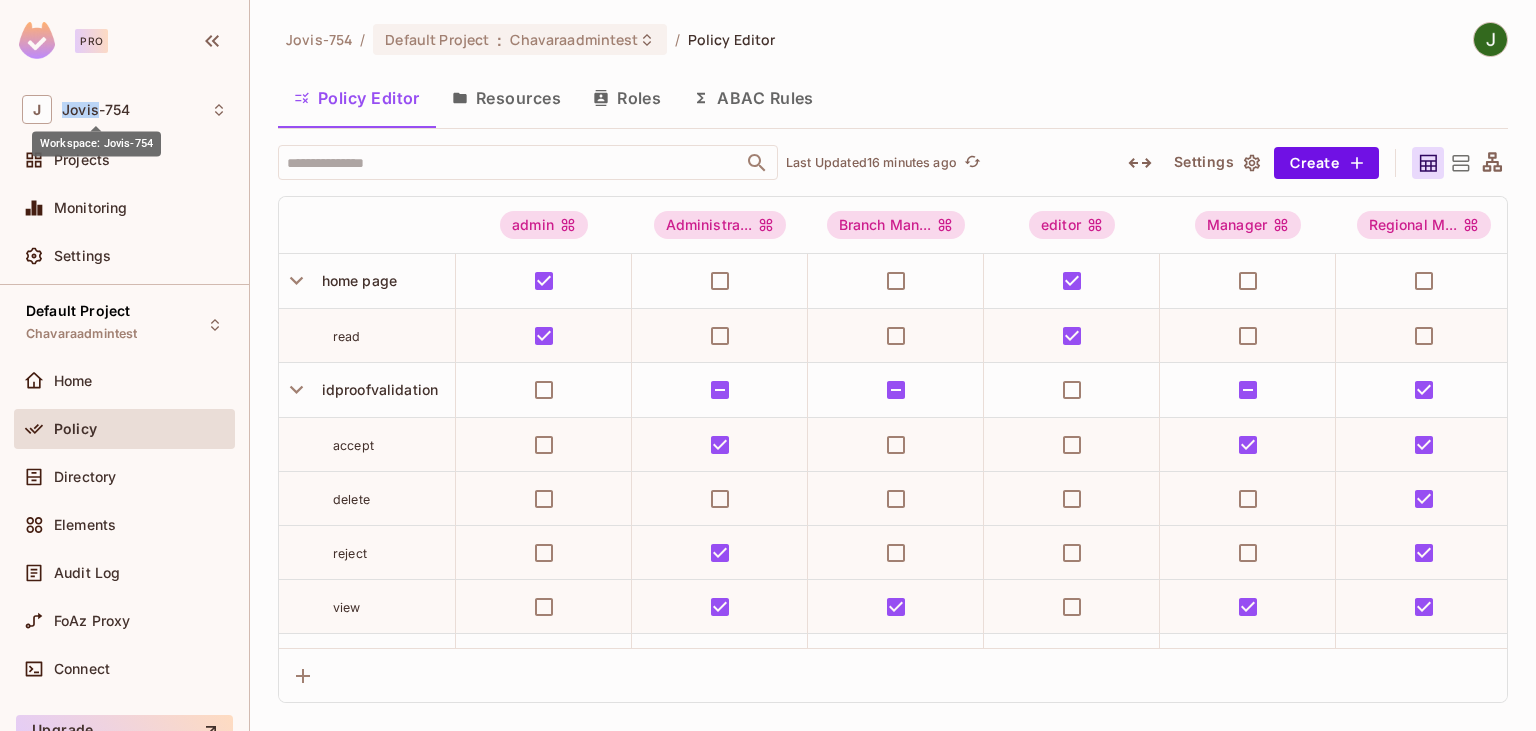 click on "Jovis-754" at bounding box center (96, 110) 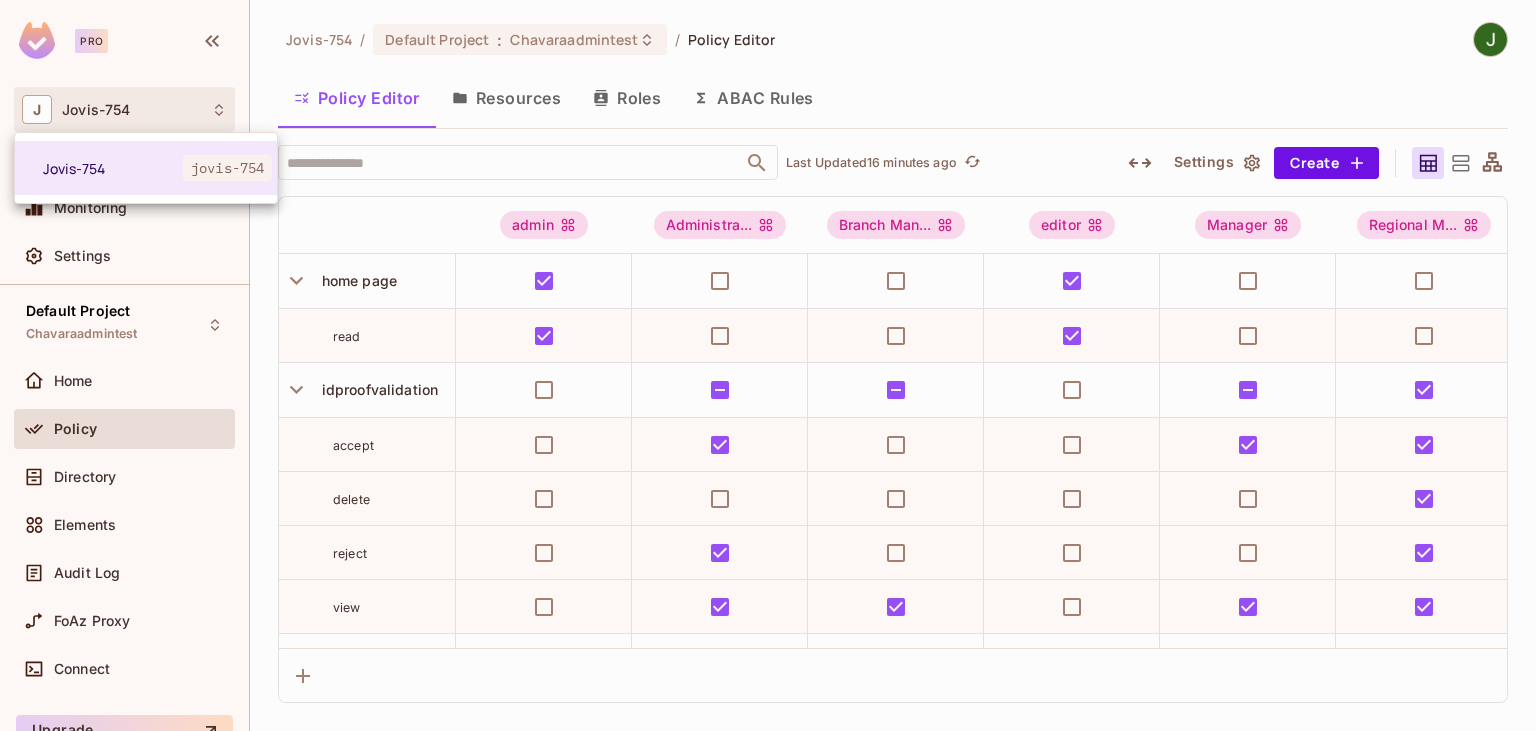 click at bounding box center (768, 365) 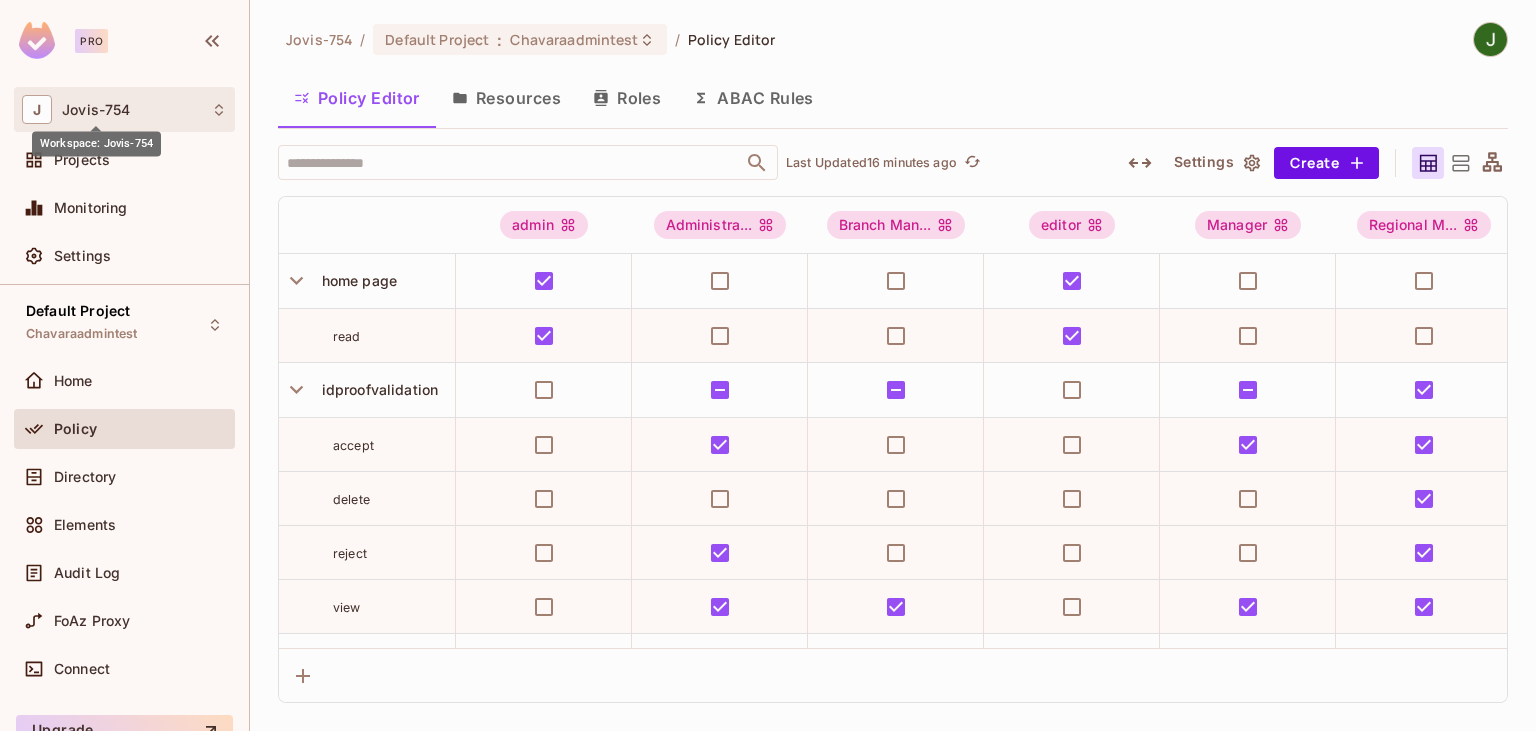 click on "Jovis-754" at bounding box center (96, 110) 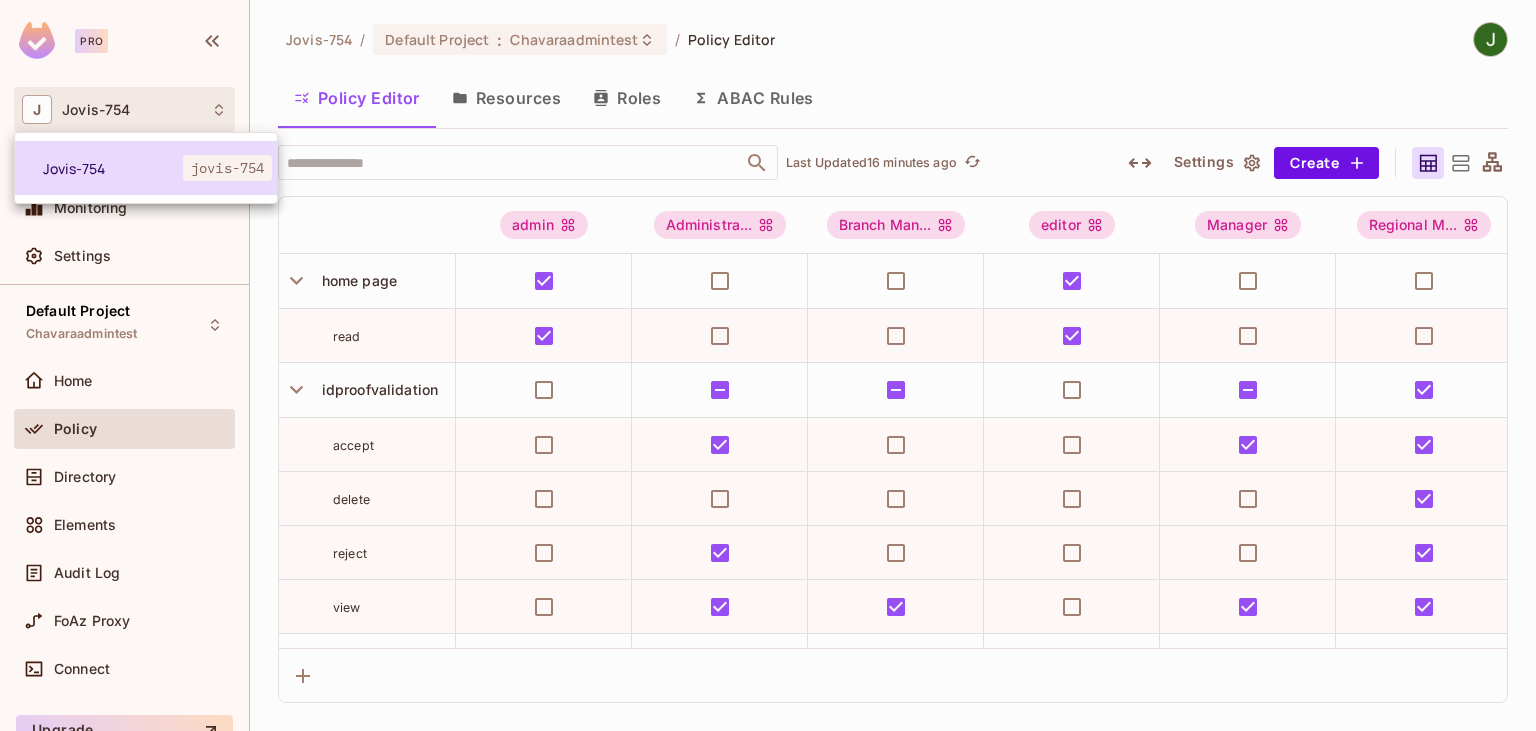 click on "Jovis-754 jovis-754" at bounding box center [146, 168] 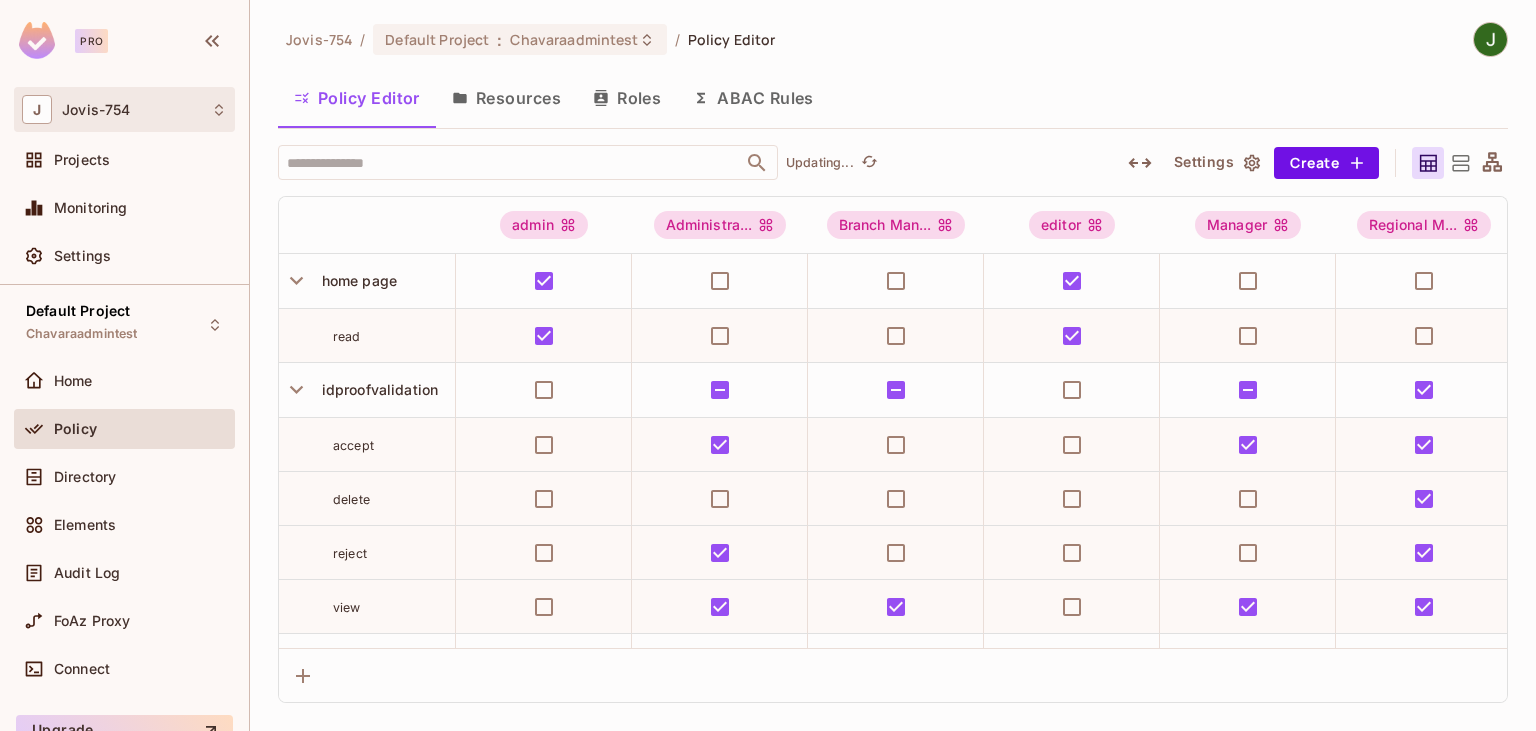 click 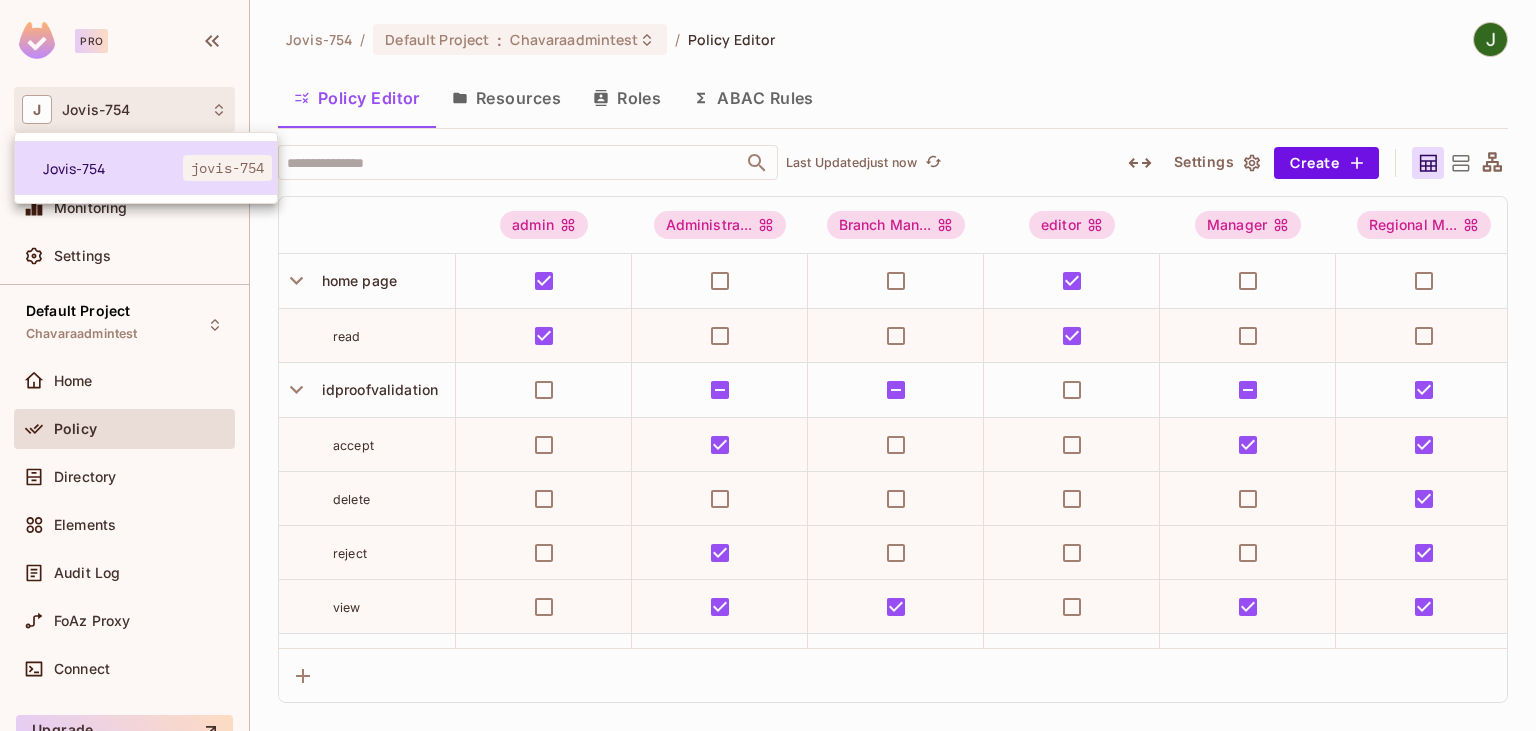 click on "Jovis-754" at bounding box center [113, 168] 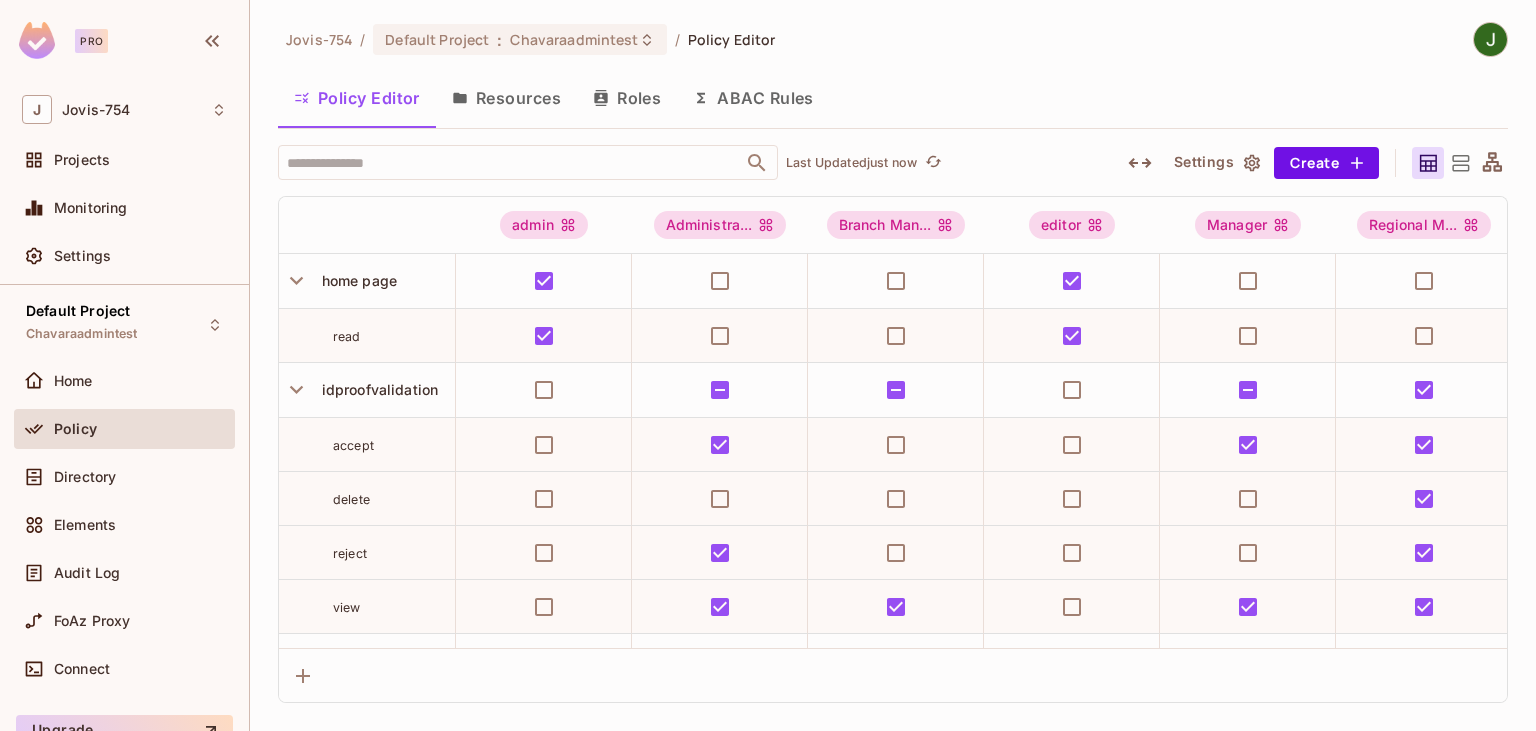click on "Policy Editor" at bounding box center (732, 39) 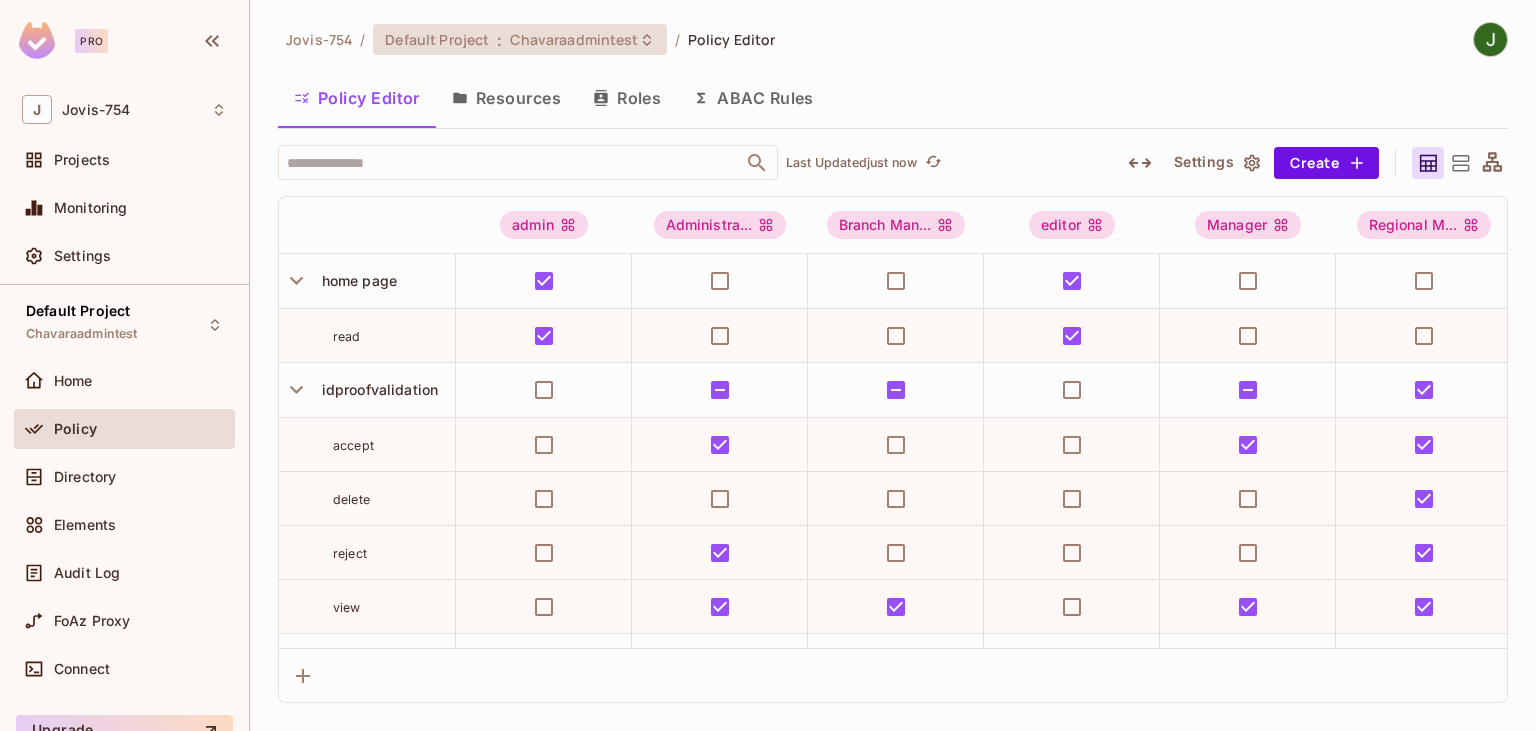 click on "Chavaraadmintest" at bounding box center (574, 39) 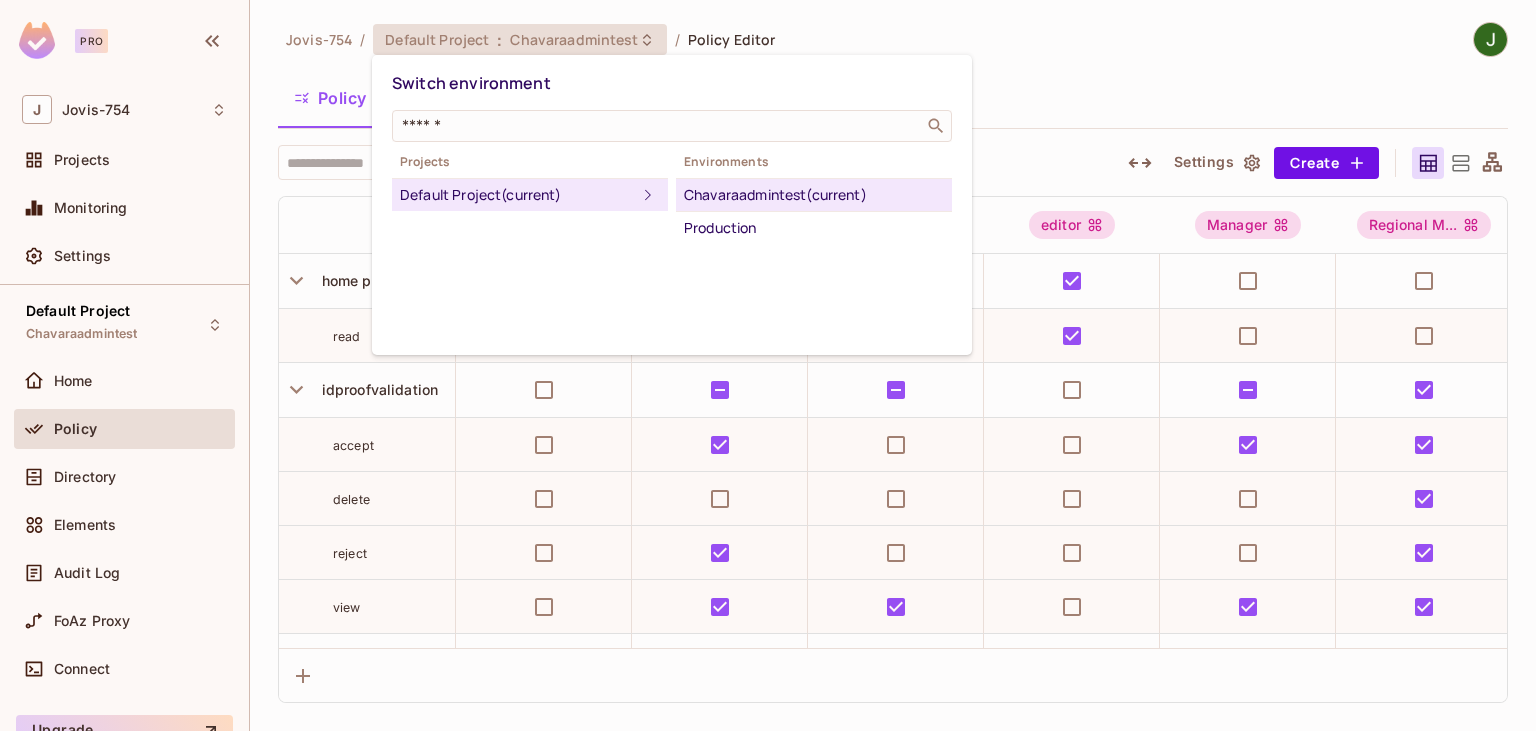 click at bounding box center [768, 365] 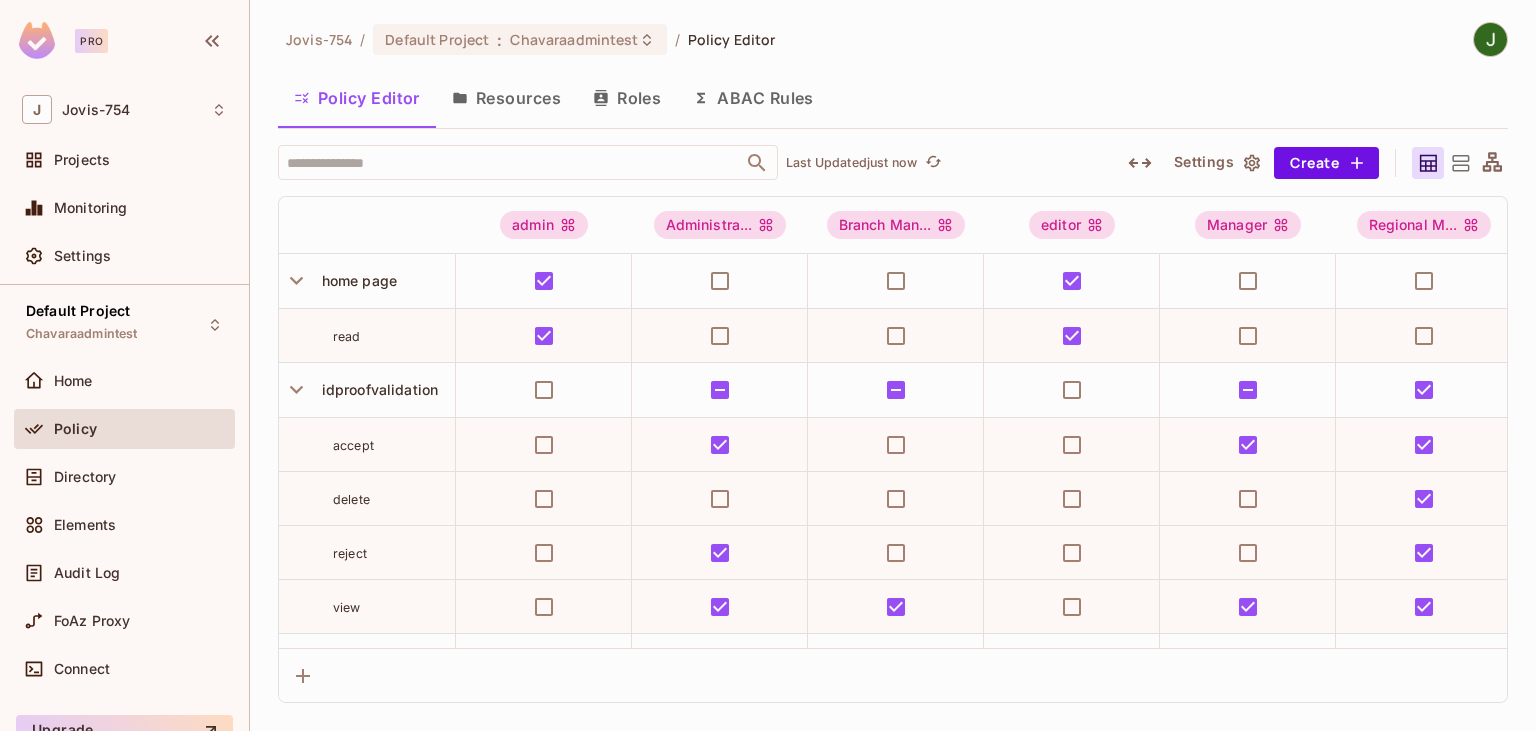 click on "Jovis-754 / Default Project : Chavaraadmintest / Policy Editor" at bounding box center (893, 39) 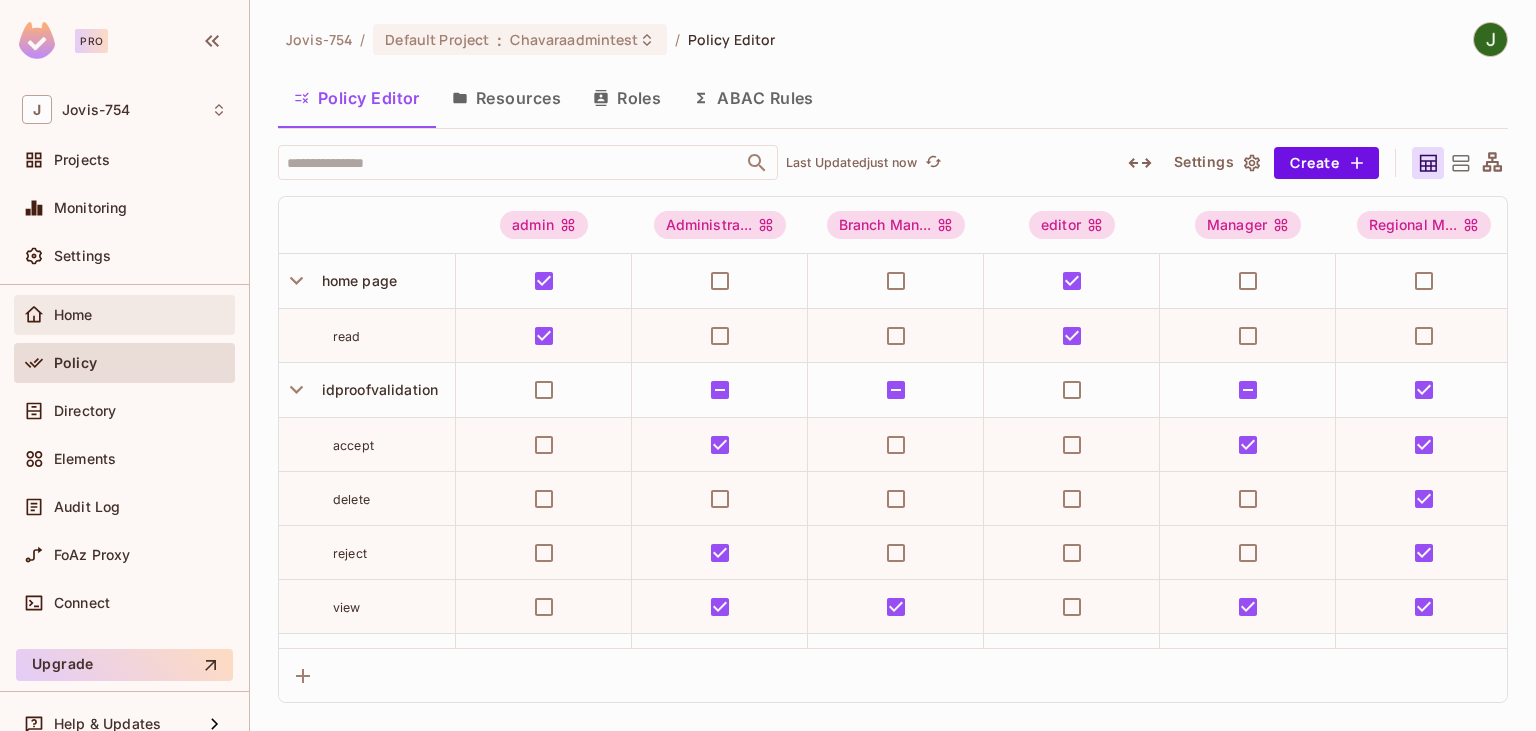 scroll, scrollTop: 90, scrollLeft: 0, axis: vertical 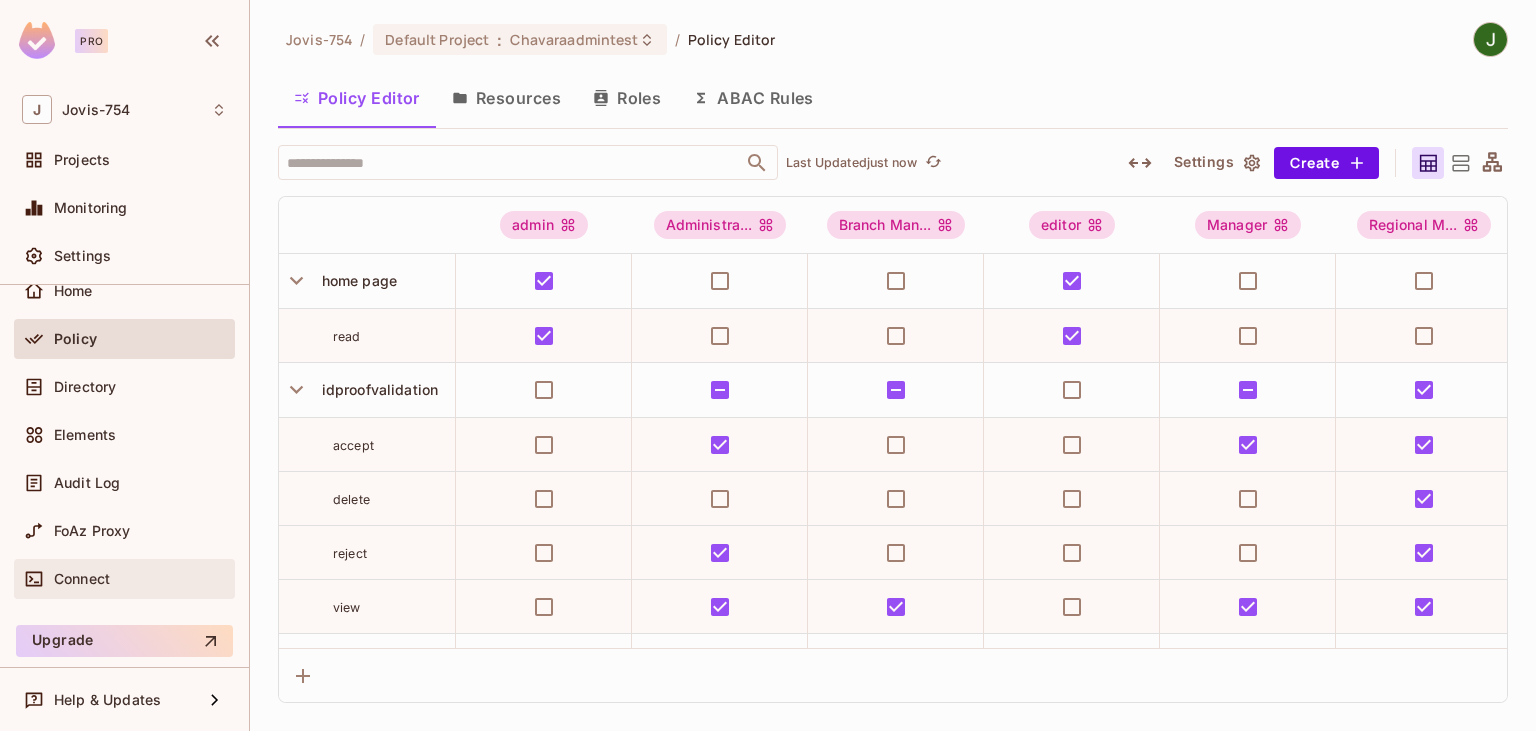 click on "Connect" at bounding box center [82, 579] 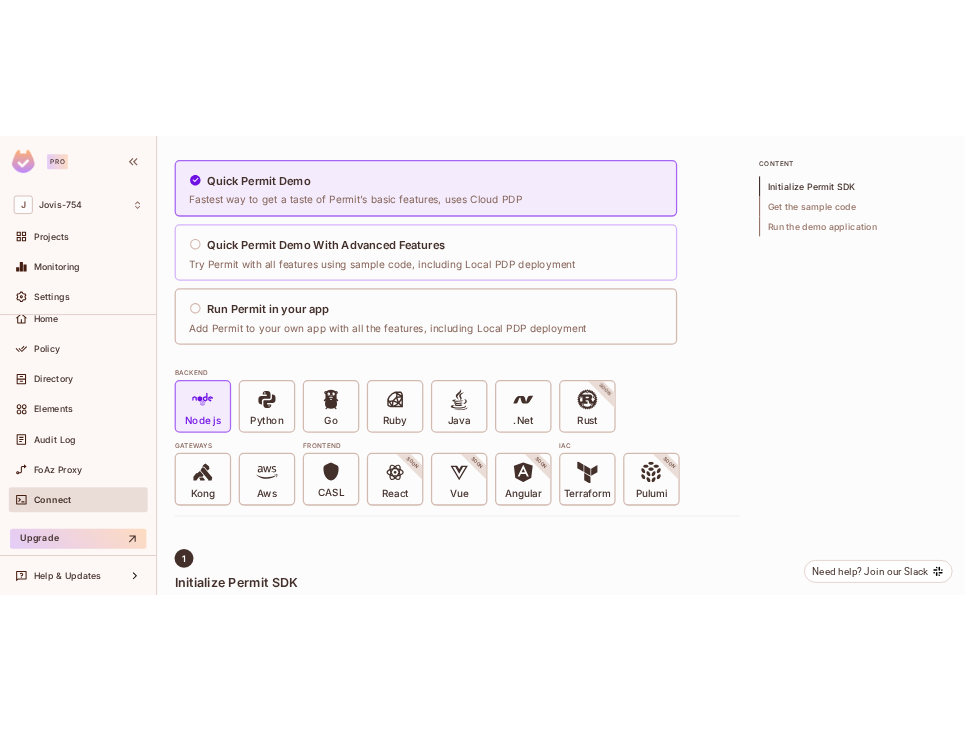 scroll, scrollTop: 0, scrollLeft: 0, axis: both 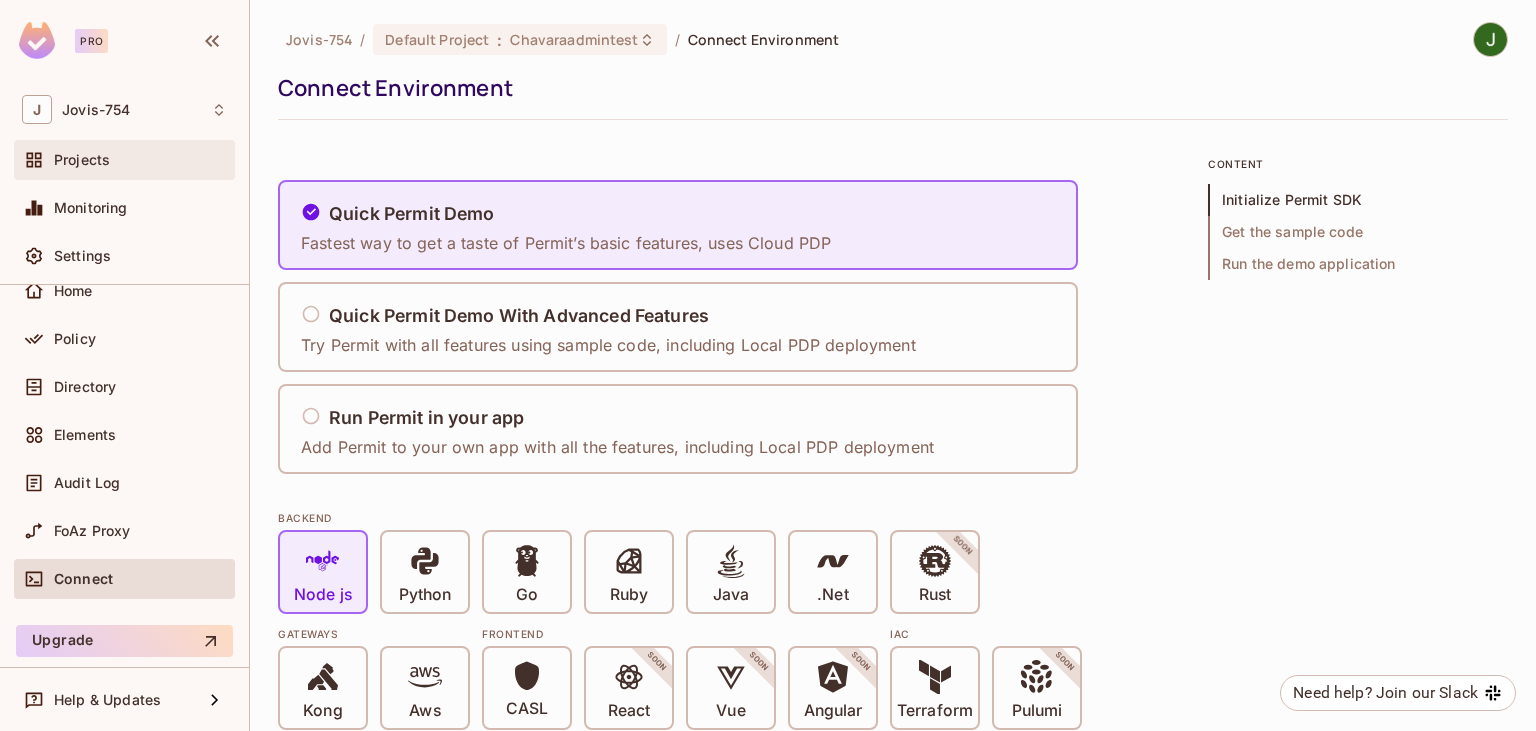 click on "Projects" at bounding box center (124, 160) 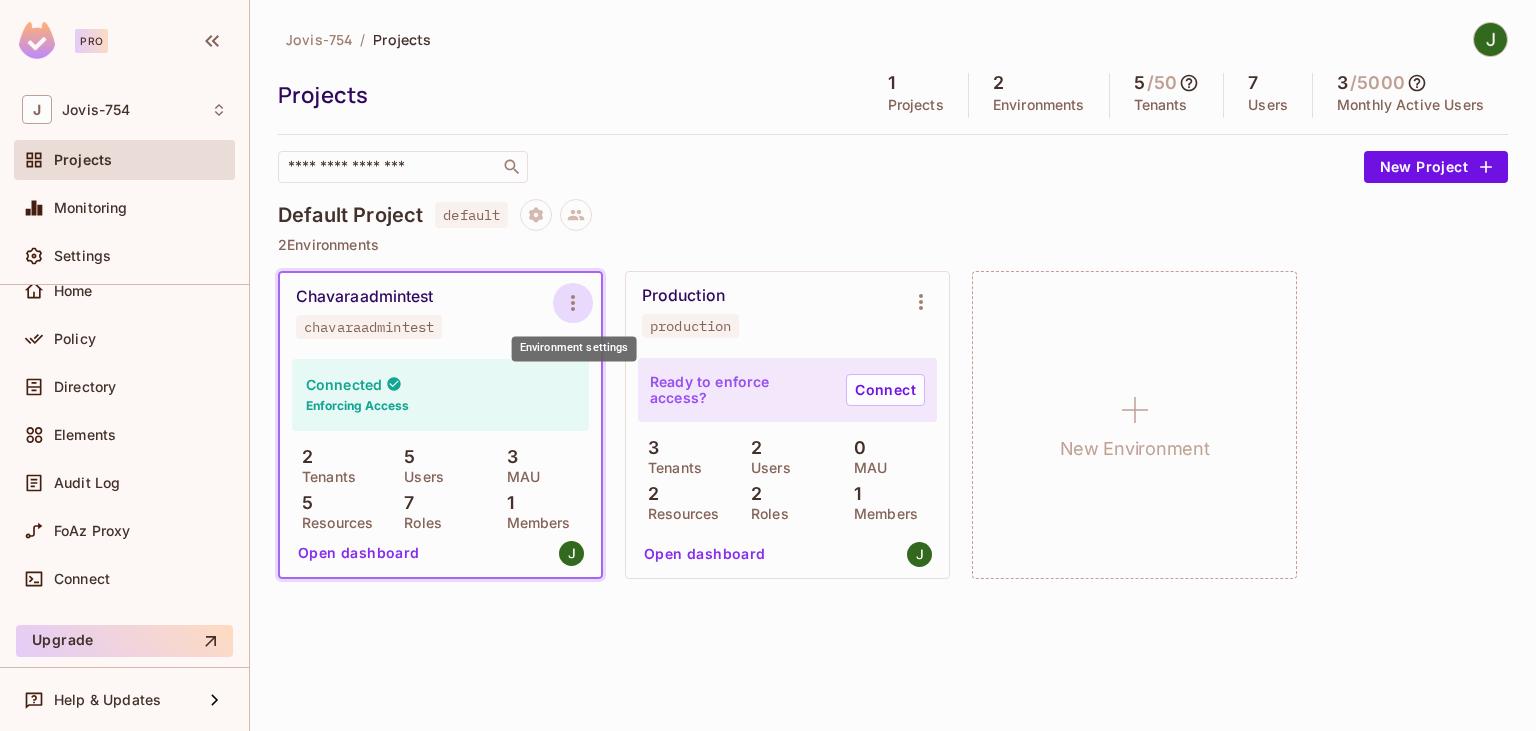 click 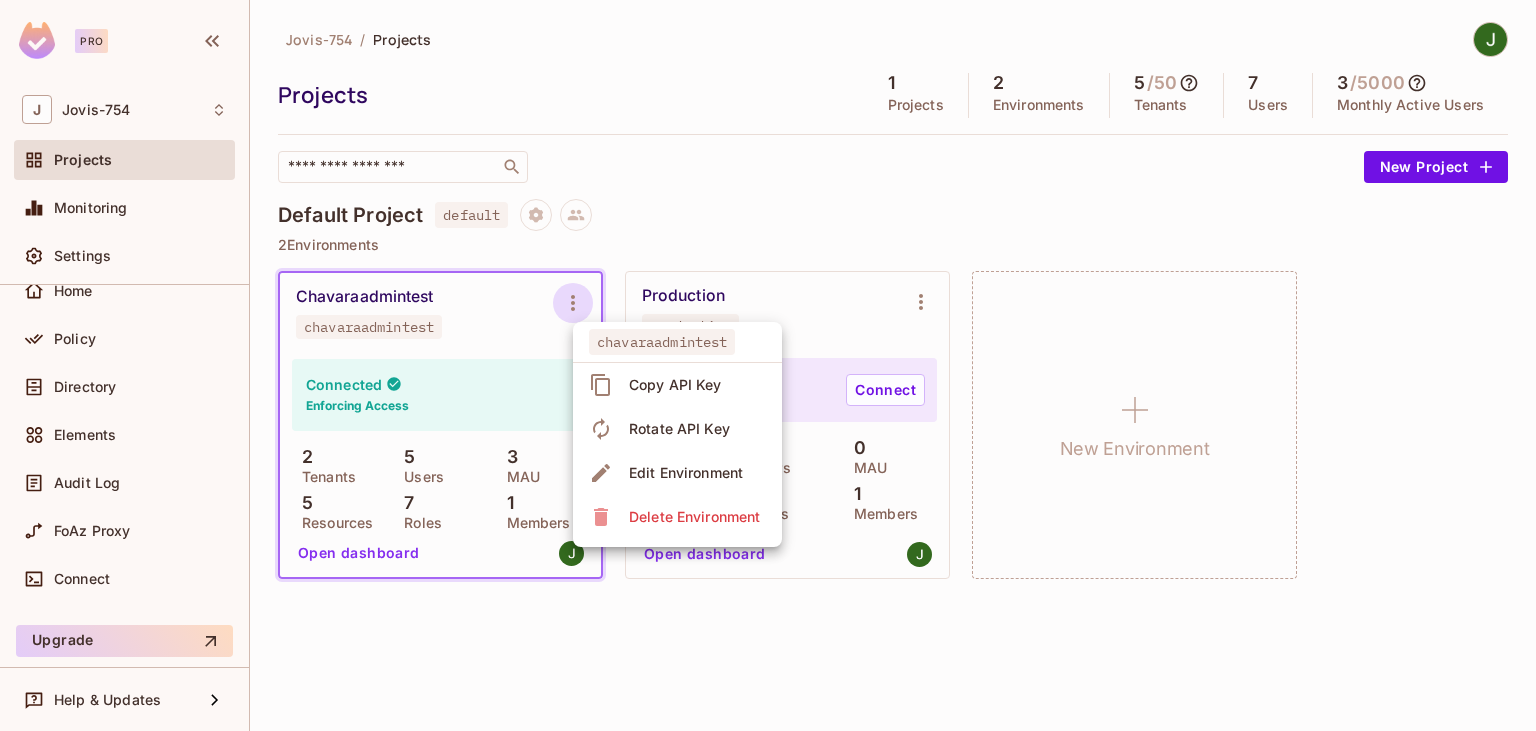 click at bounding box center [768, 365] 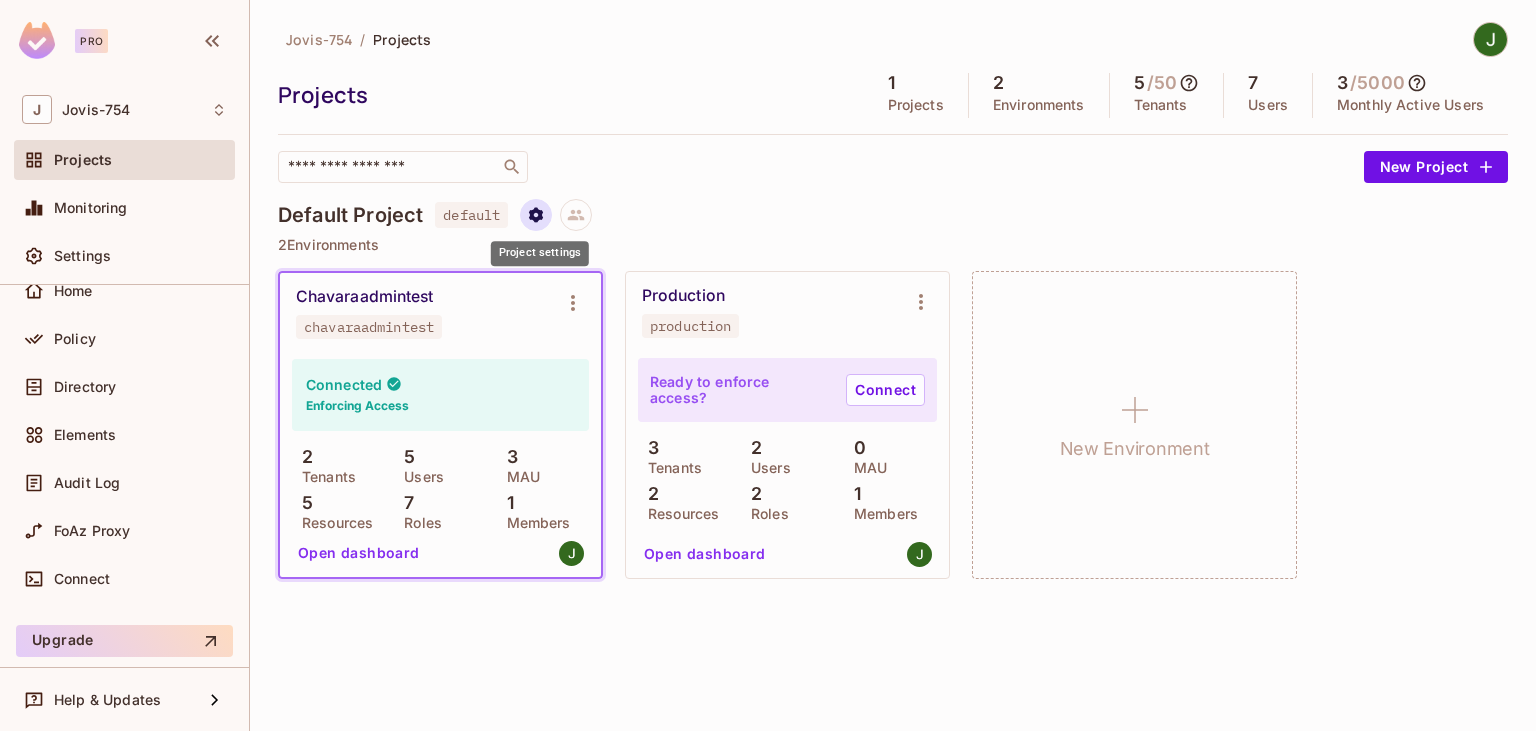 click 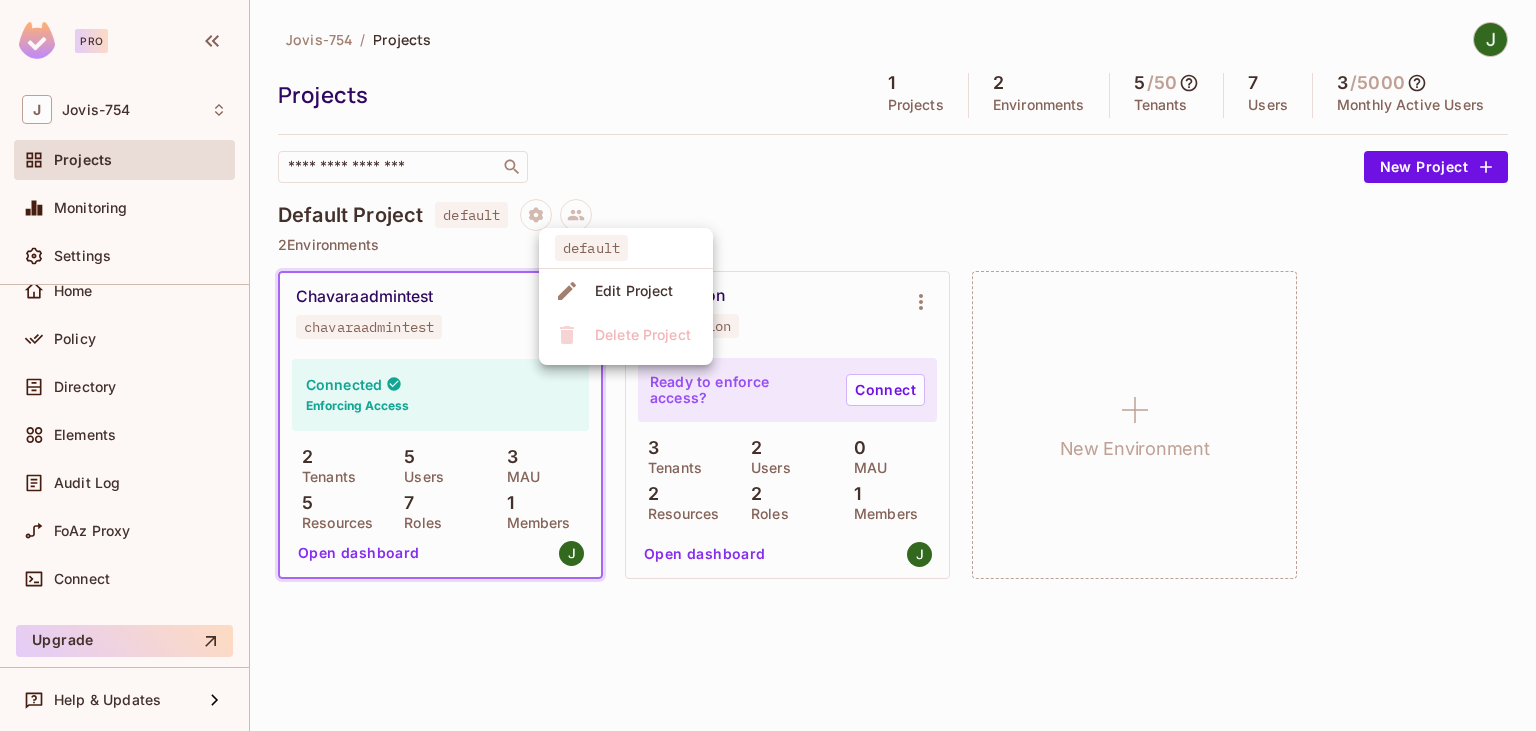 click on "Edit Project" at bounding box center [634, 291] 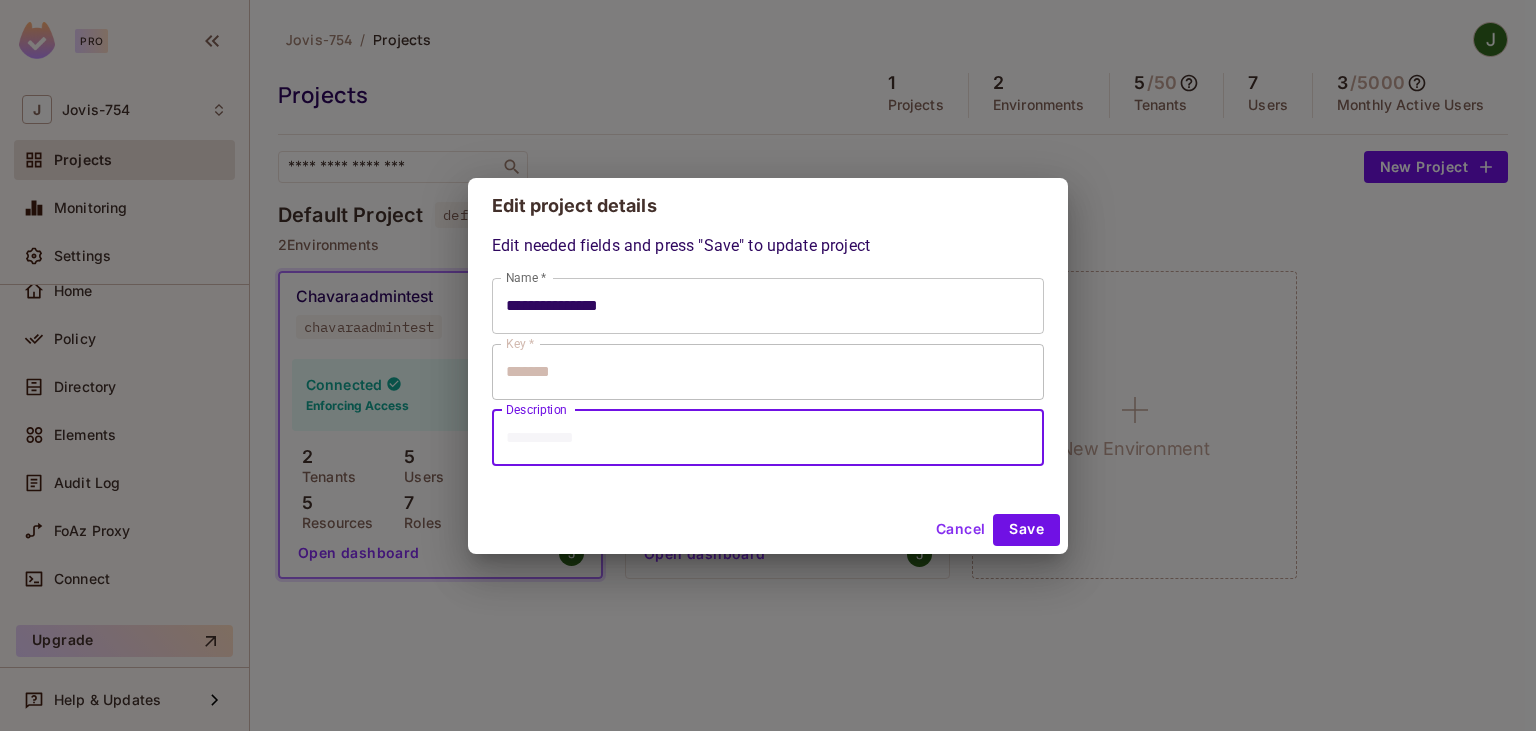 click on "Description" at bounding box center [768, 438] 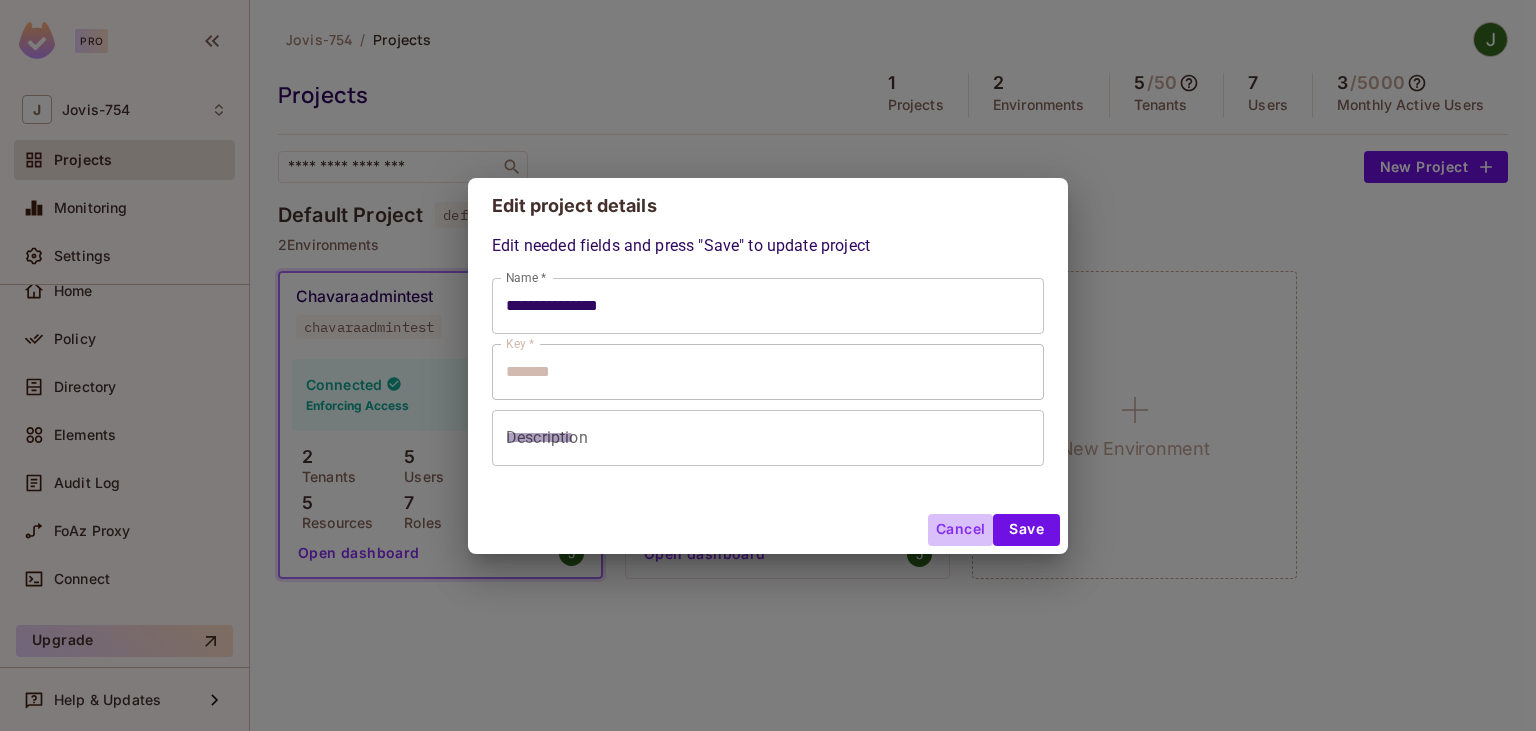 click on "Cancel" at bounding box center (960, 530) 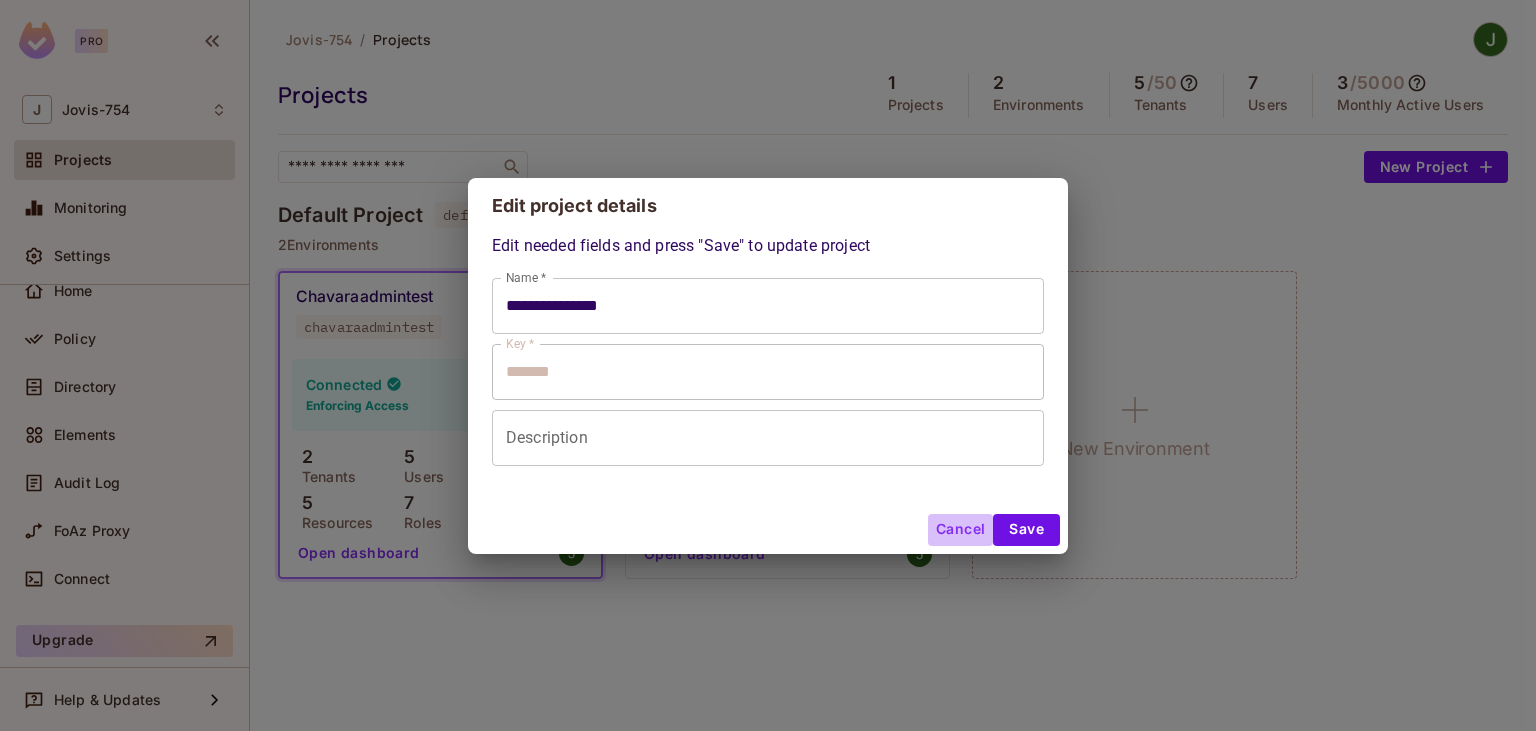 type on "**********" 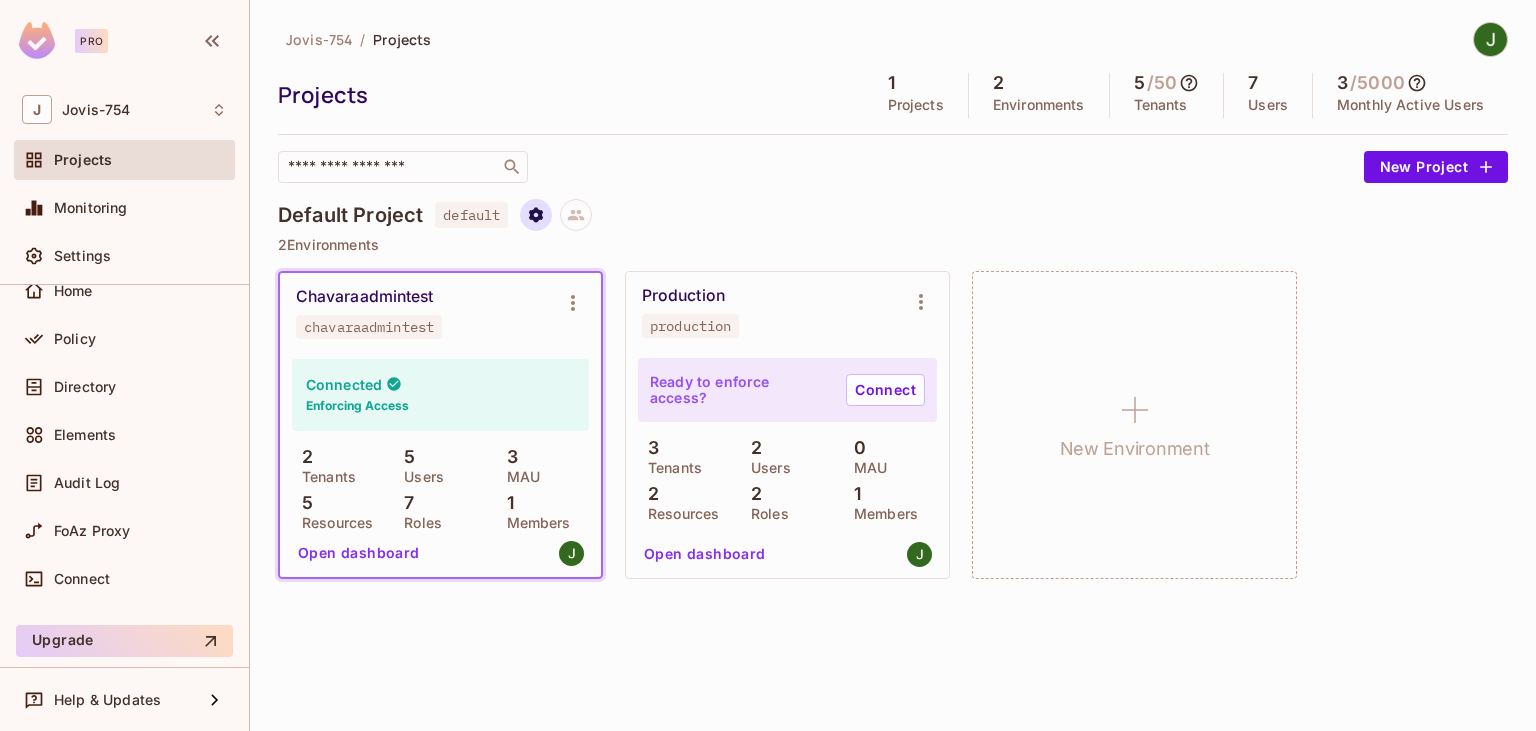 click 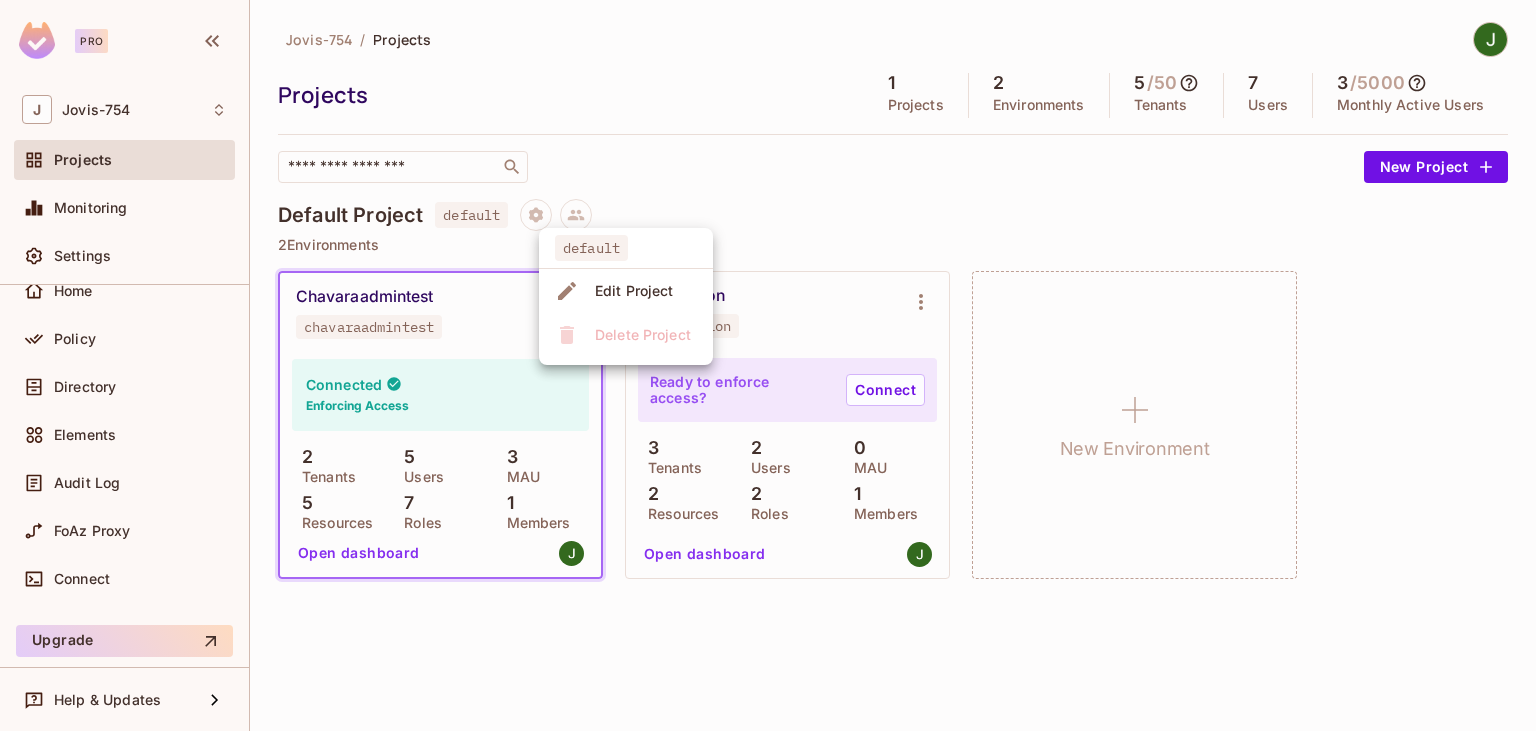 drag, startPoint x: 642, startPoint y: 190, endPoint x: 587, endPoint y: 210, distance: 58.5235 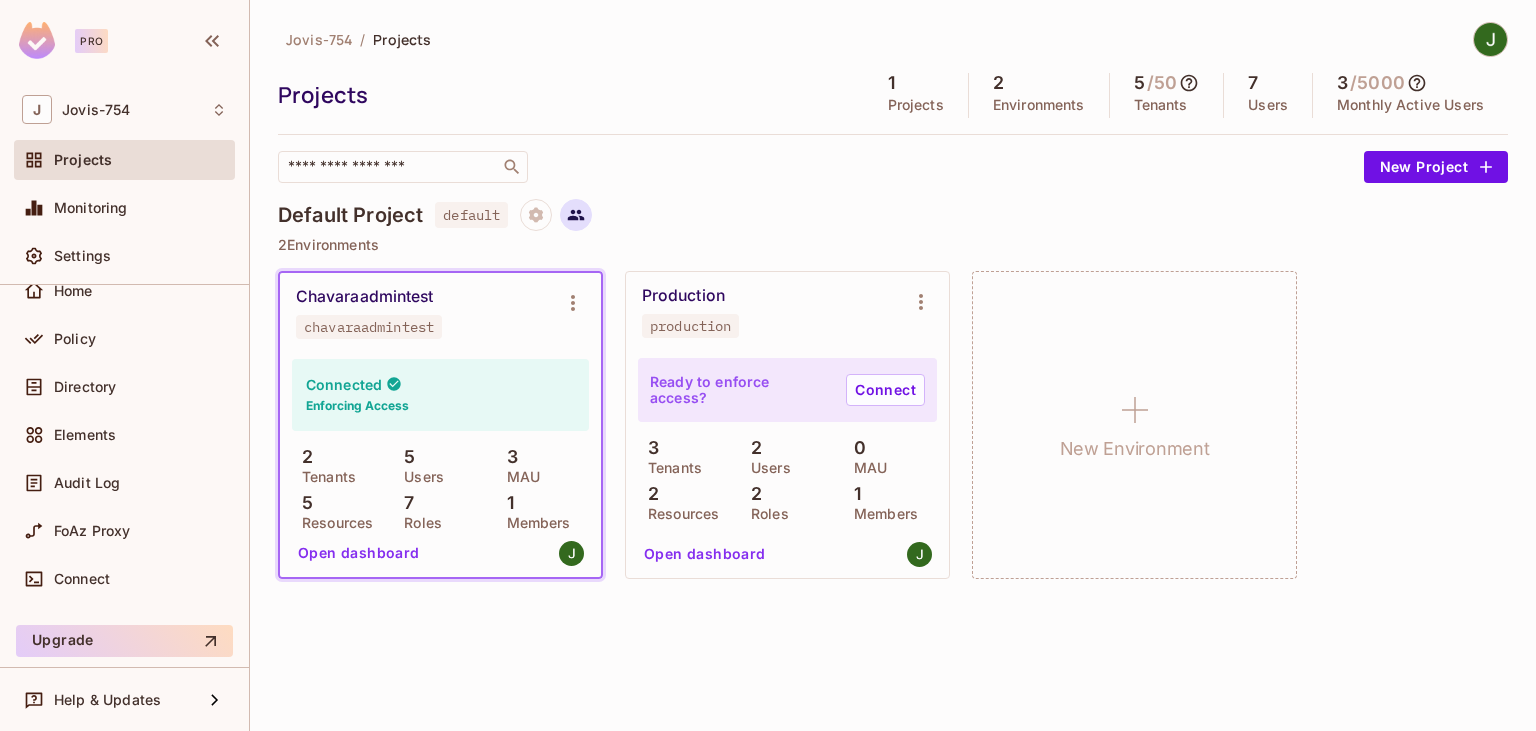 click 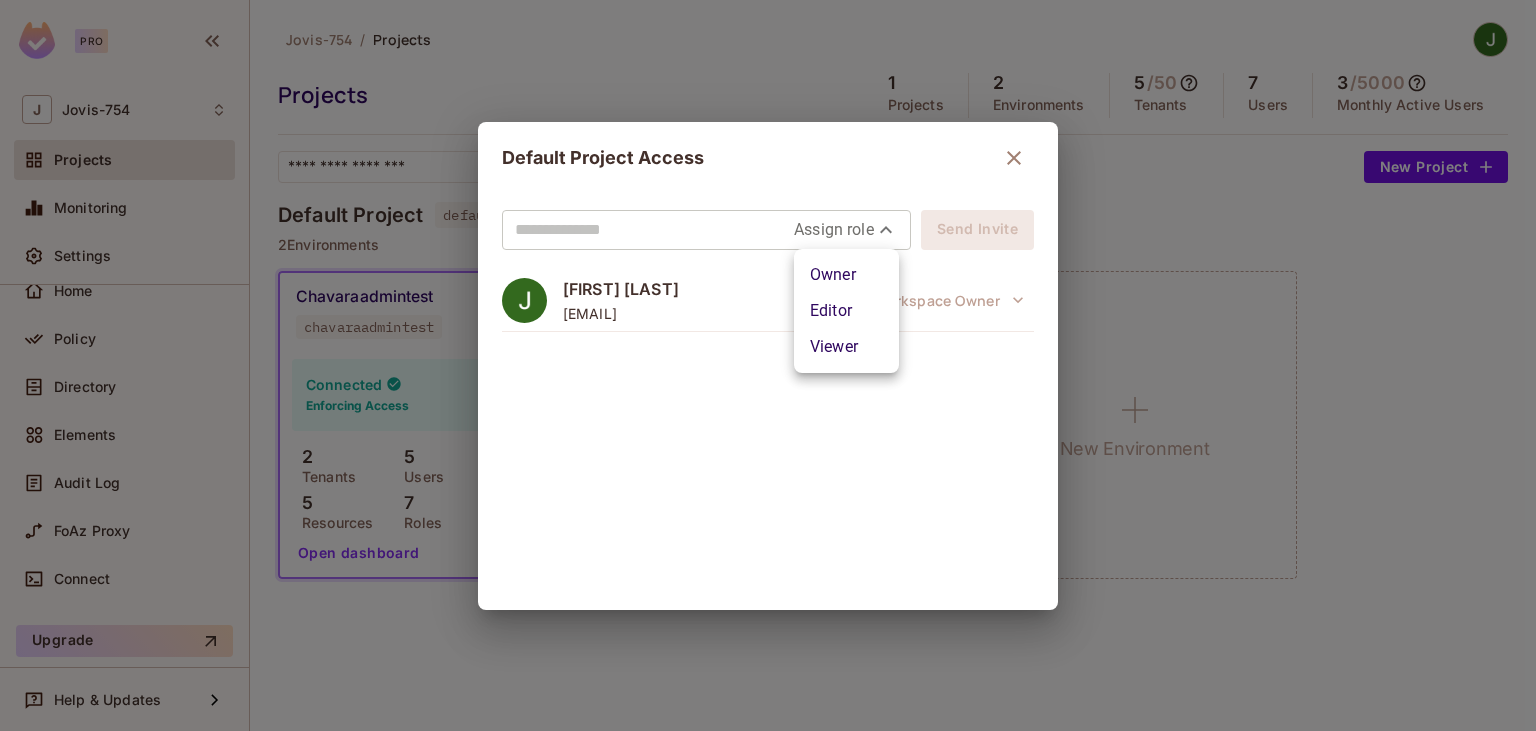 click on "Pro J Jovis-754 Projects Monitoring Settings Default Project Chavaraadmintest Home Policy Directory Elements Audit Log FoAz Proxy Connect Upgrade Help & Updates Jovis-754 / Projects Projects 1 Projects 2 Environments 5 / 50 Tenants 7 Users 3 / 5000 Monthly Active Users ​ New Project Default Project default 2 Environments Chavaraadmintest chavaraadmintest Connected Enforcing Access 2 Tenants 5 Users 3 MAU 5 Resources 7 Roles 1 Members Open dashboard Production production Ready to enforce access? Connect 3 Tenants 2 Users 0 MAU 2 Resources 2 Roles 1 Members Open dashboard New Environment
Default Project Access Assign role Send Invite [FIRST] [LAST] [EMAIL] Workspace Owner Owner Editor Viewer" at bounding box center [768, 365] 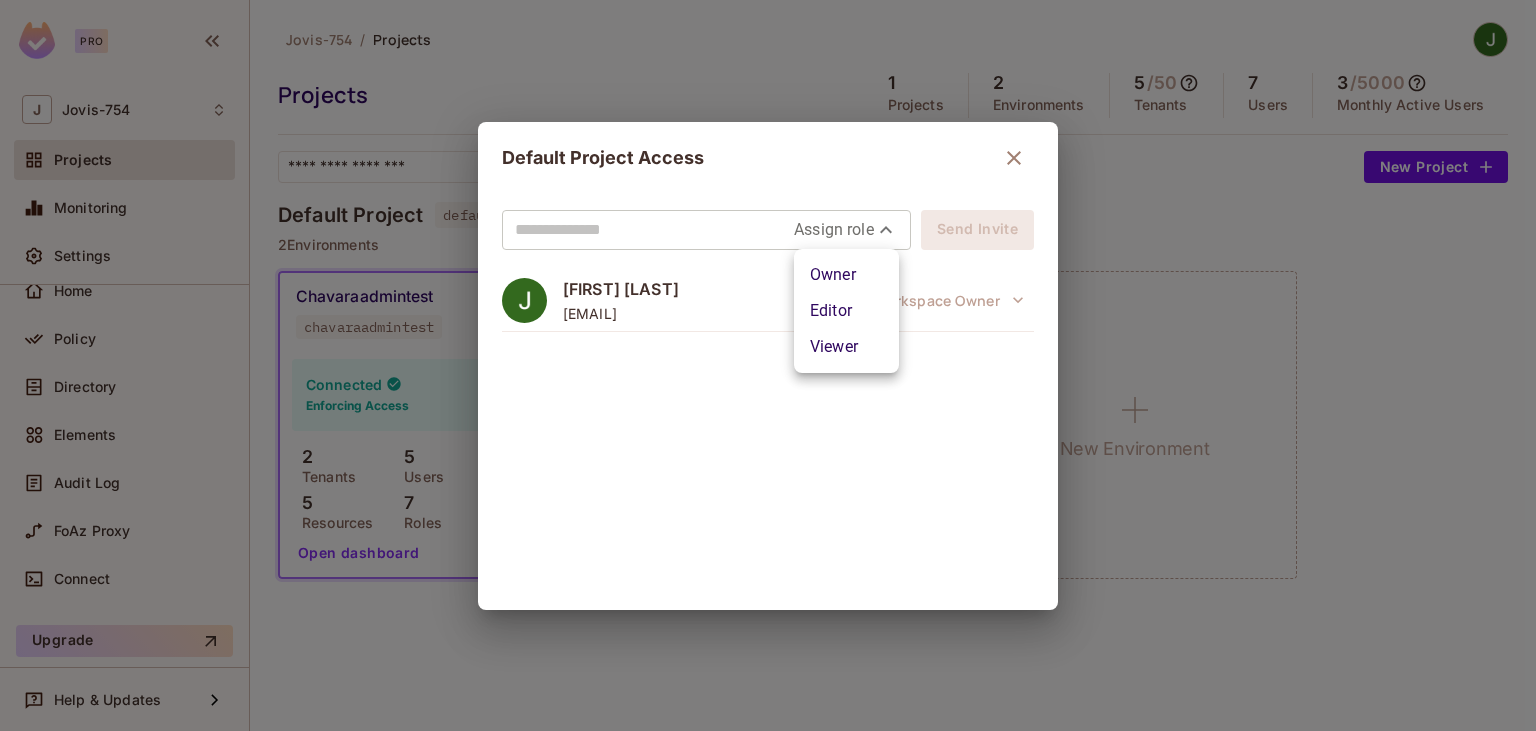 click at bounding box center [768, 365] 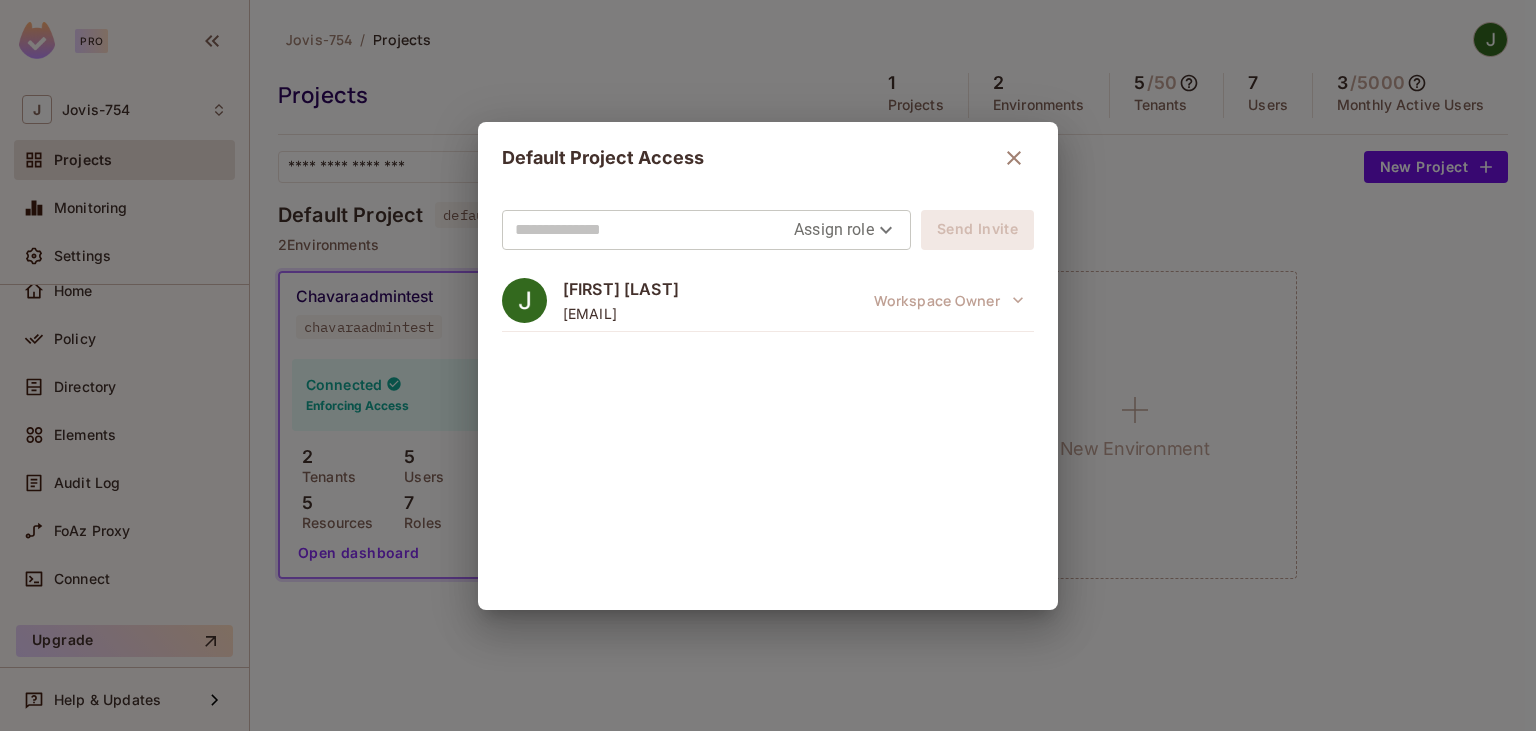 click 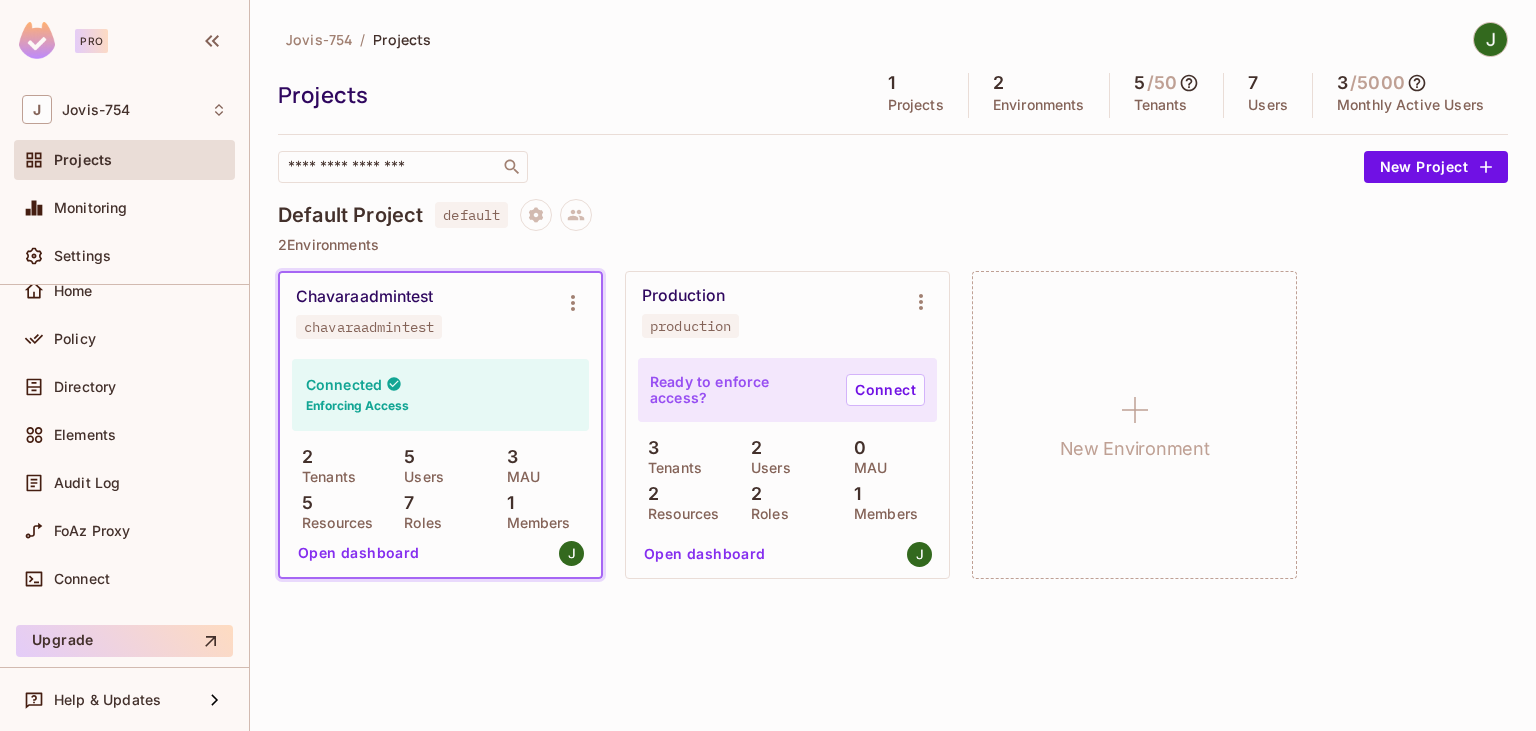 click on "Projects 1 Projects 2 Environments 5 / 50 Tenants 7 Users 3 / 5000 Monthly Active Users" at bounding box center (893, 95) 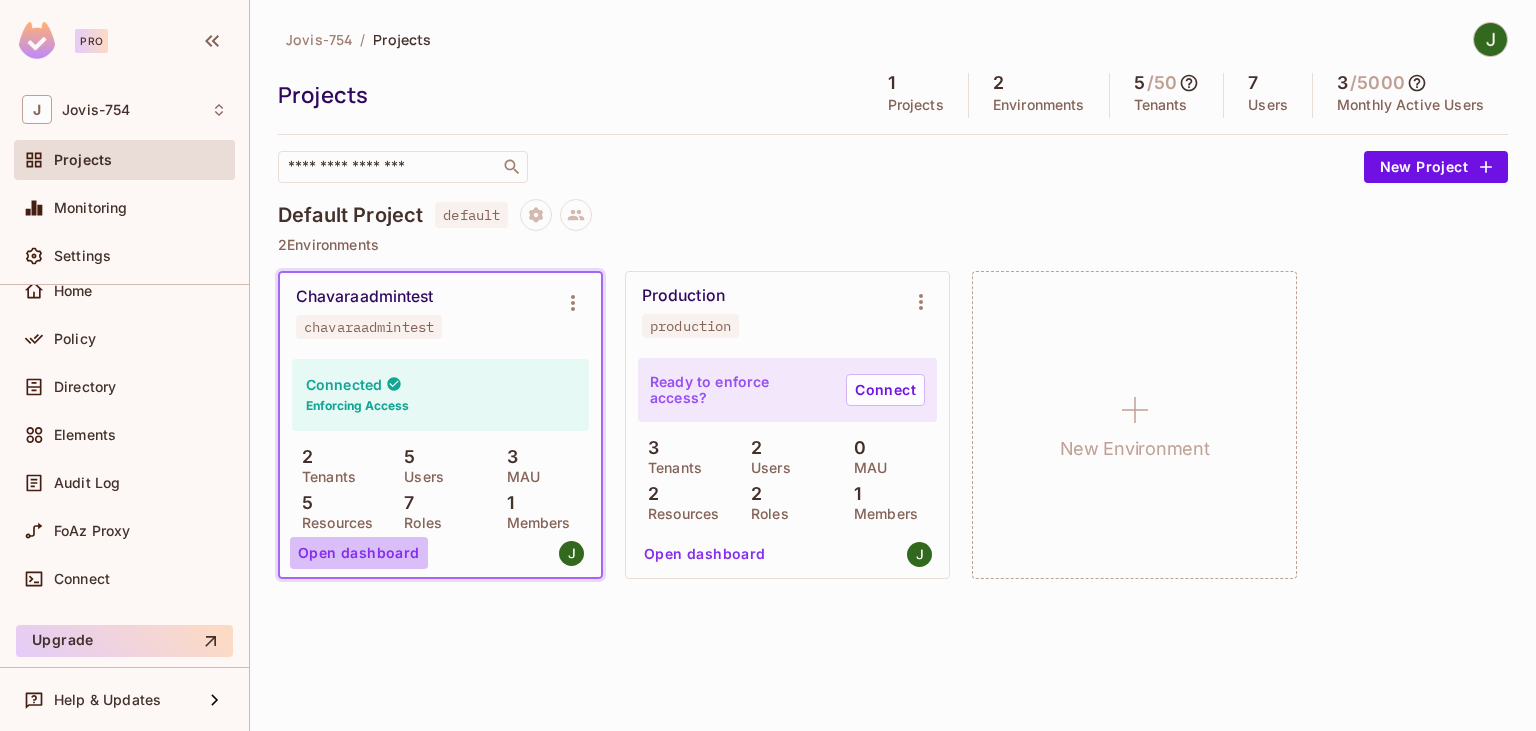 click on "Open dashboard" at bounding box center [359, 553] 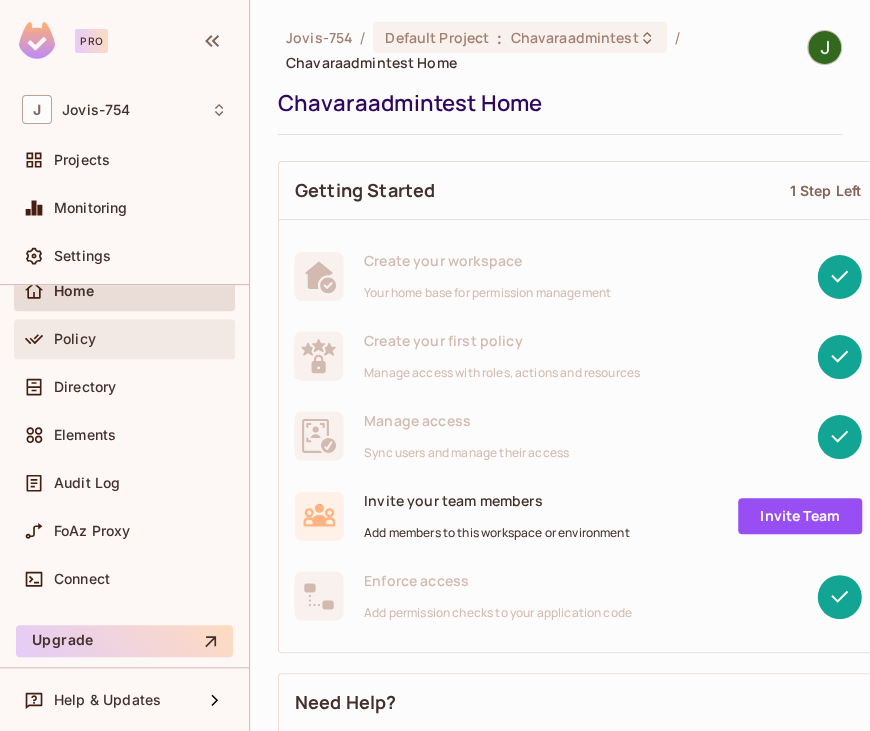click on "Policy" at bounding box center (75, 339) 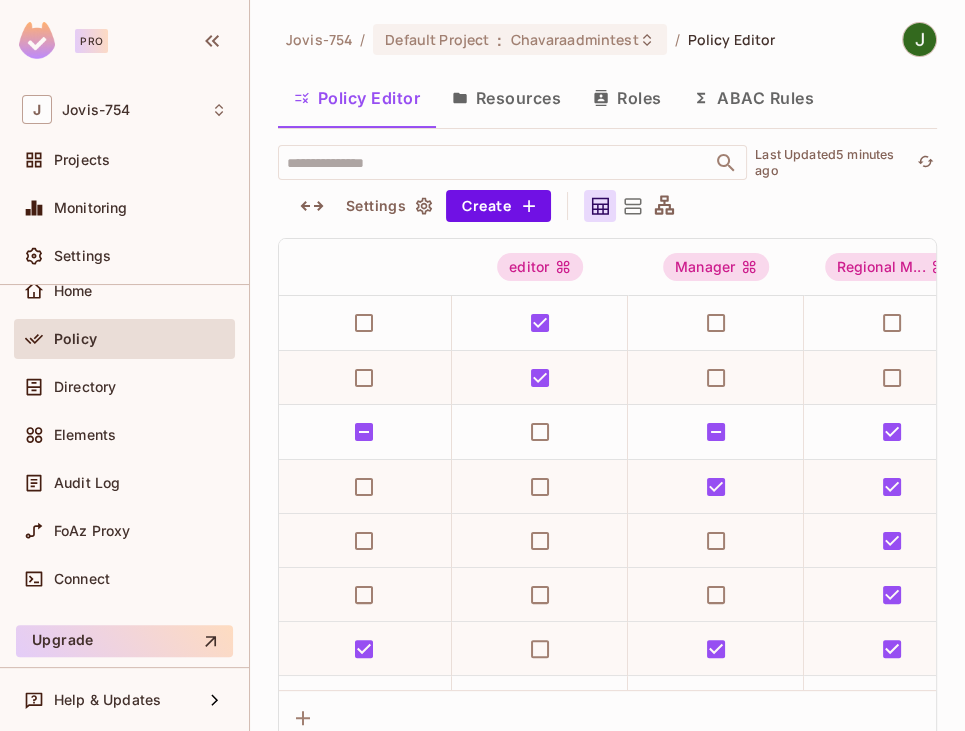 scroll, scrollTop: 0, scrollLeft: 607, axis: horizontal 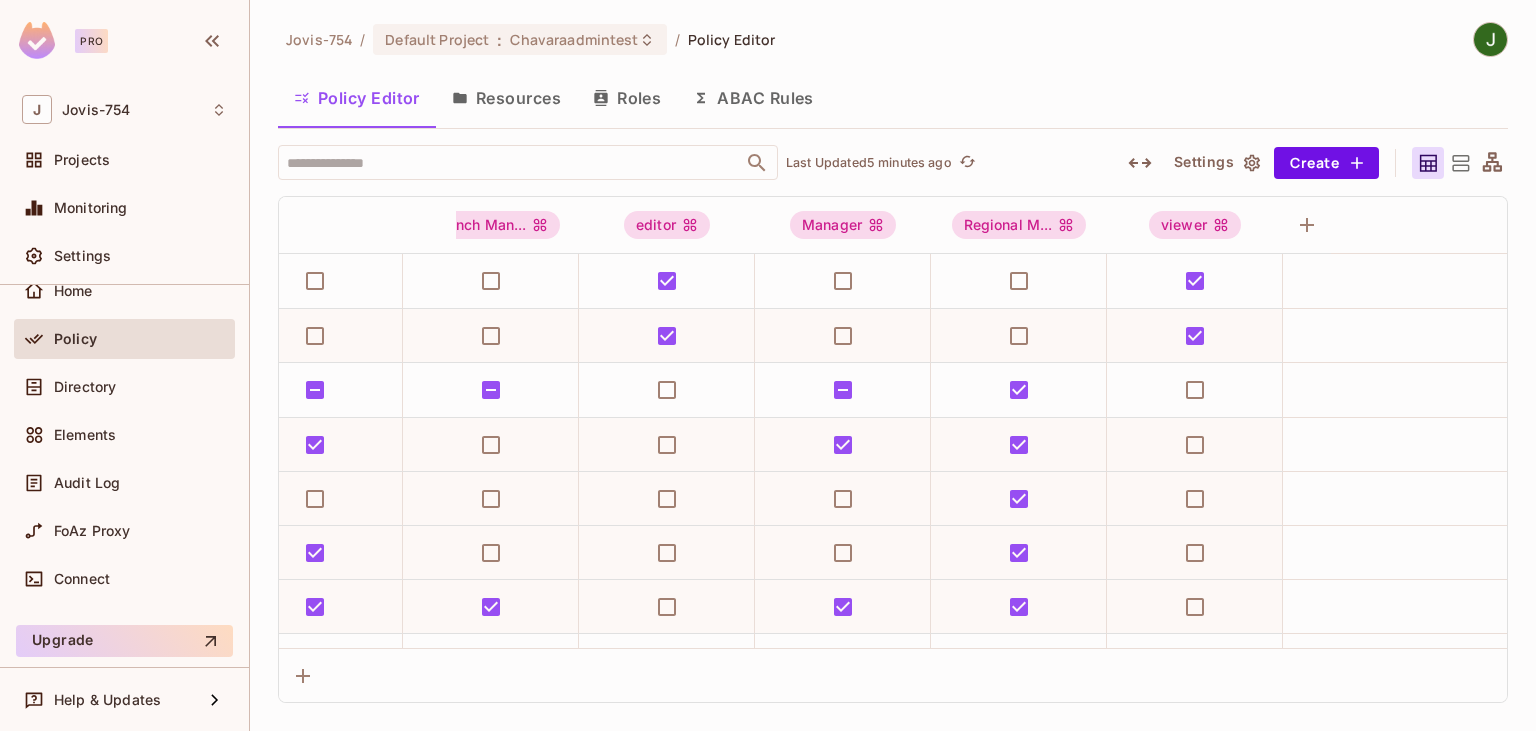 click on "Policy Editor Resources Roles ABAC Rules" at bounding box center (893, 98) 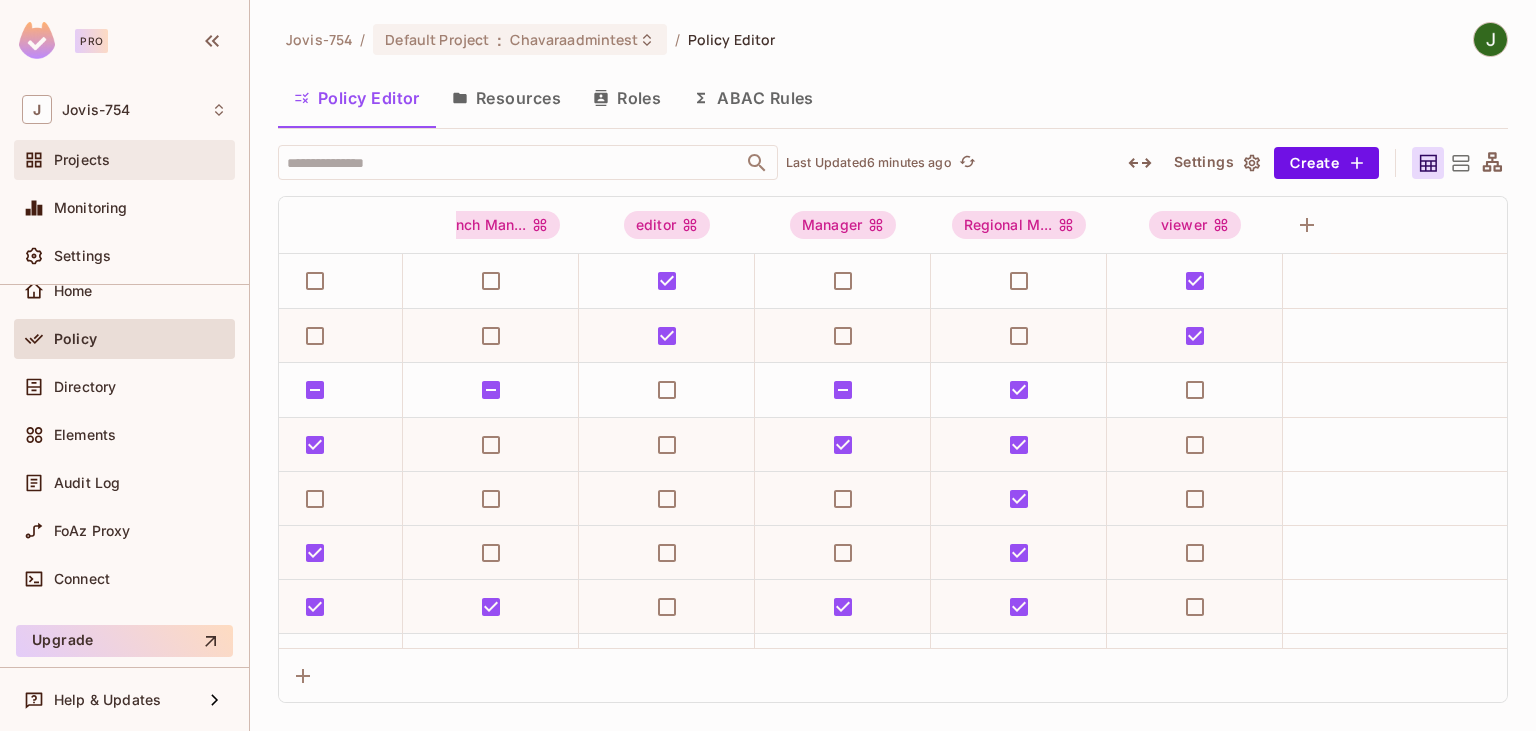 click on "Projects" at bounding box center [82, 160] 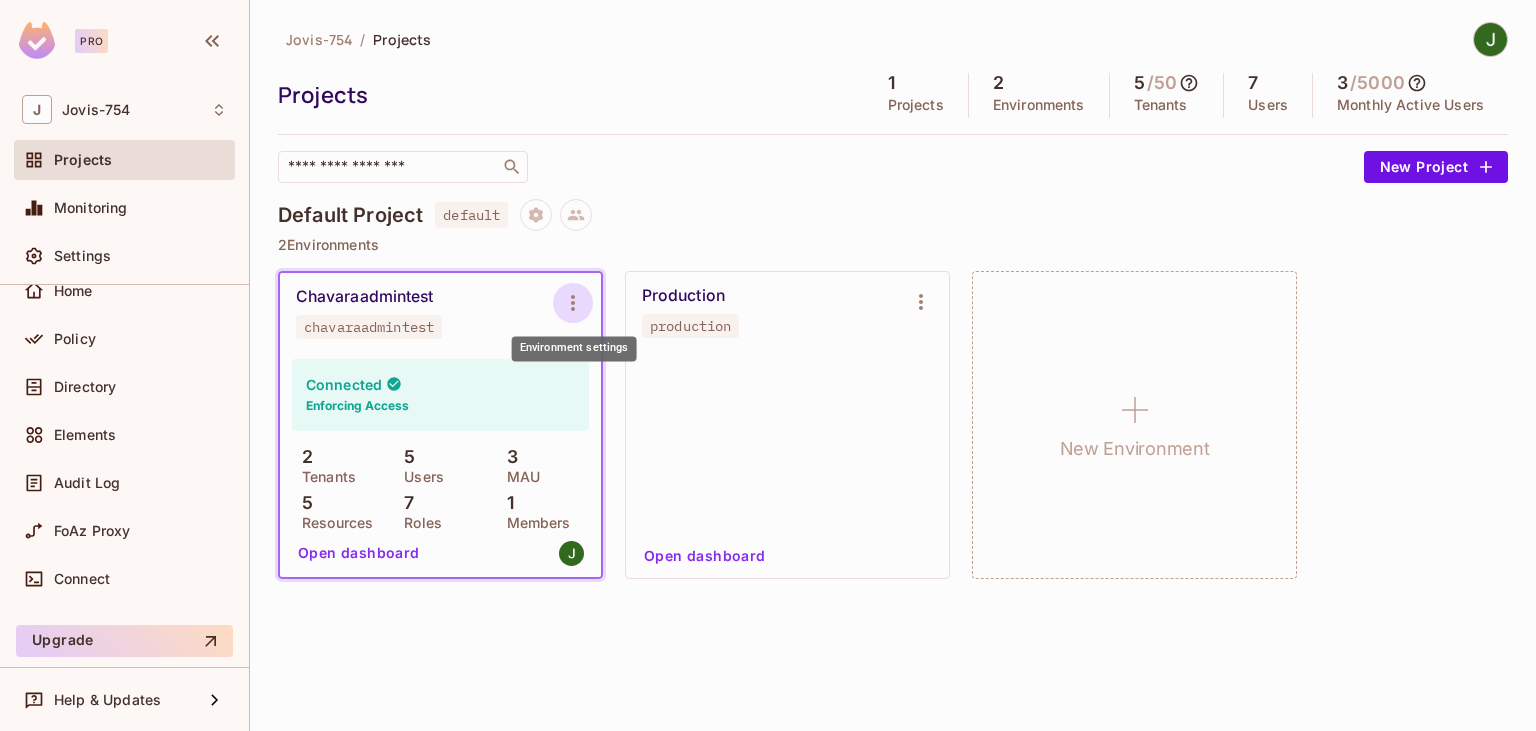 click 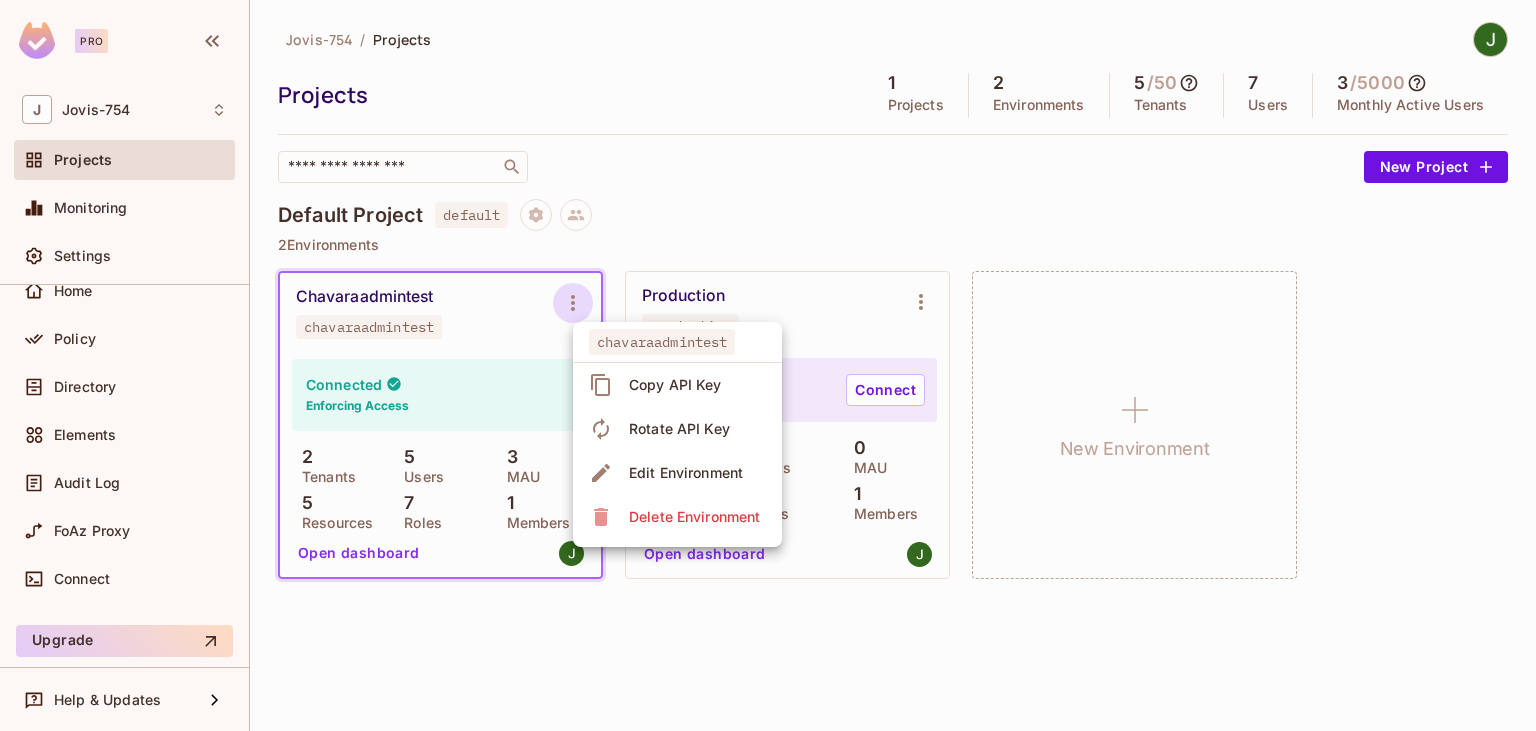 click at bounding box center [768, 365] 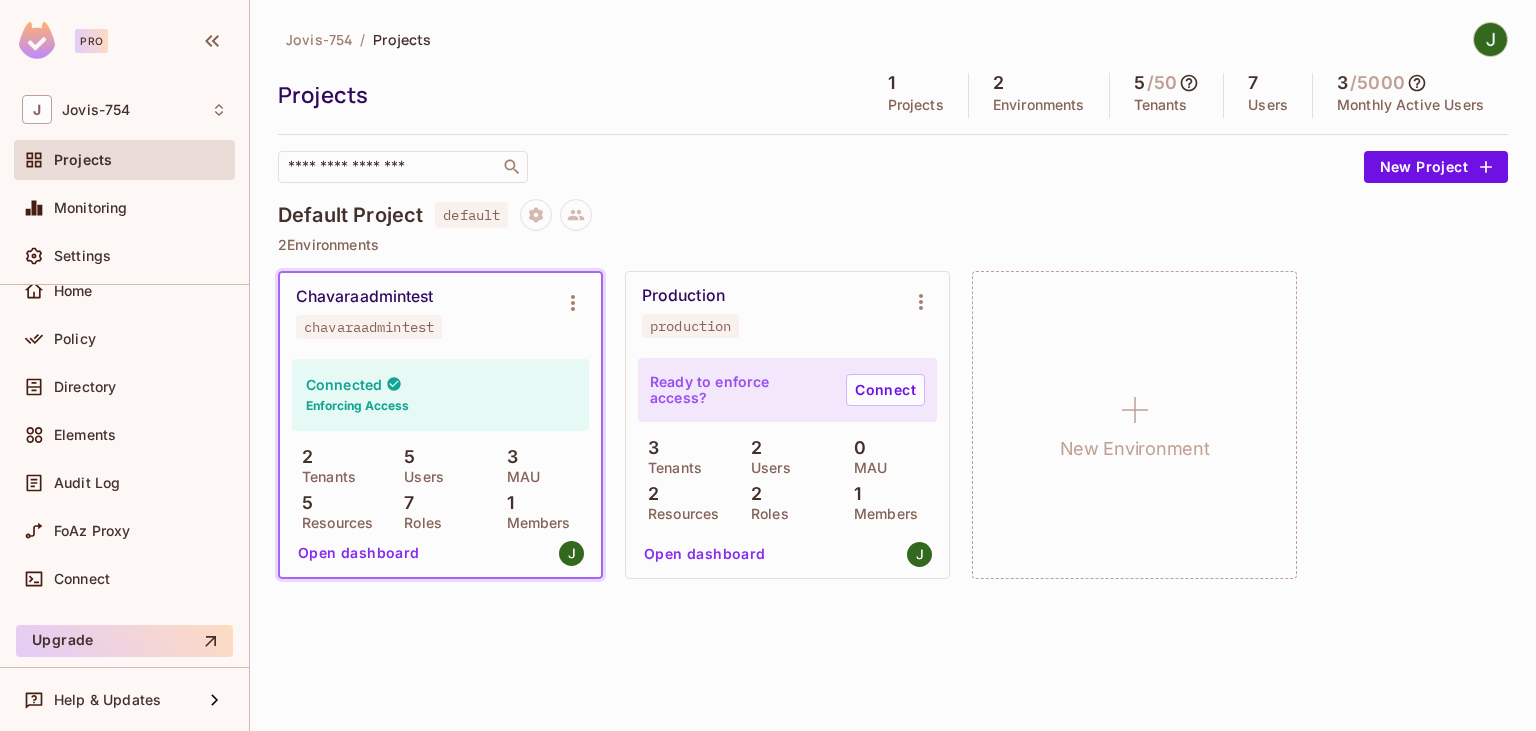click on "Default Project default" at bounding box center [893, 215] 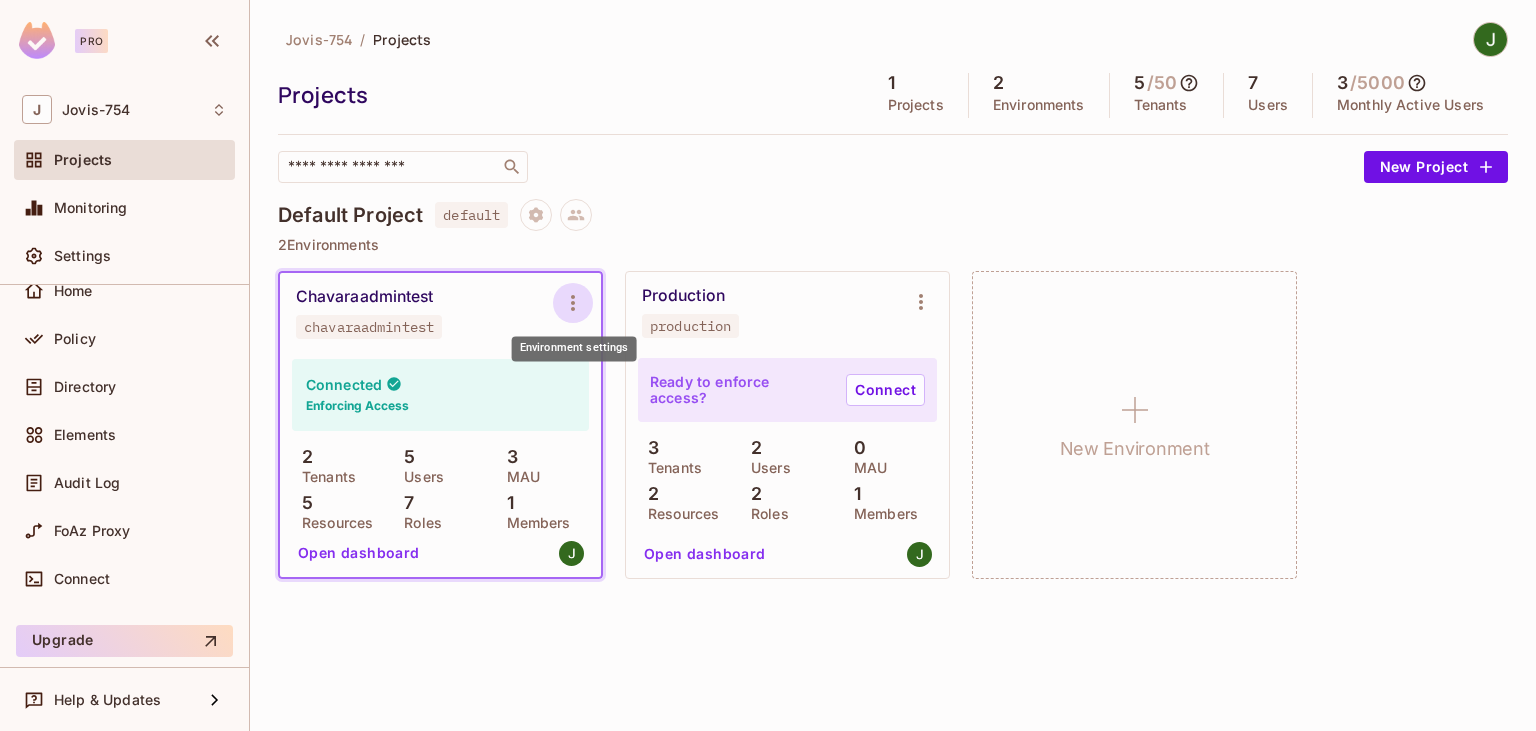 click 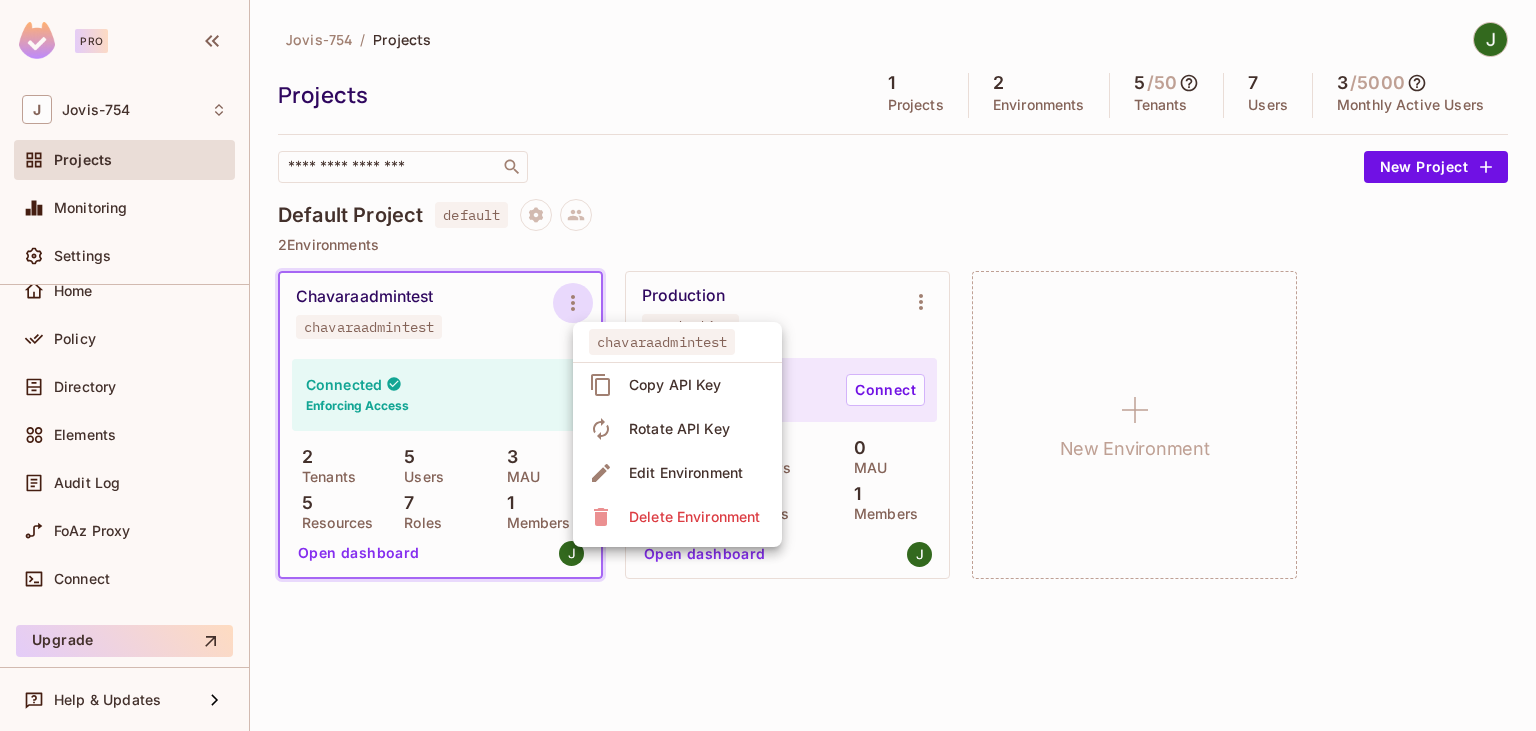 click at bounding box center [768, 365] 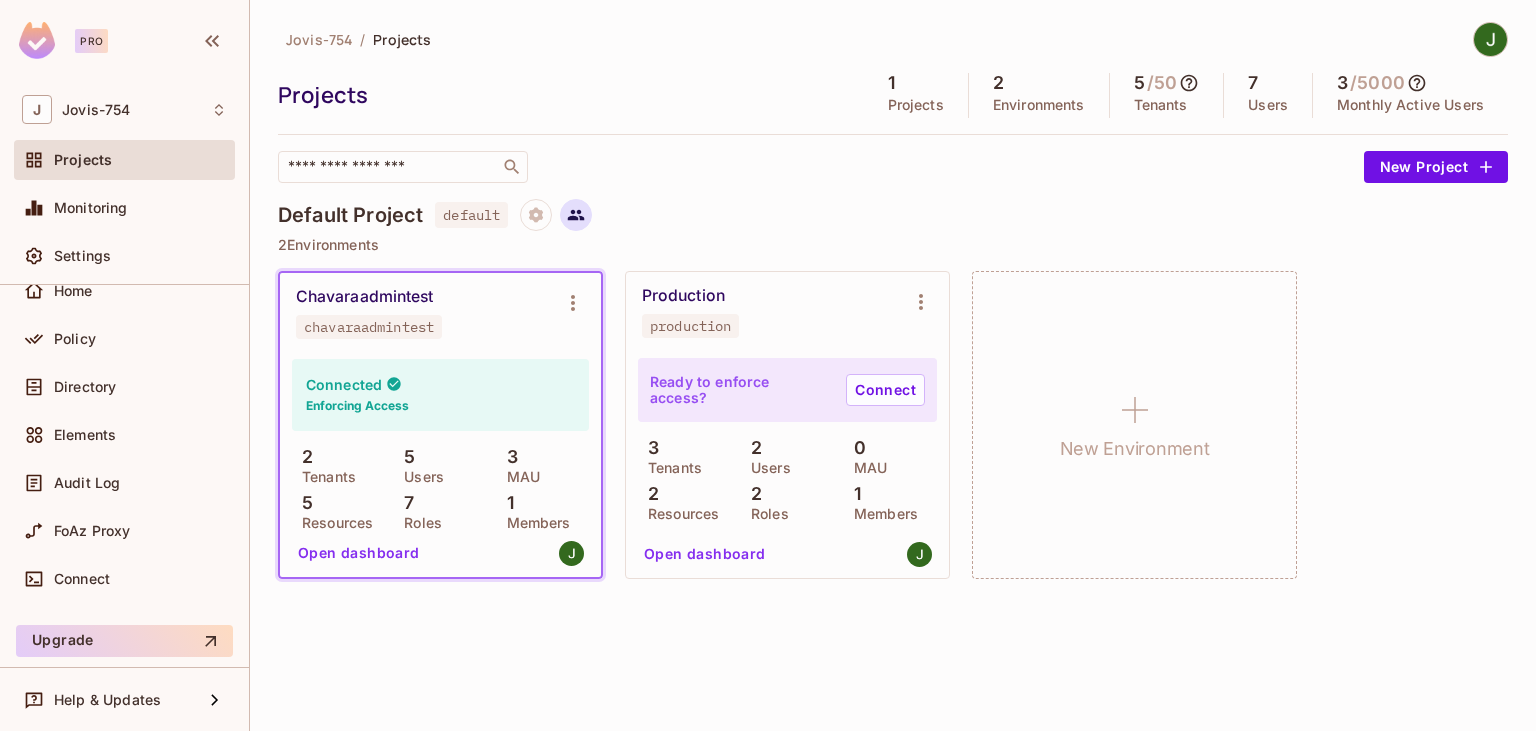 click 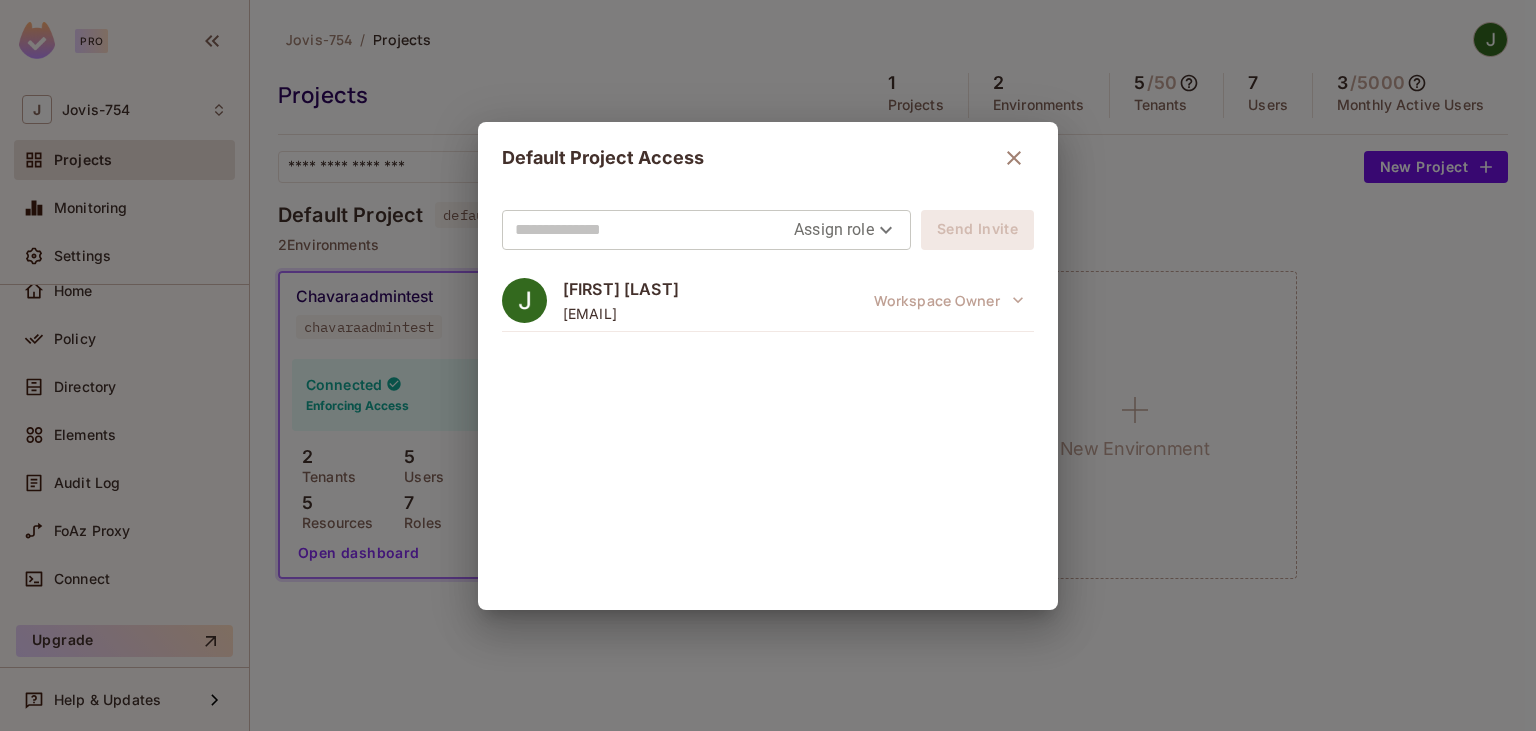 click on "Assign role" at bounding box center [846, 230] 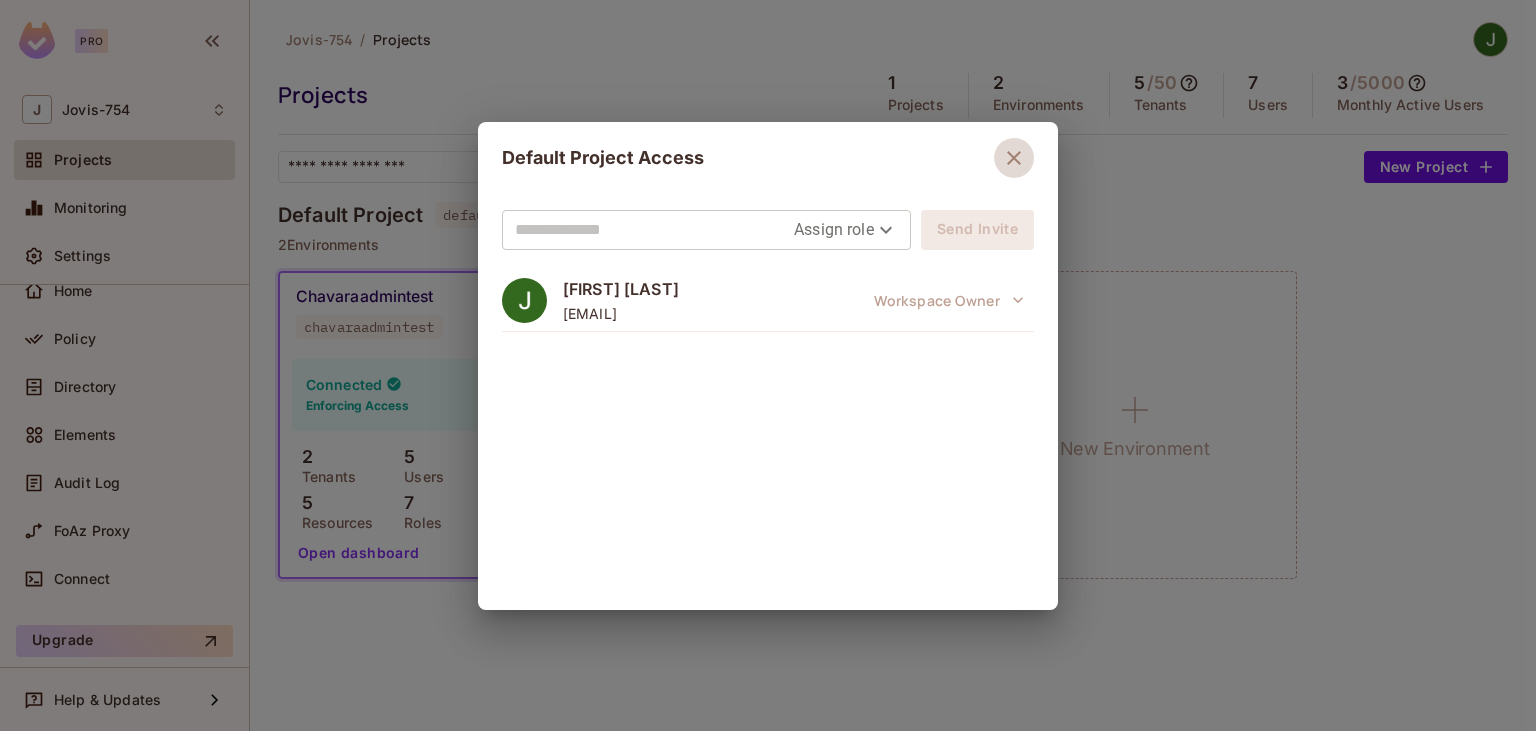 click 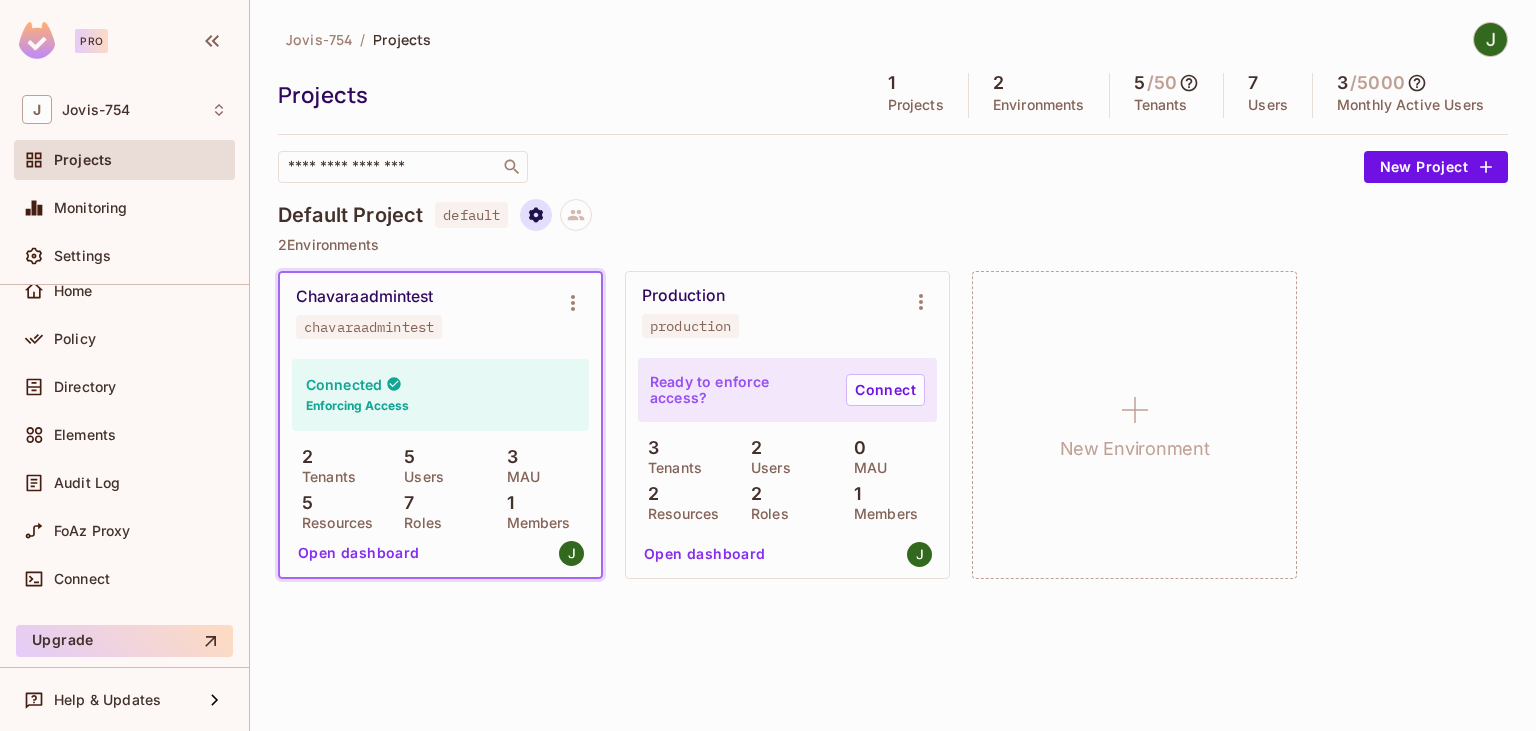 click 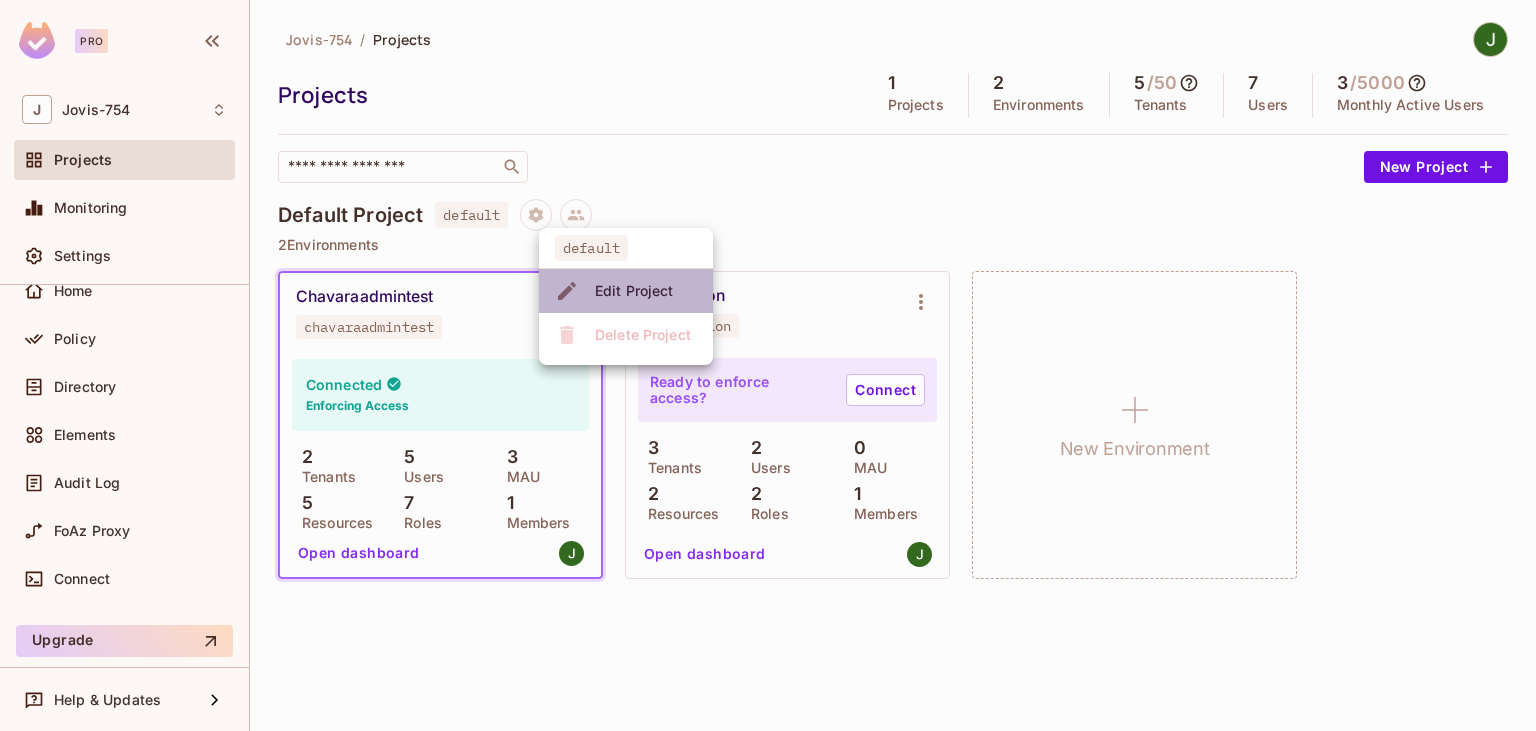 click on "Edit Project" at bounding box center (634, 291) 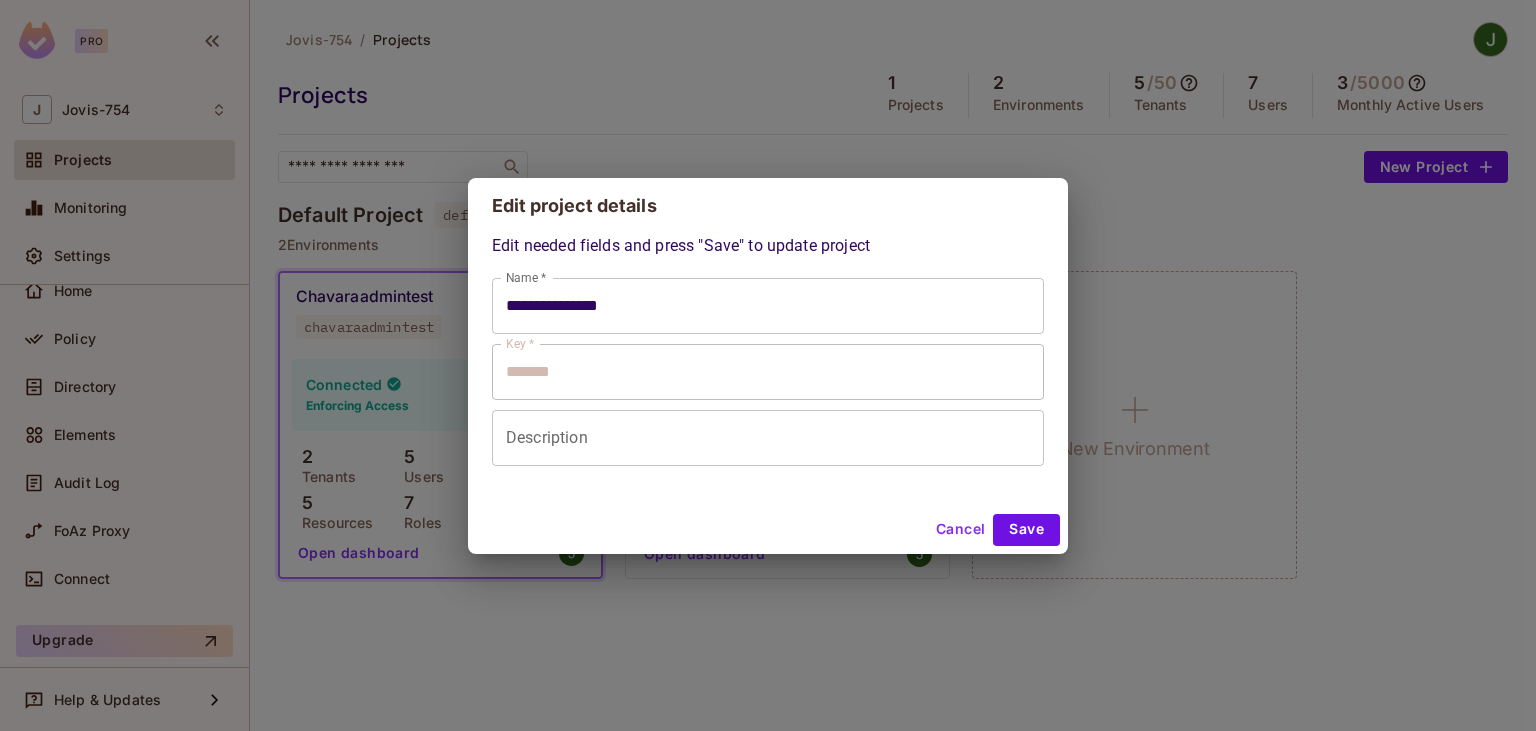 click on "Description" at bounding box center (768, 438) 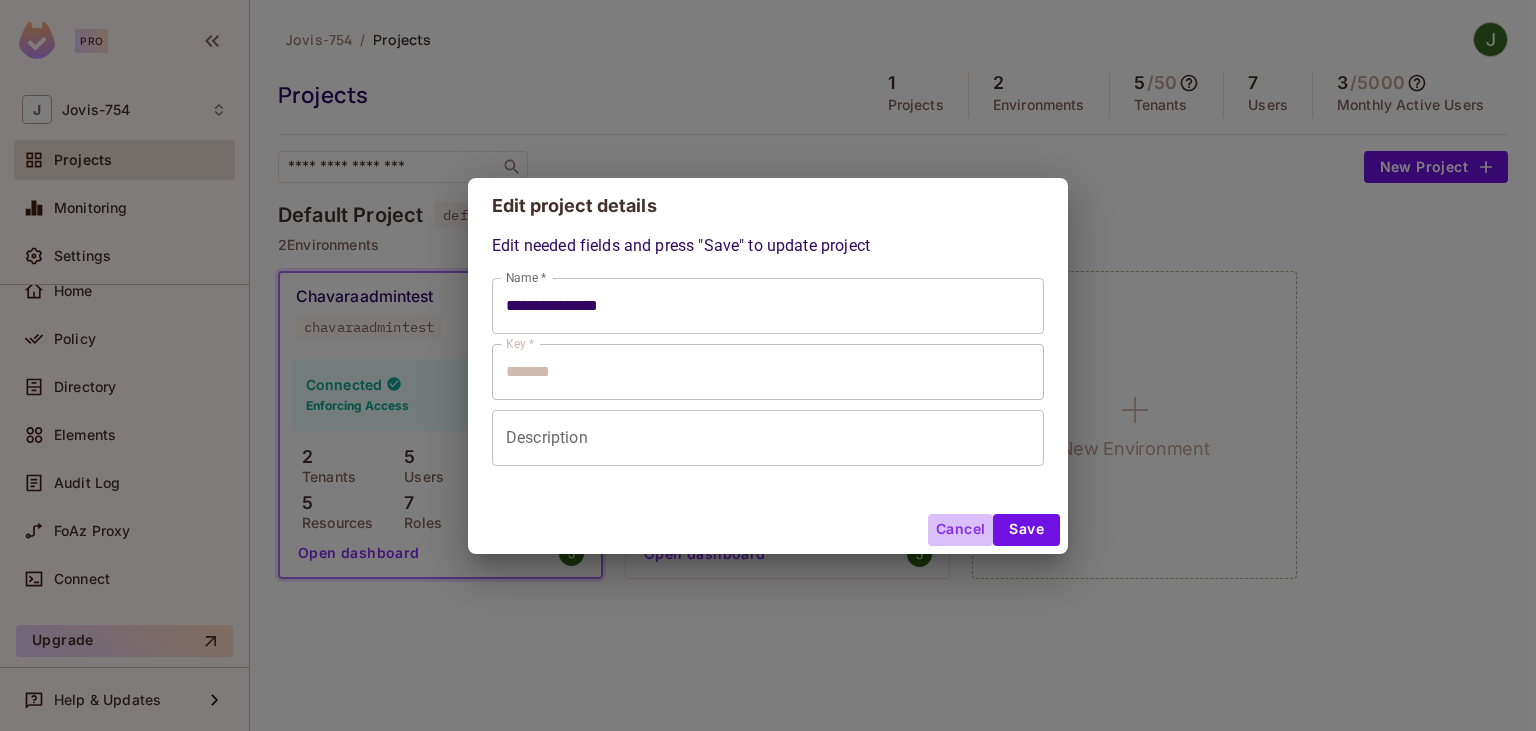 click on "Cancel" at bounding box center [960, 530] 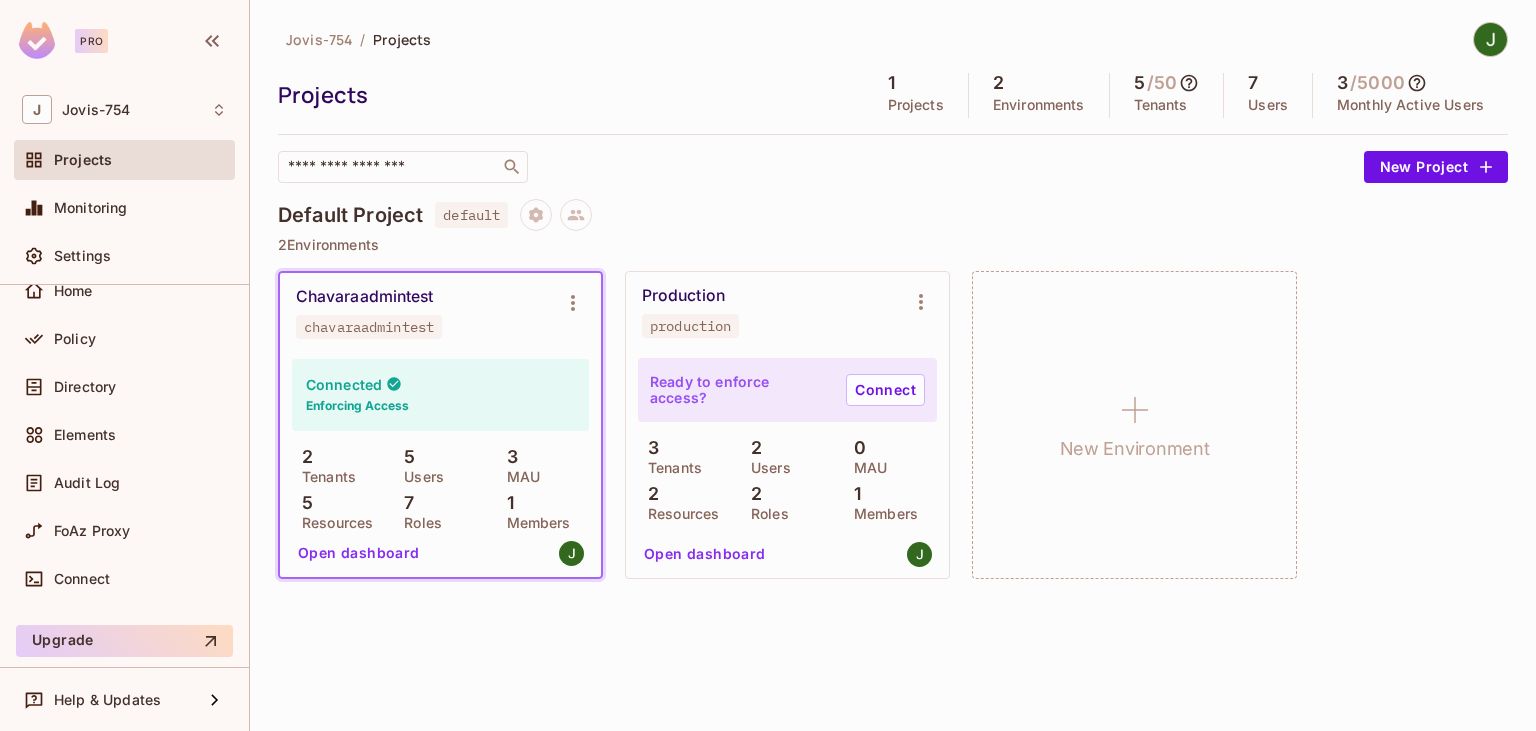 click on "Jovis-754 / Projects Projects 1 Projects 2 Environments 5 / 50 Tenants 7 Users 3 / 5000 Monthly Active Users ​ New Project" at bounding box center (893, 102) 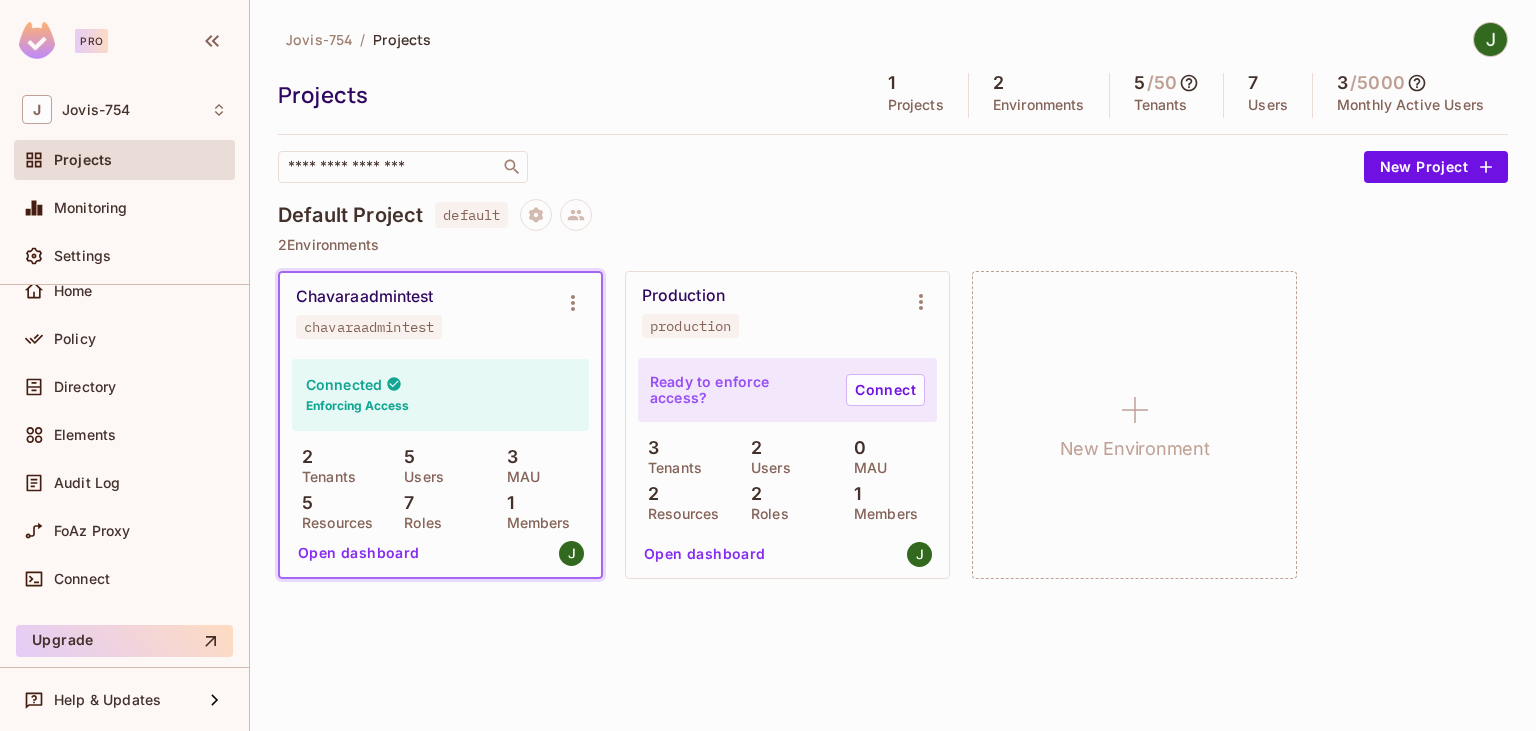 click on "Environments" at bounding box center [1039, 105] 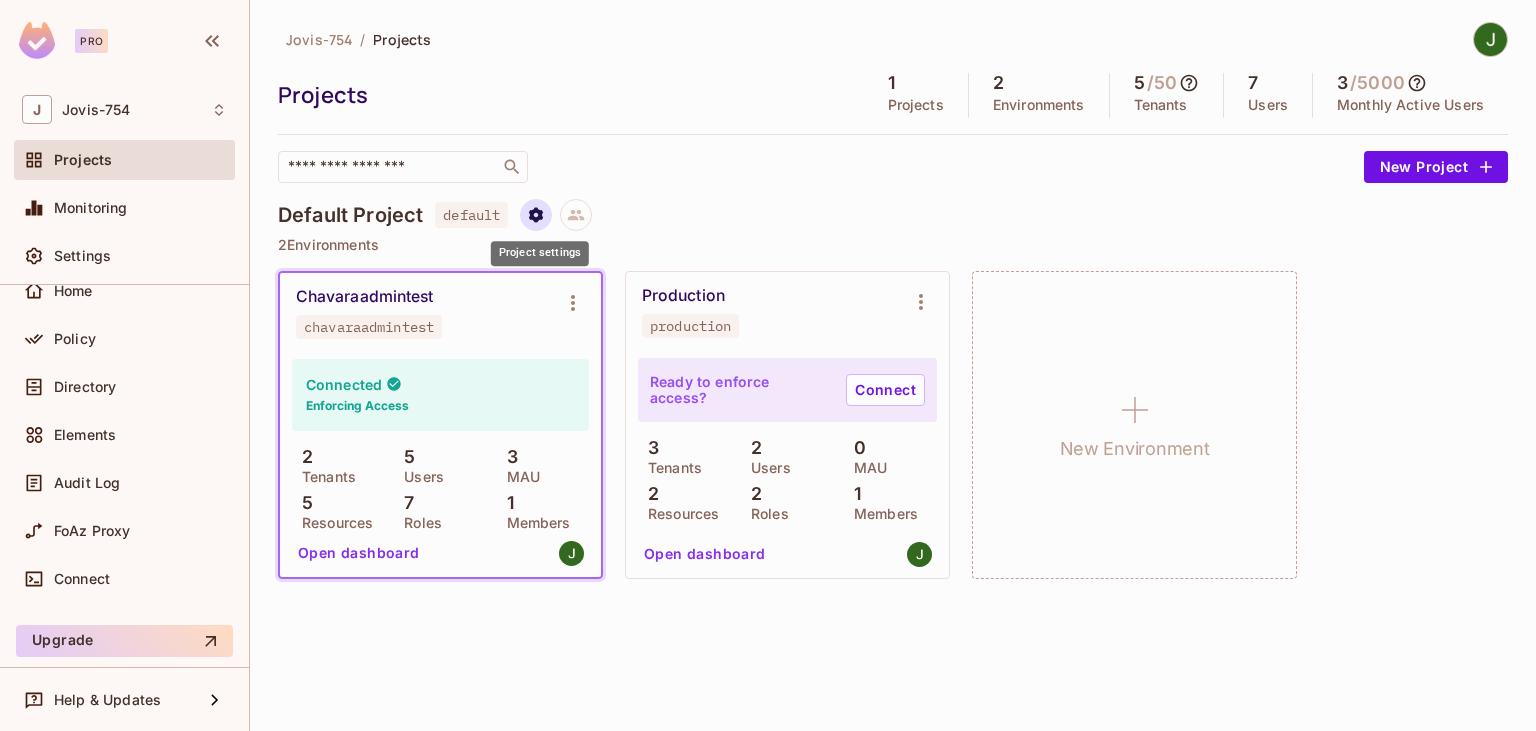 click 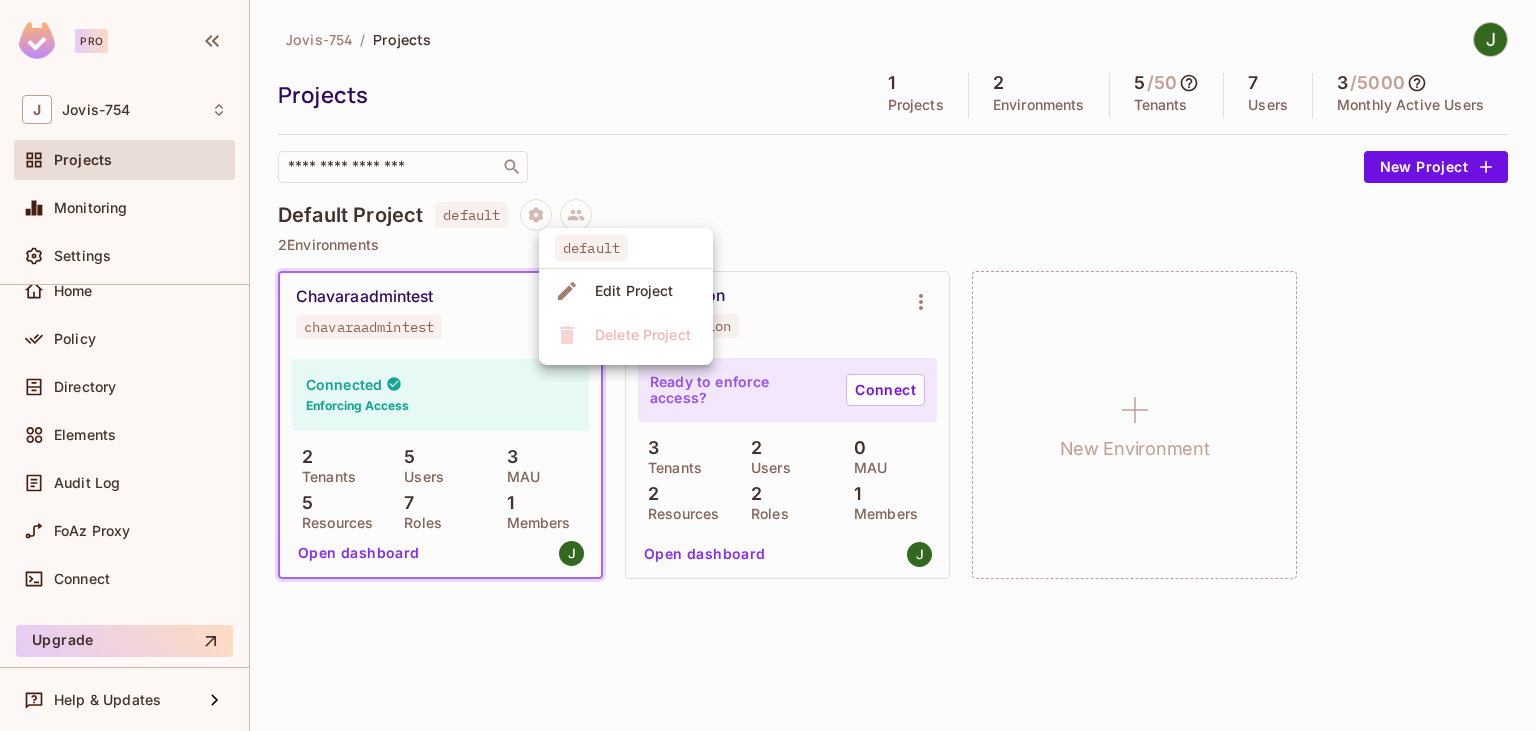 click on "Edit Project" at bounding box center [634, 291] 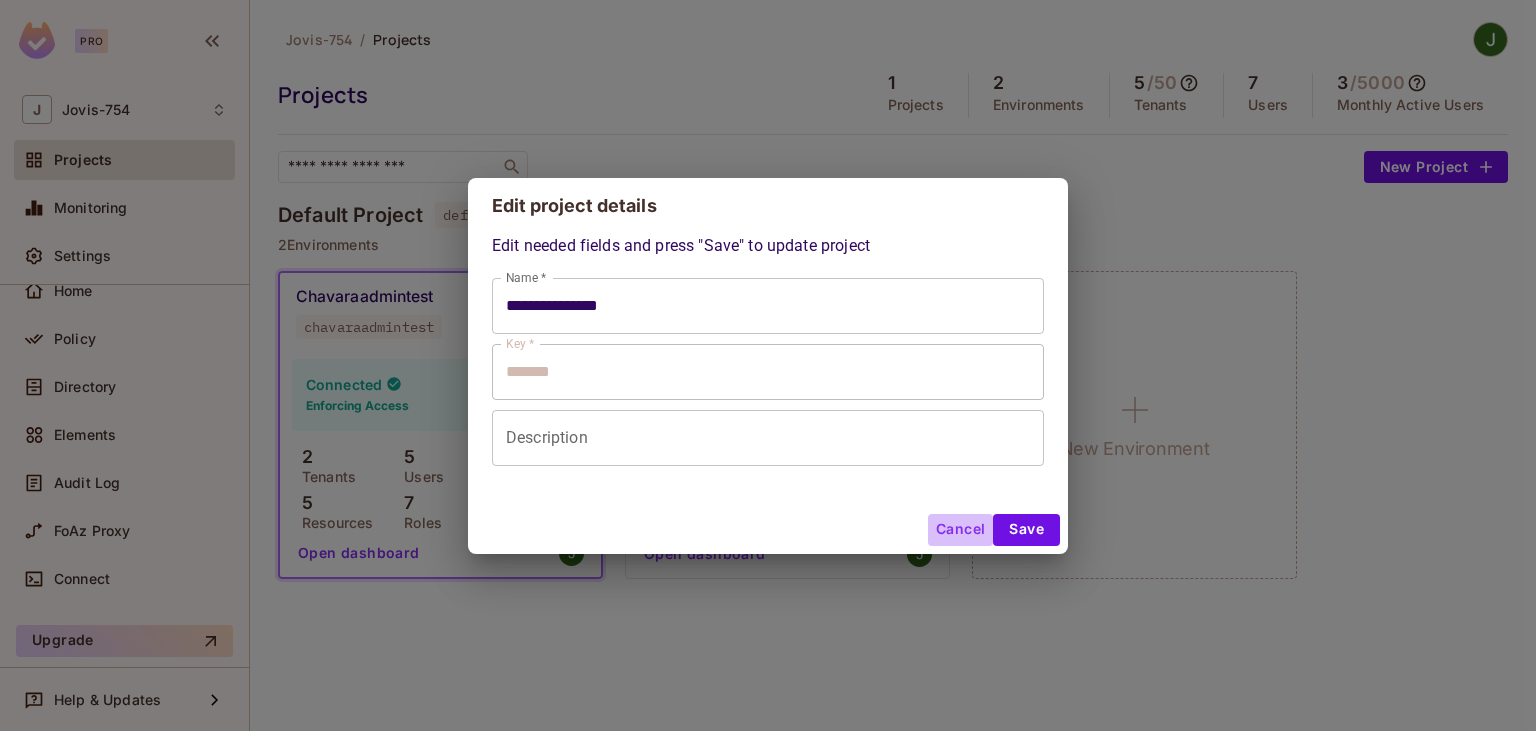 click on "Cancel" at bounding box center (960, 530) 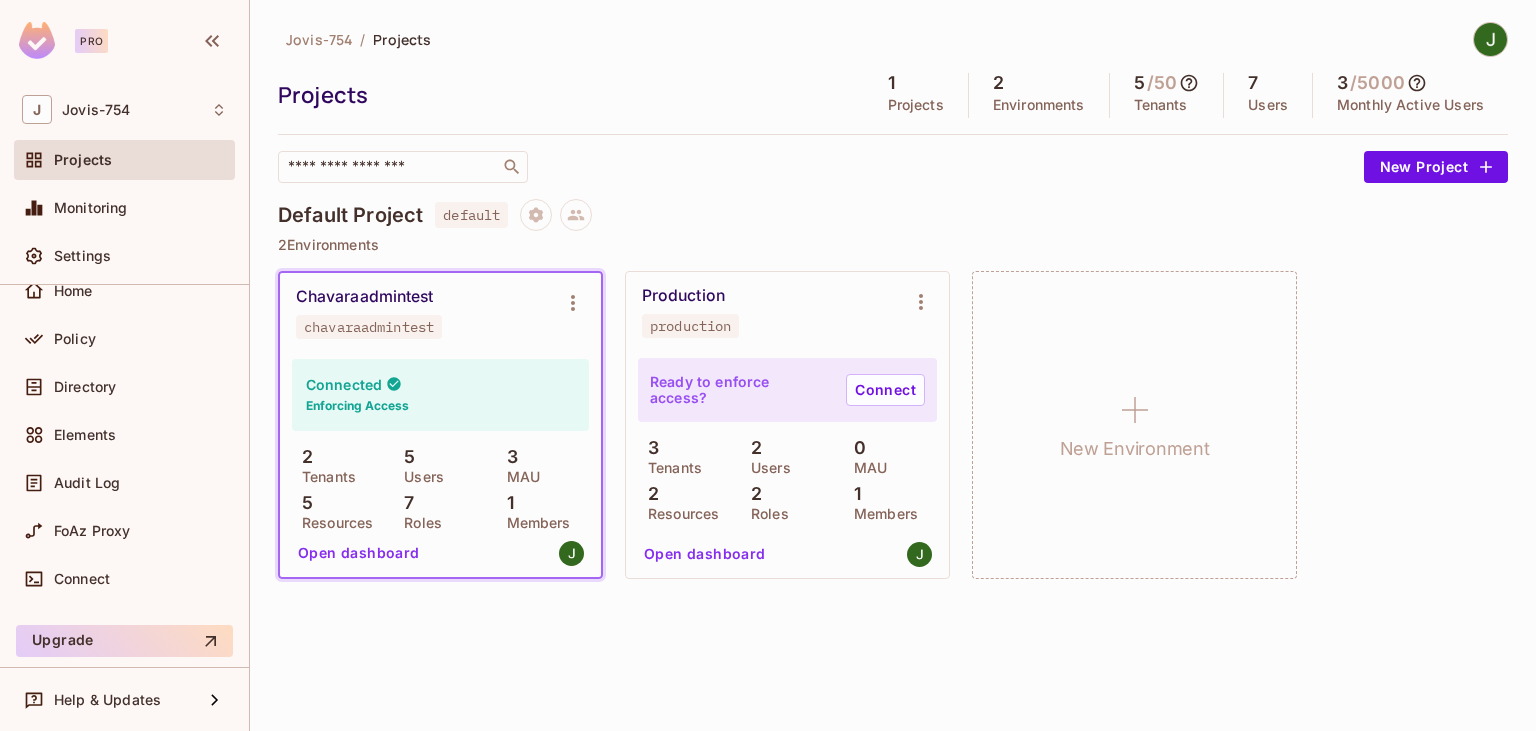 type 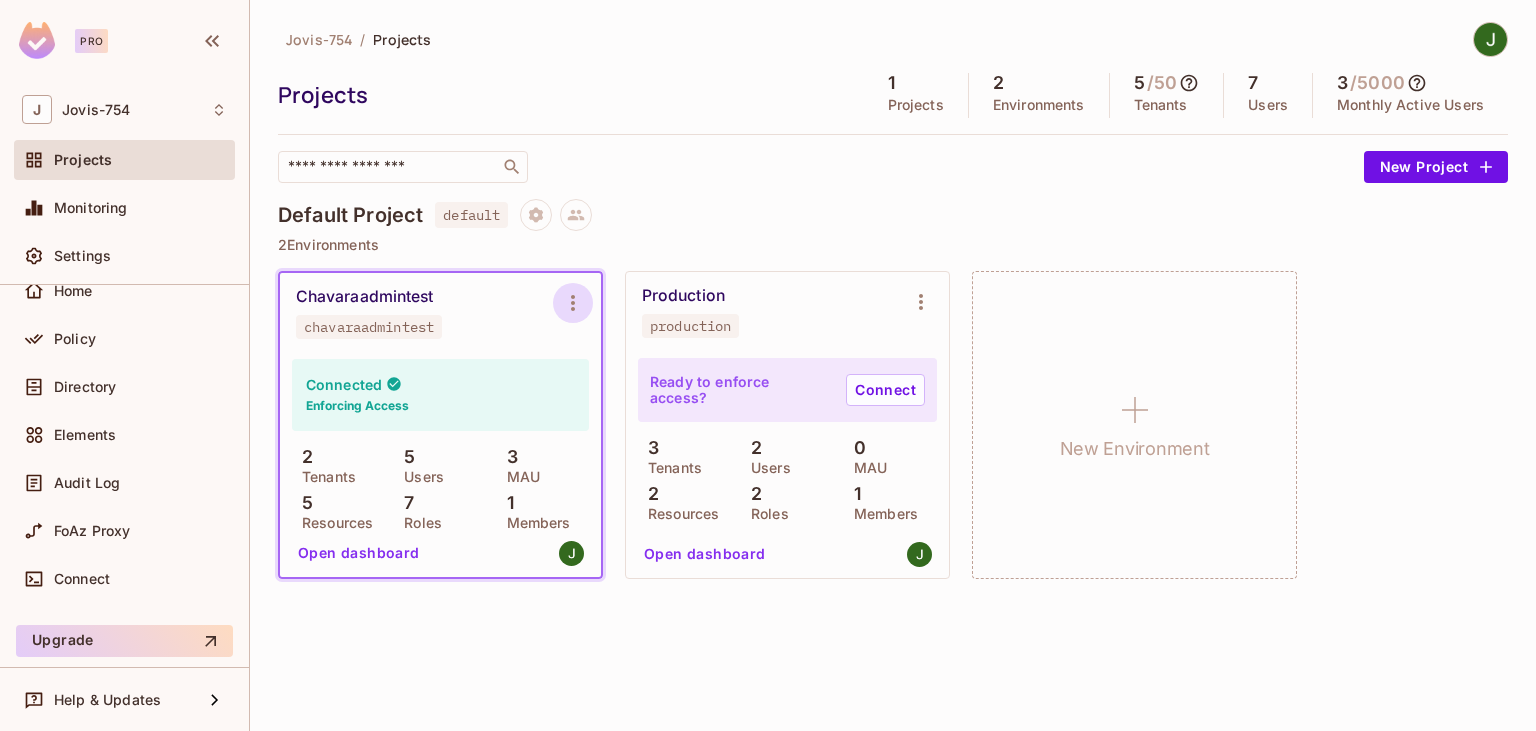click 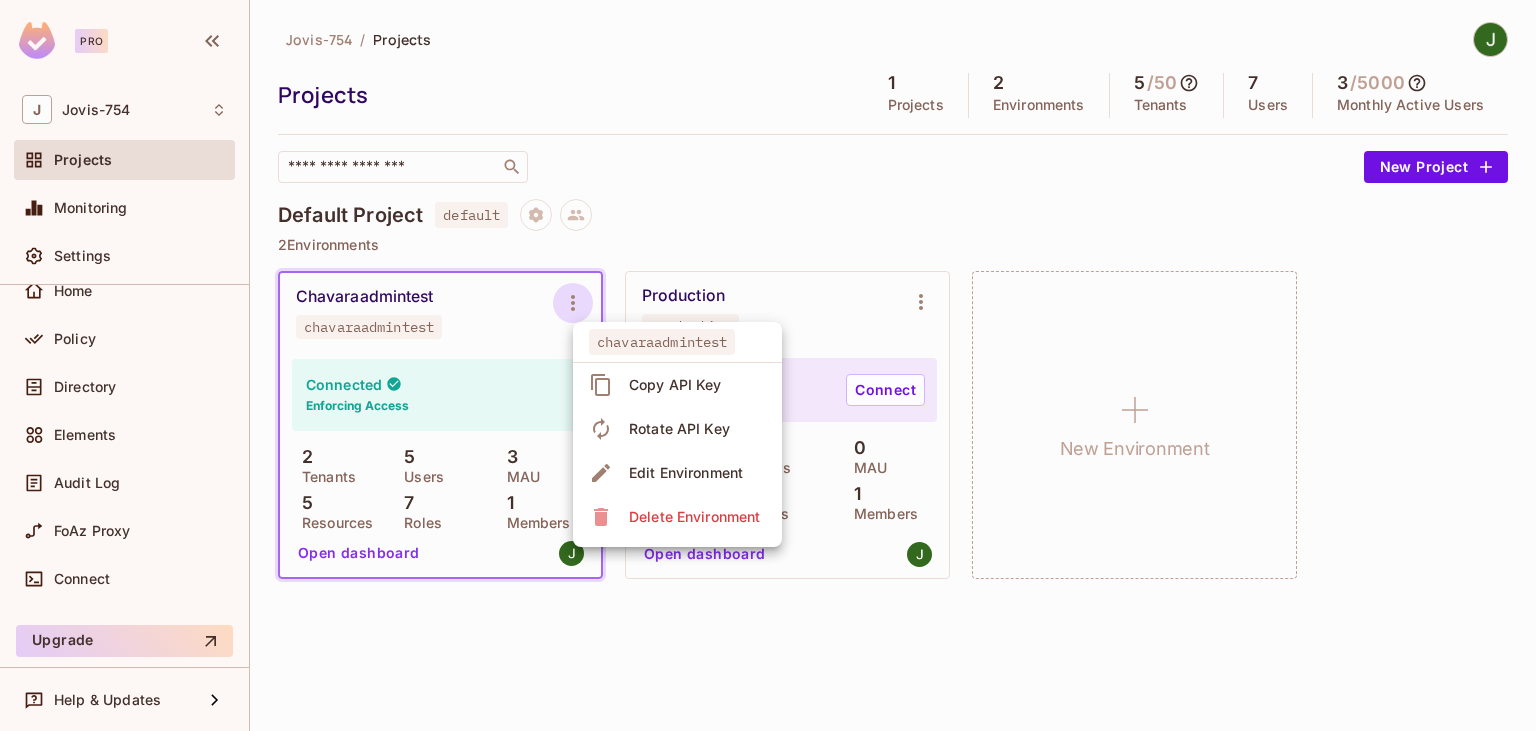 click at bounding box center (768, 365) 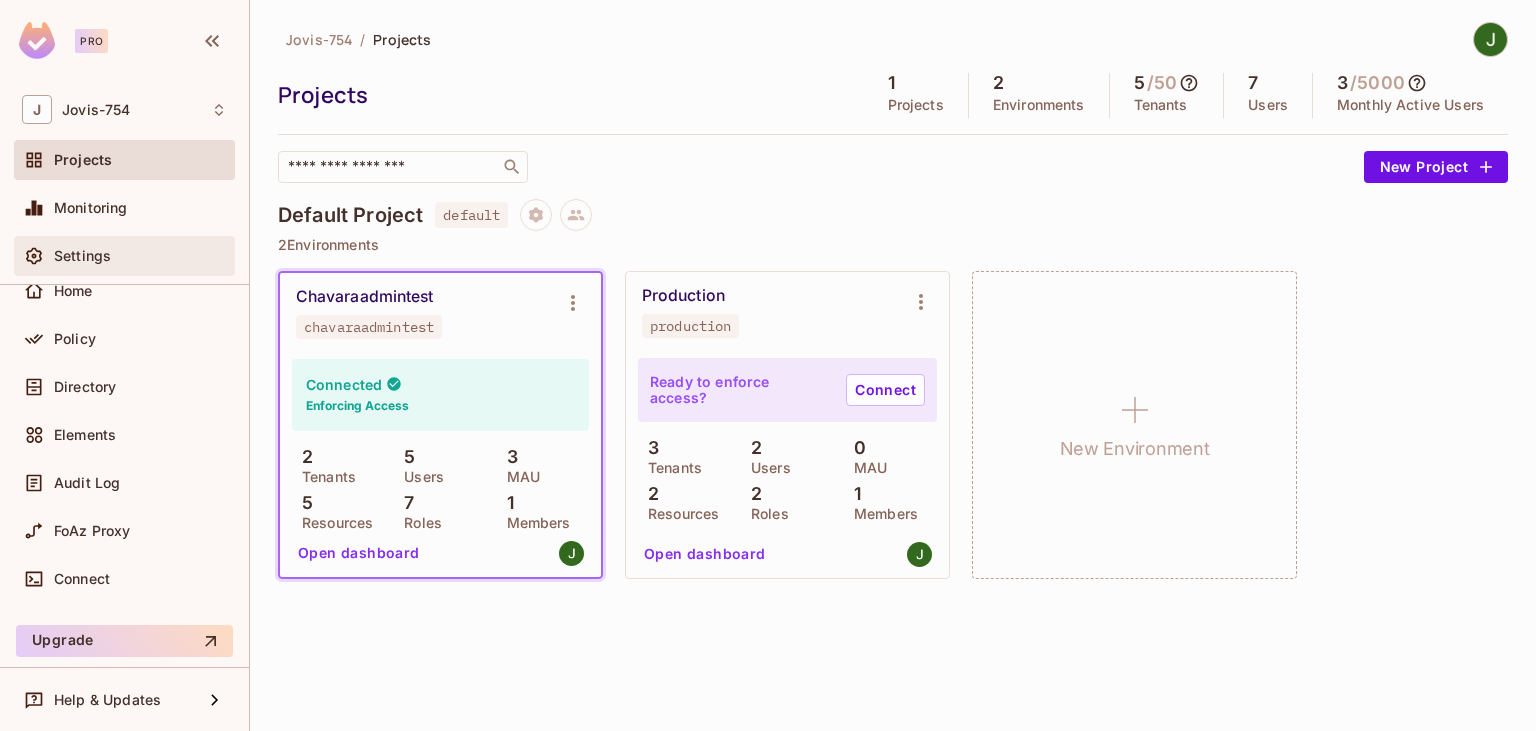 click on "Settings" at bounding box center [82, 256] 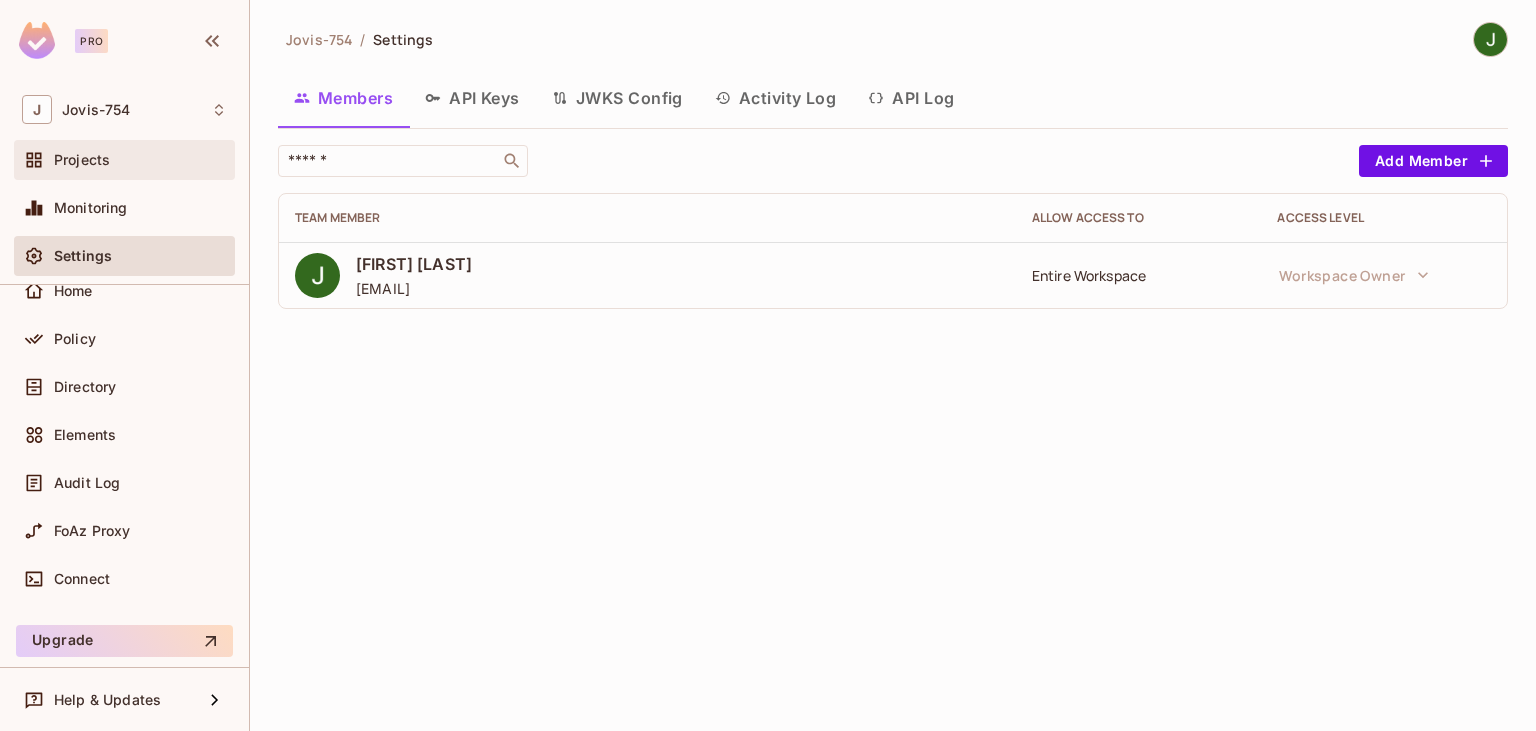 click on "Projects" at bounding box center [124, 160] 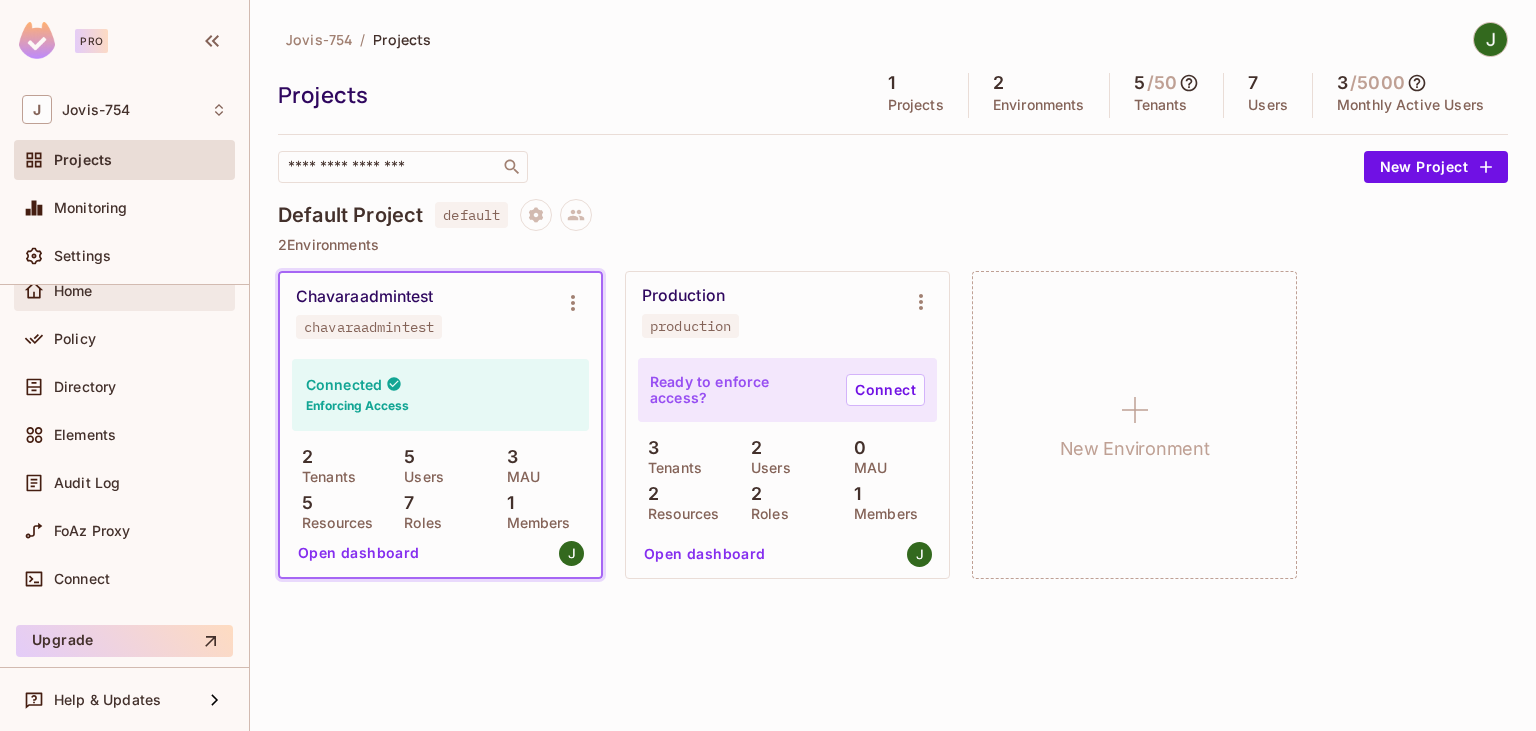 click on "Home" at bounding box center [140, 291] 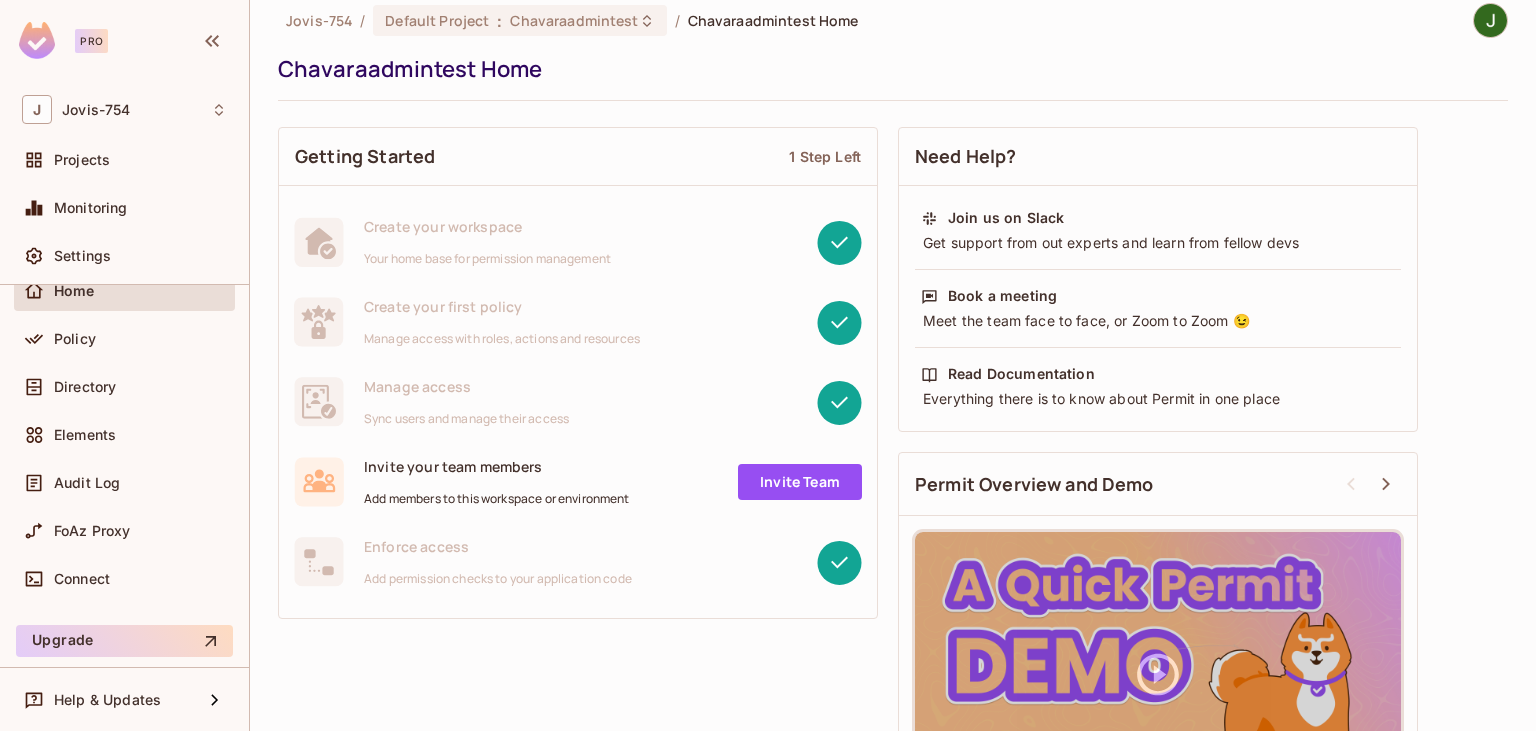 scroll, scrollTop: 0, scrollLeft: 0, axis: both 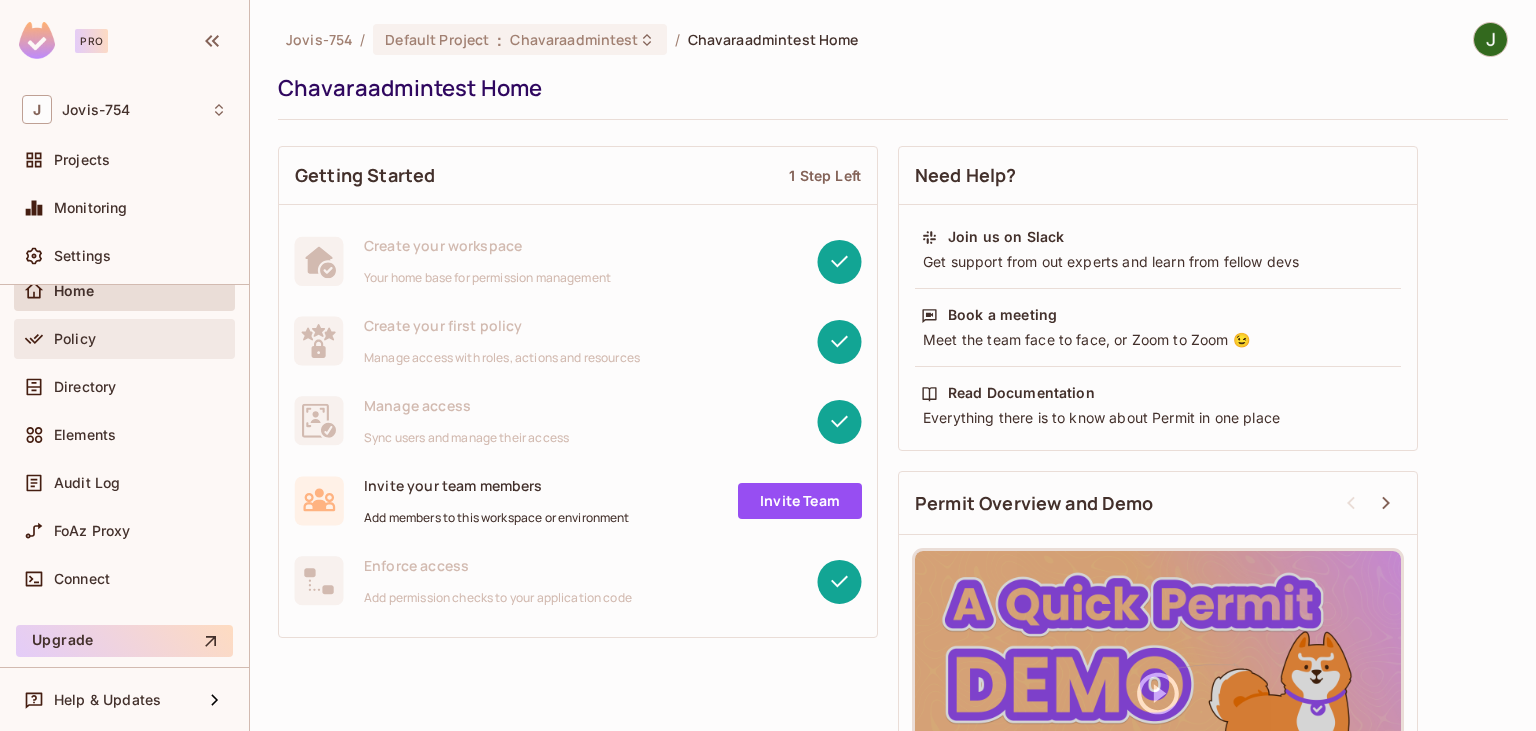click on "Policy" at bounding box center (140, 339) 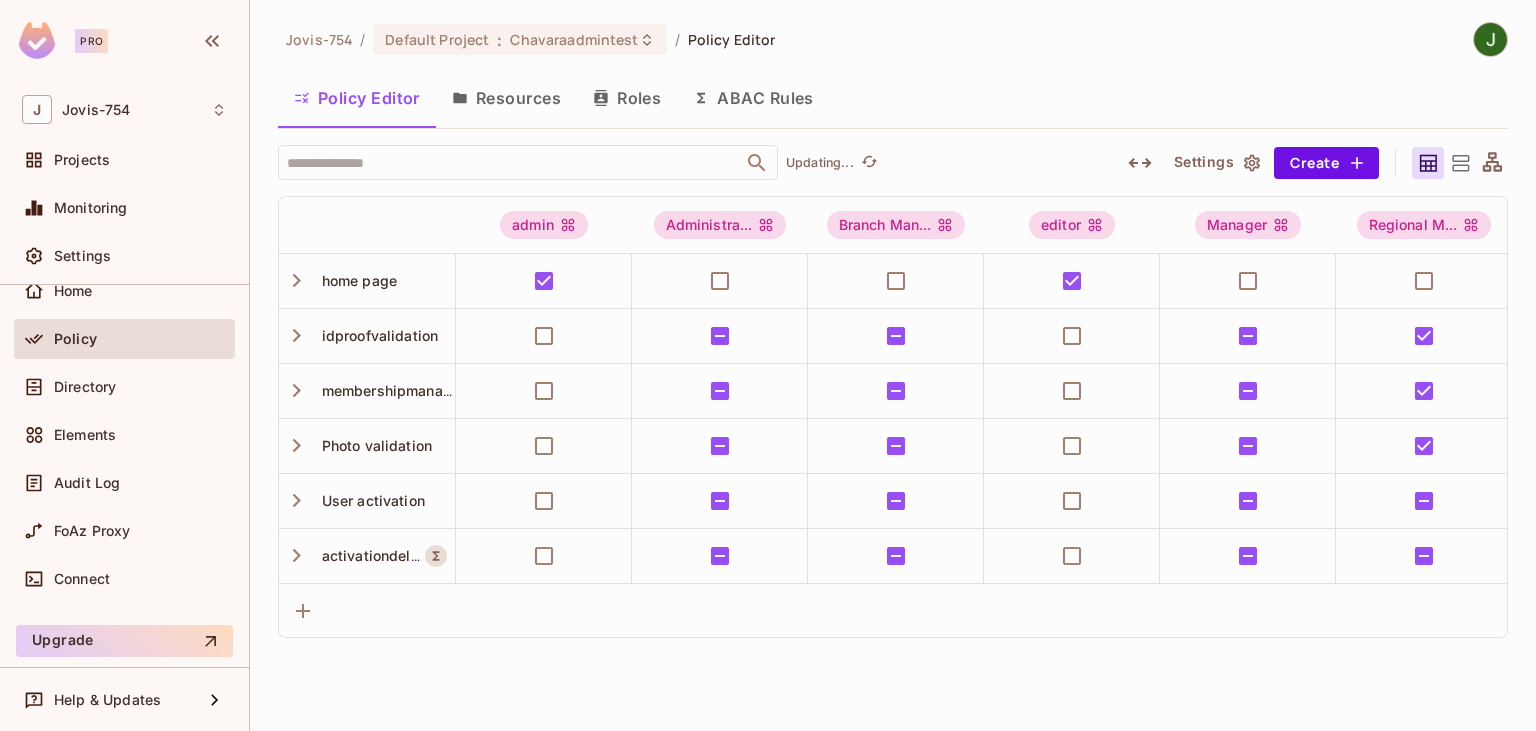 scroll, scrollTop: 0, scrollLeft: 405, axis: horizontal 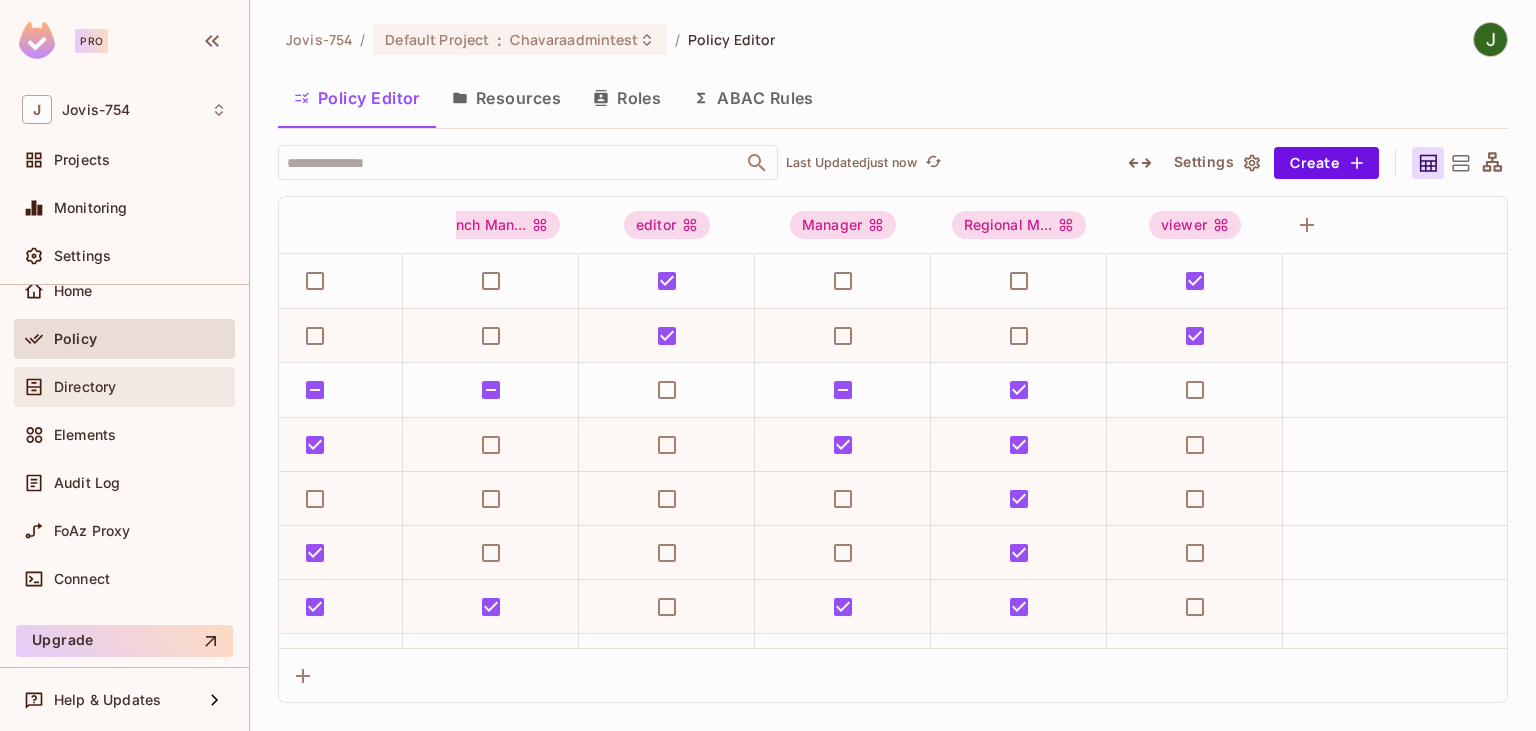 click on "Directory" at bounding box center [85, 387] 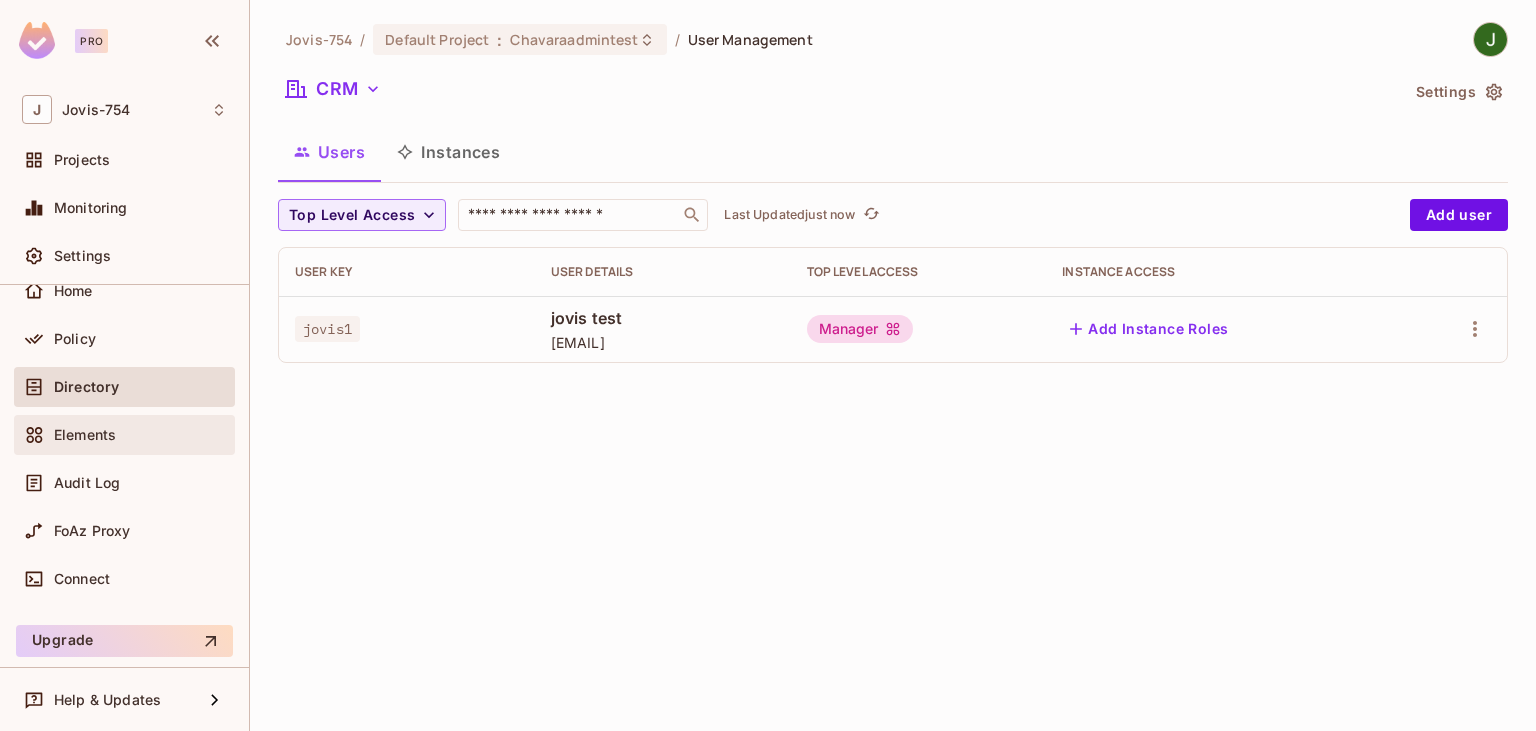 click on "Elements" at bounding box center (85, 435) 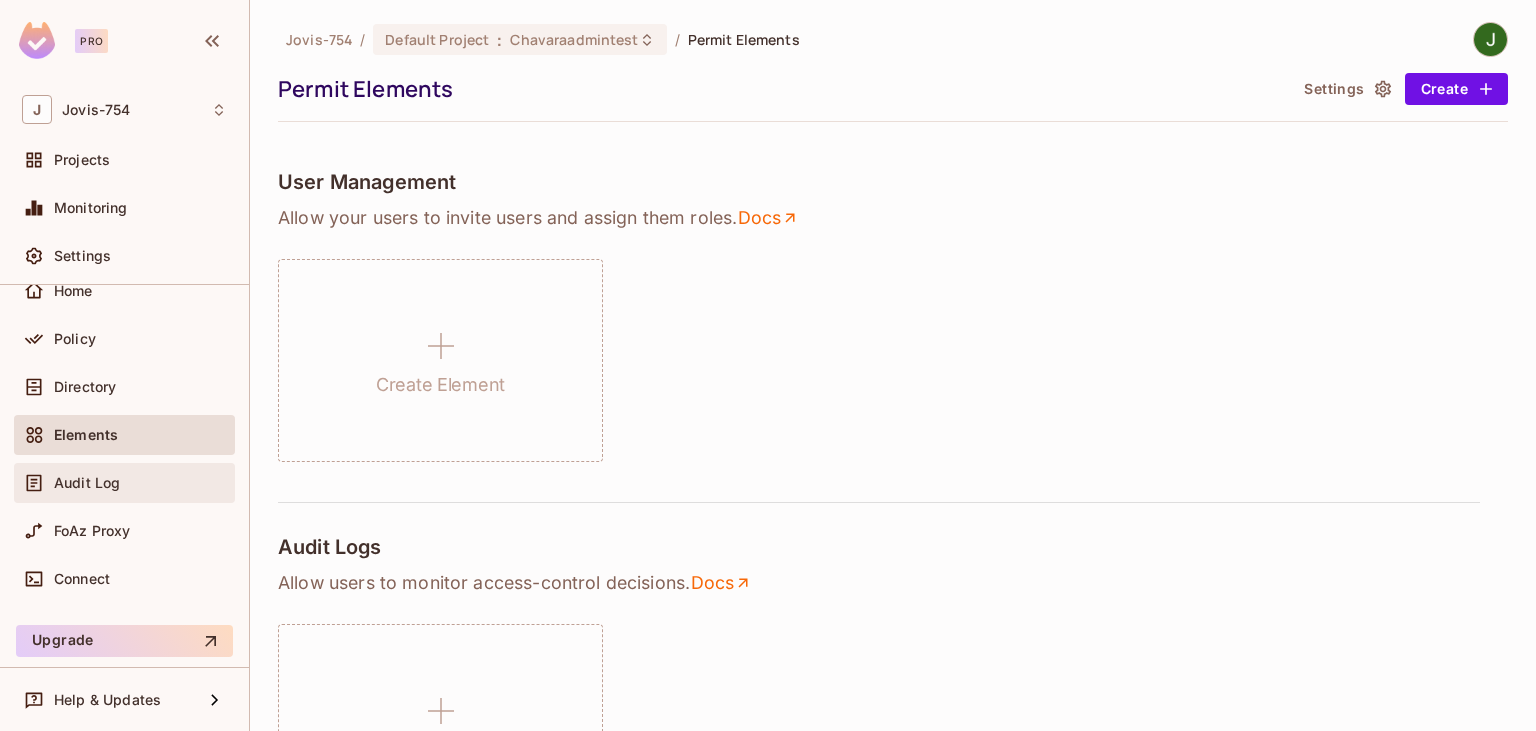 click on "Audit Log" at bounding box center (87, 483) 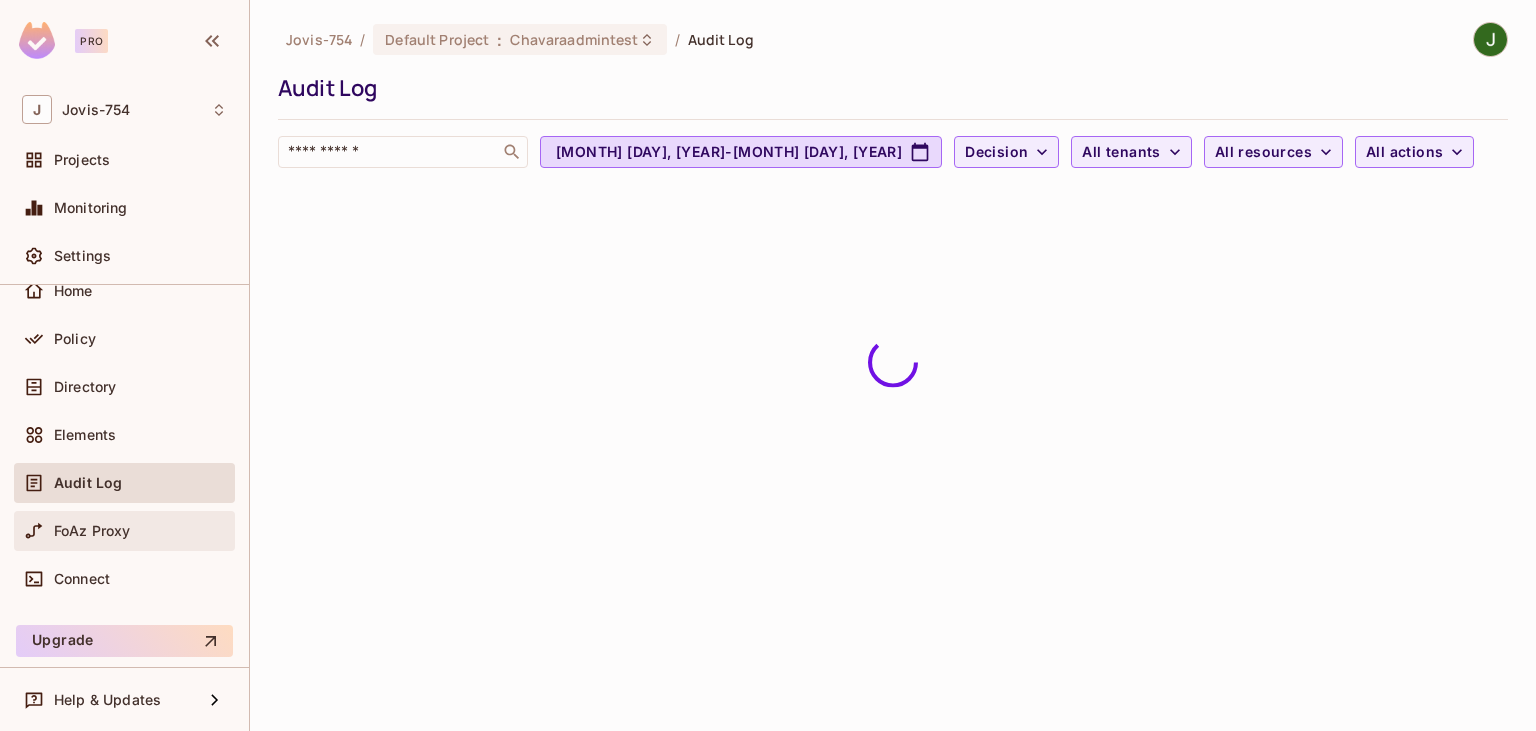 click on "FoAz Proxy" at bounding box center [92, 531] 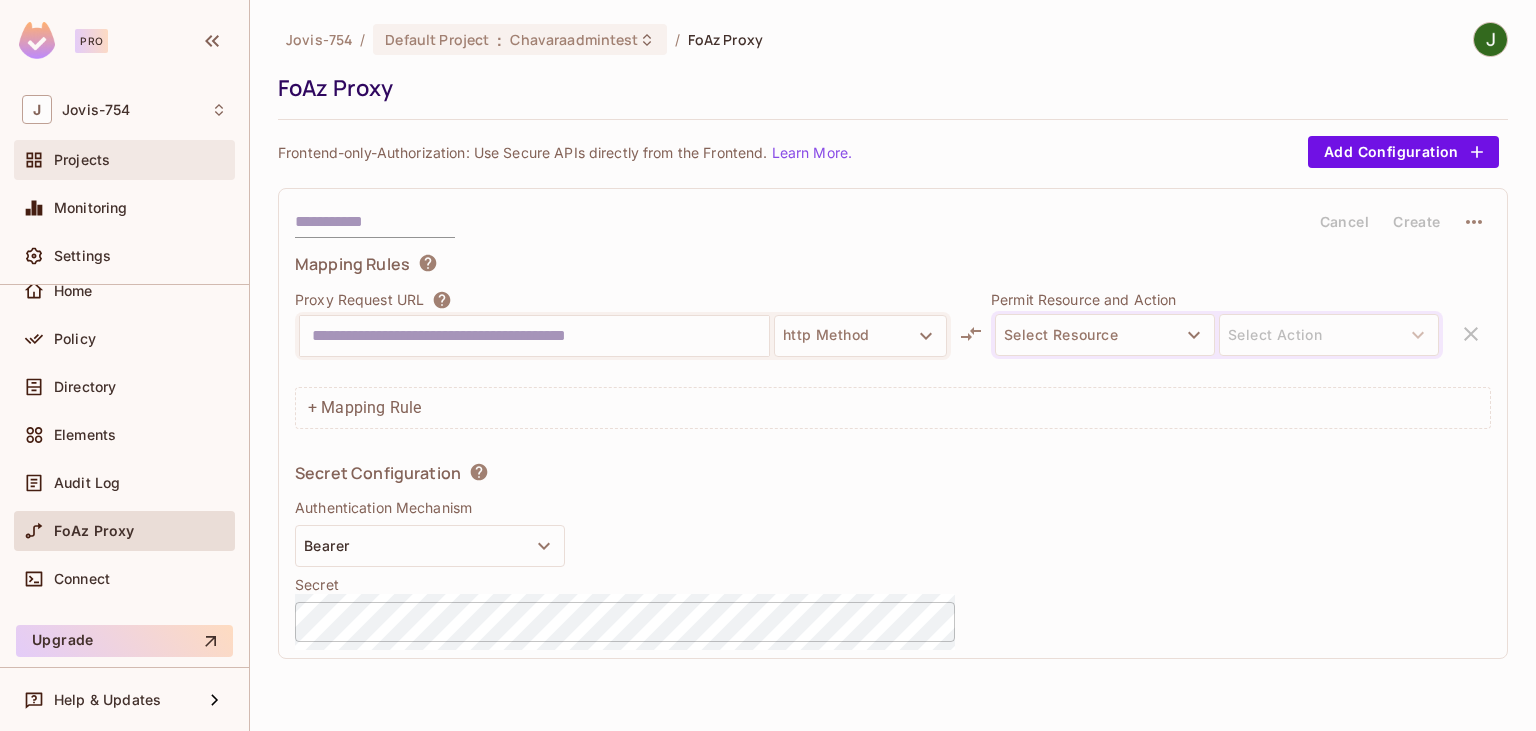 click on "Projects" at bounding box center [82, 160] 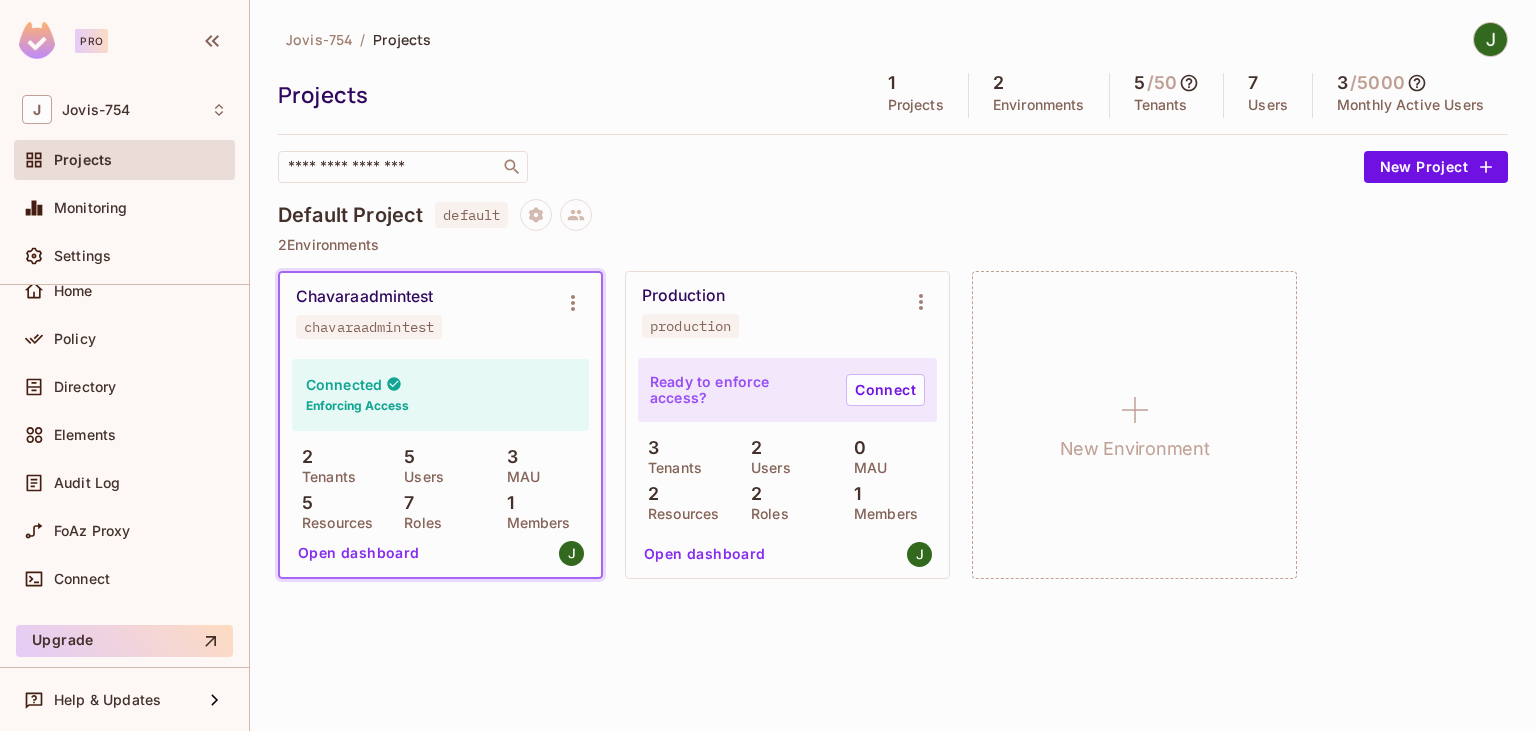 click on "Jovis-754 / Projects" at bounding box center [893, 39] 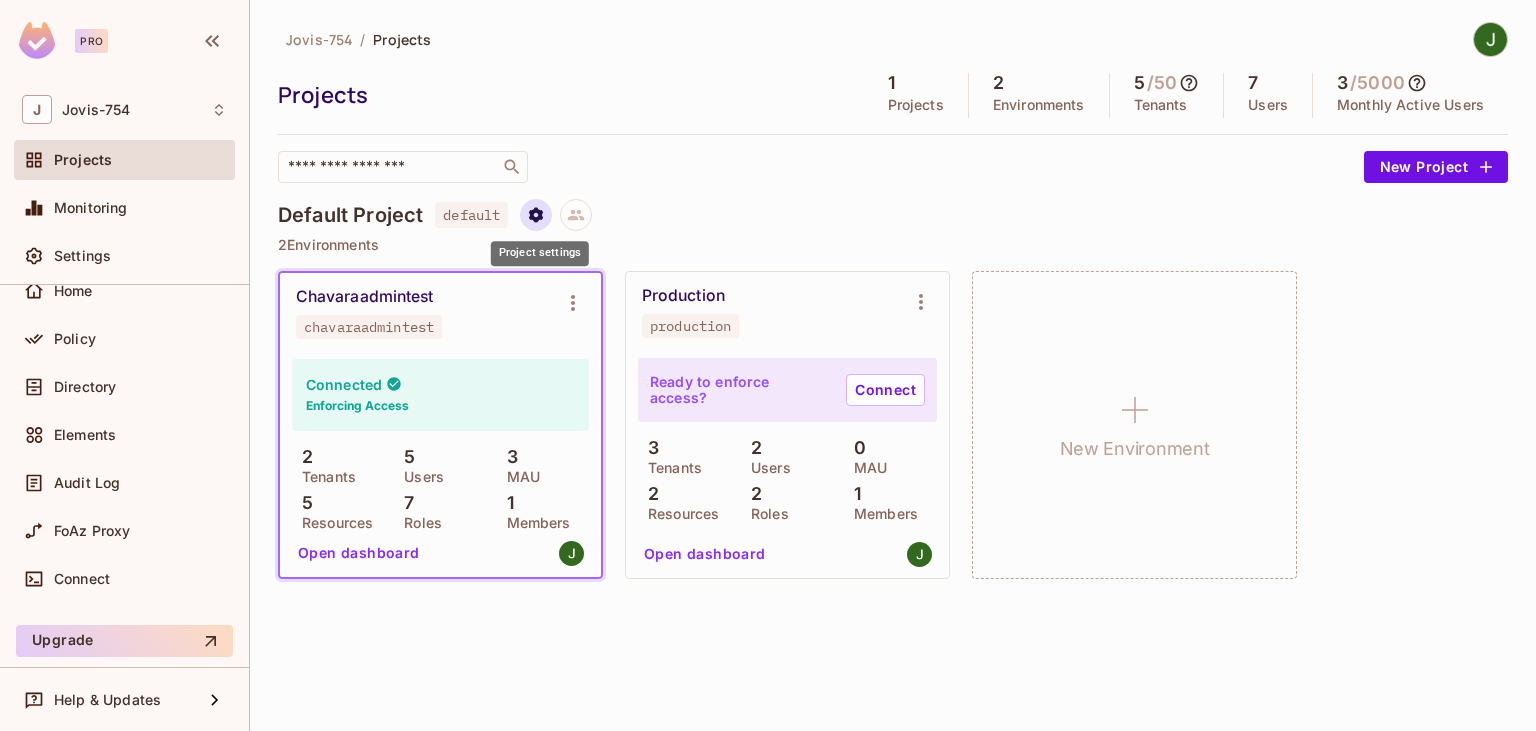 click 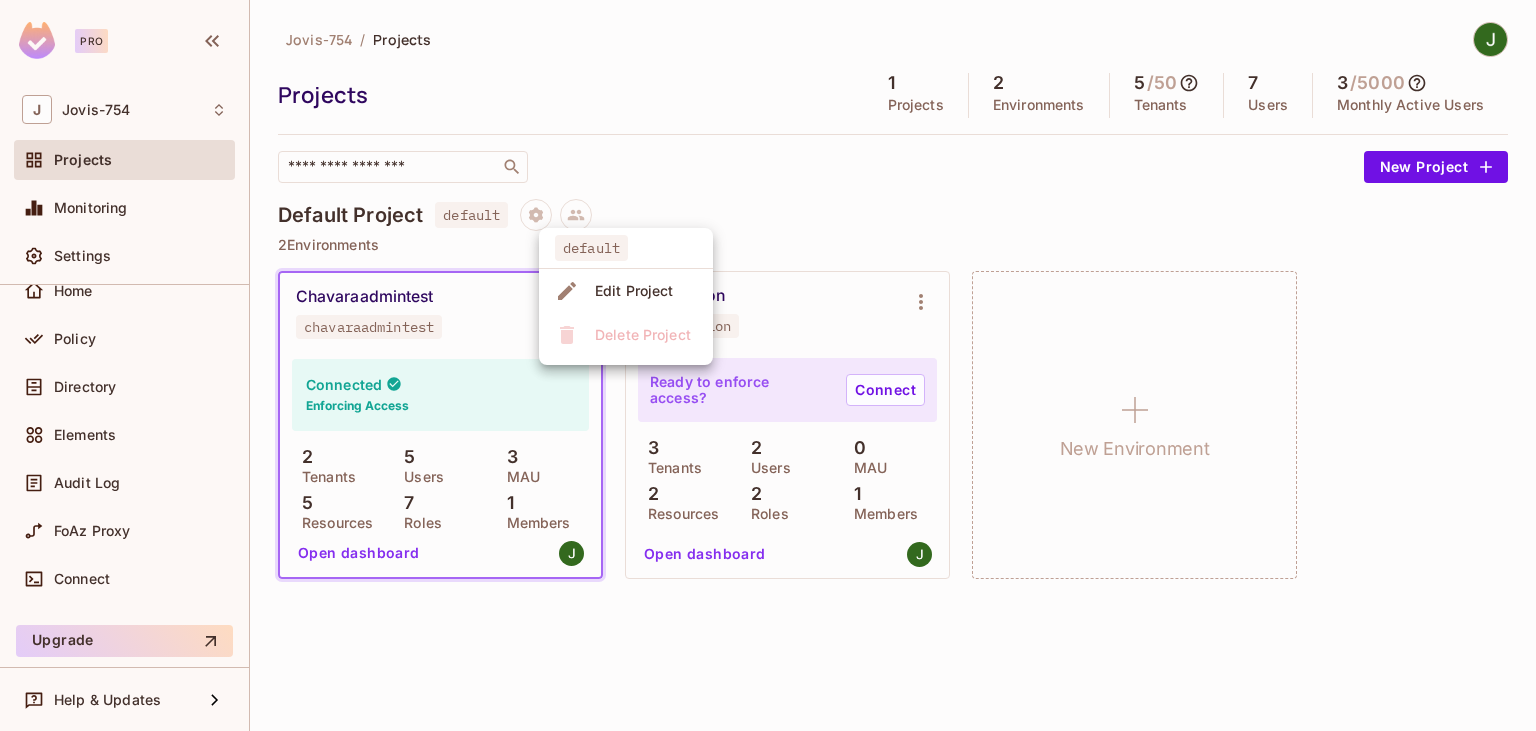click at bounding box center (768, 365) 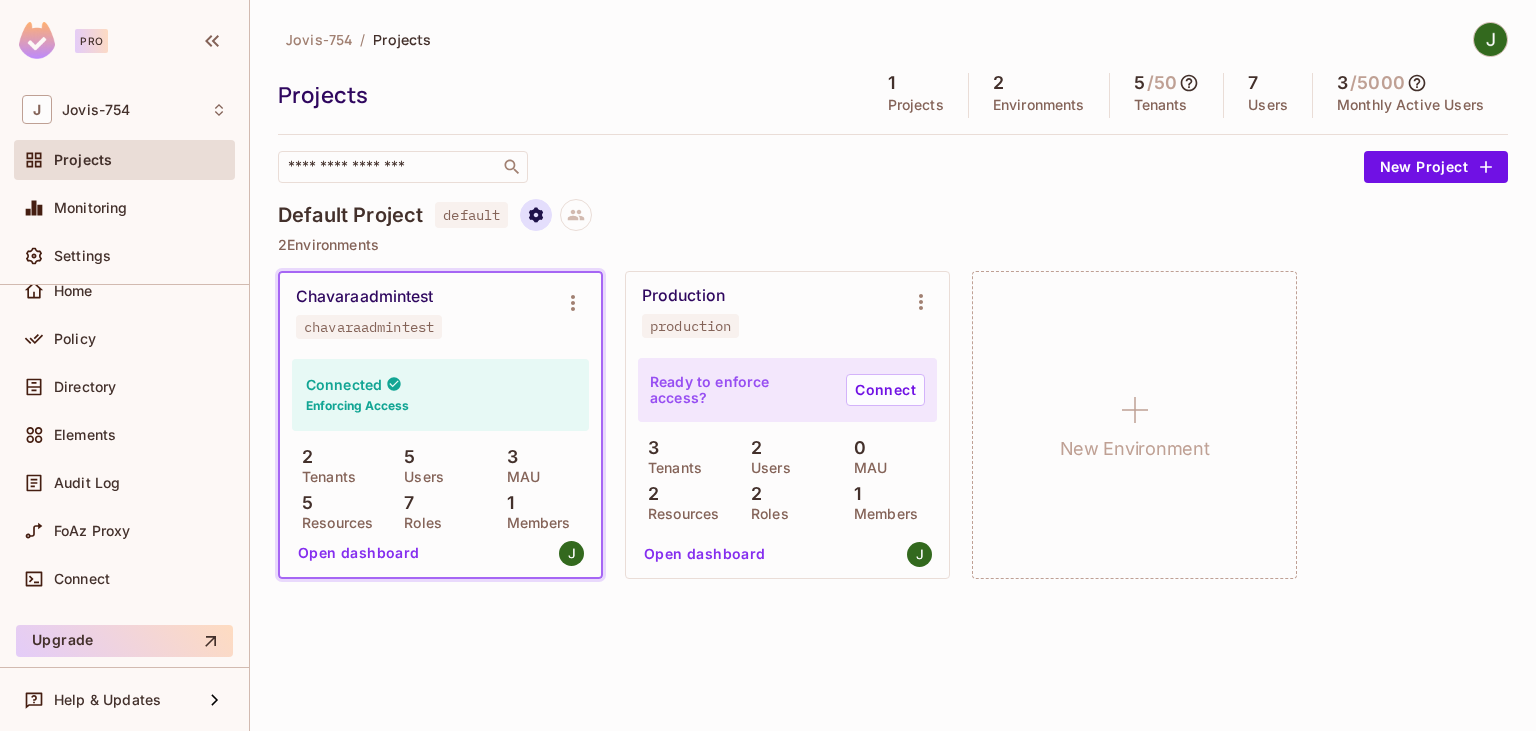 click 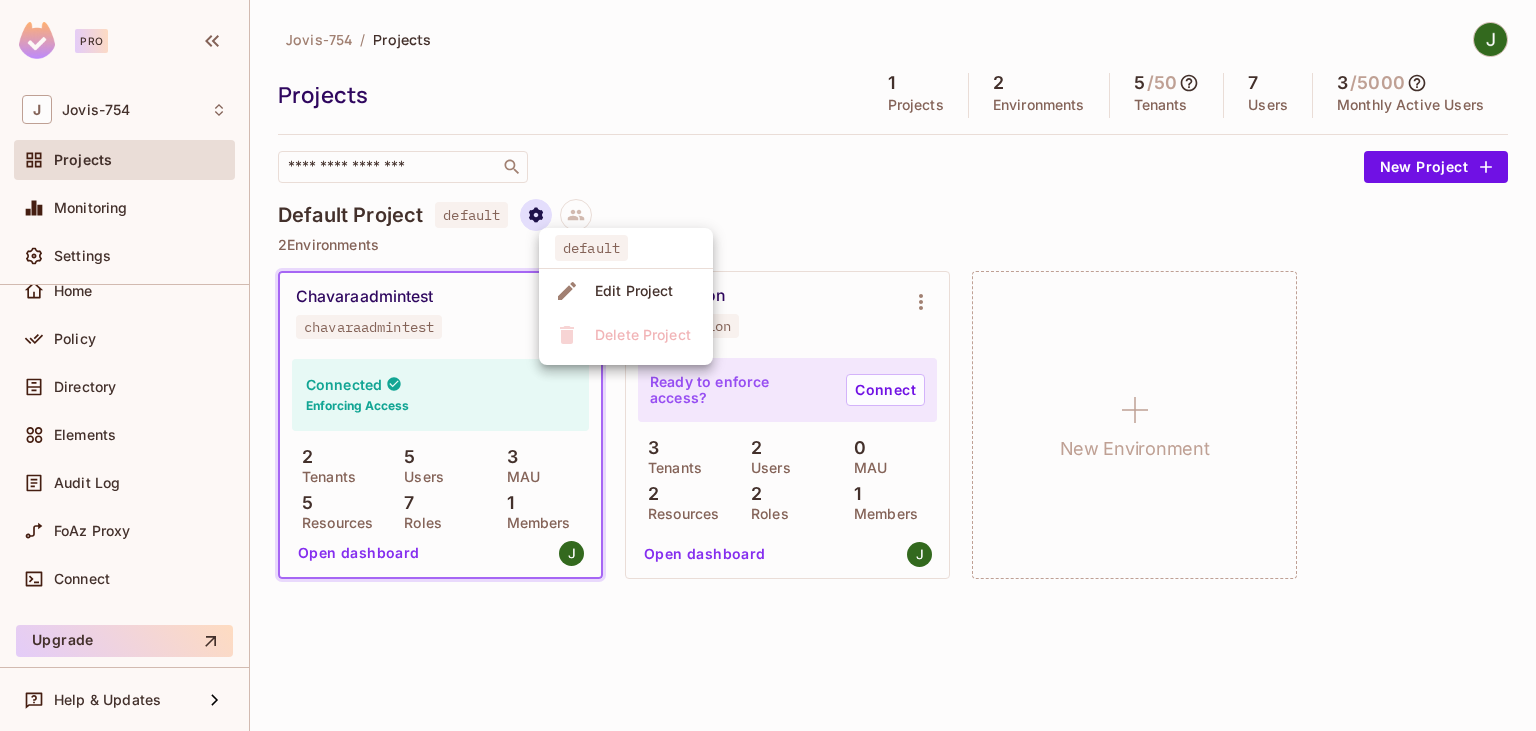 click at bounding box center [768, 365] 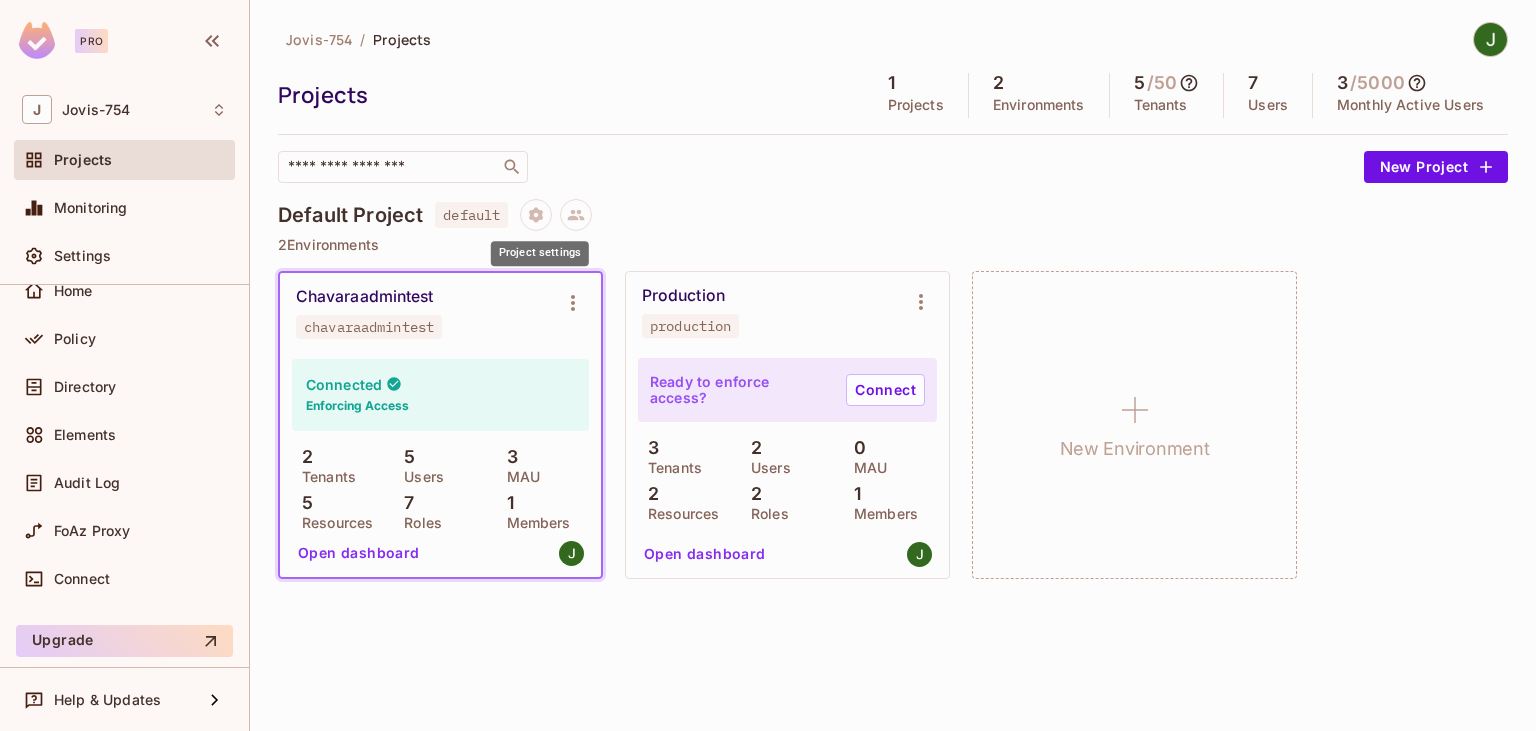 click 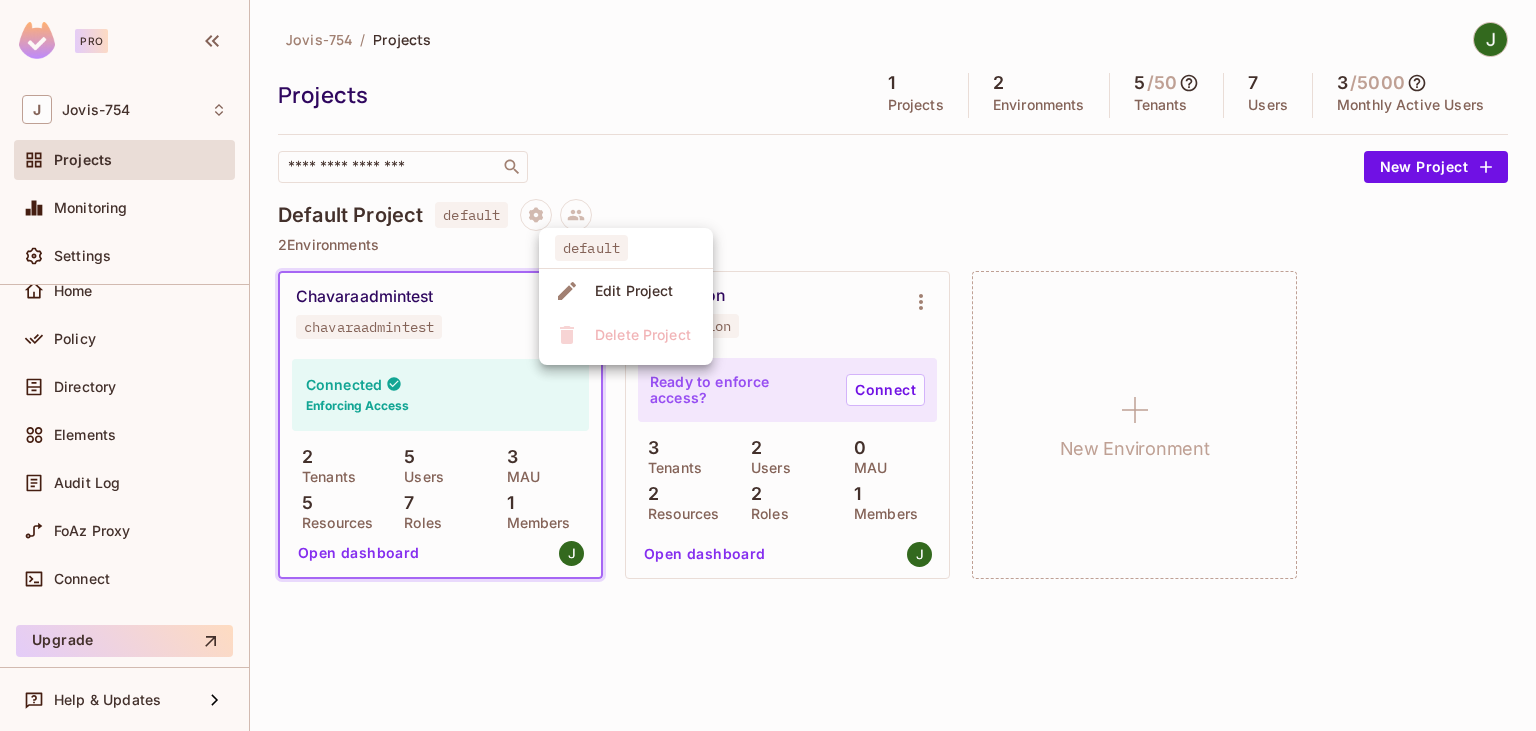 click at bounding box center (768, 365) 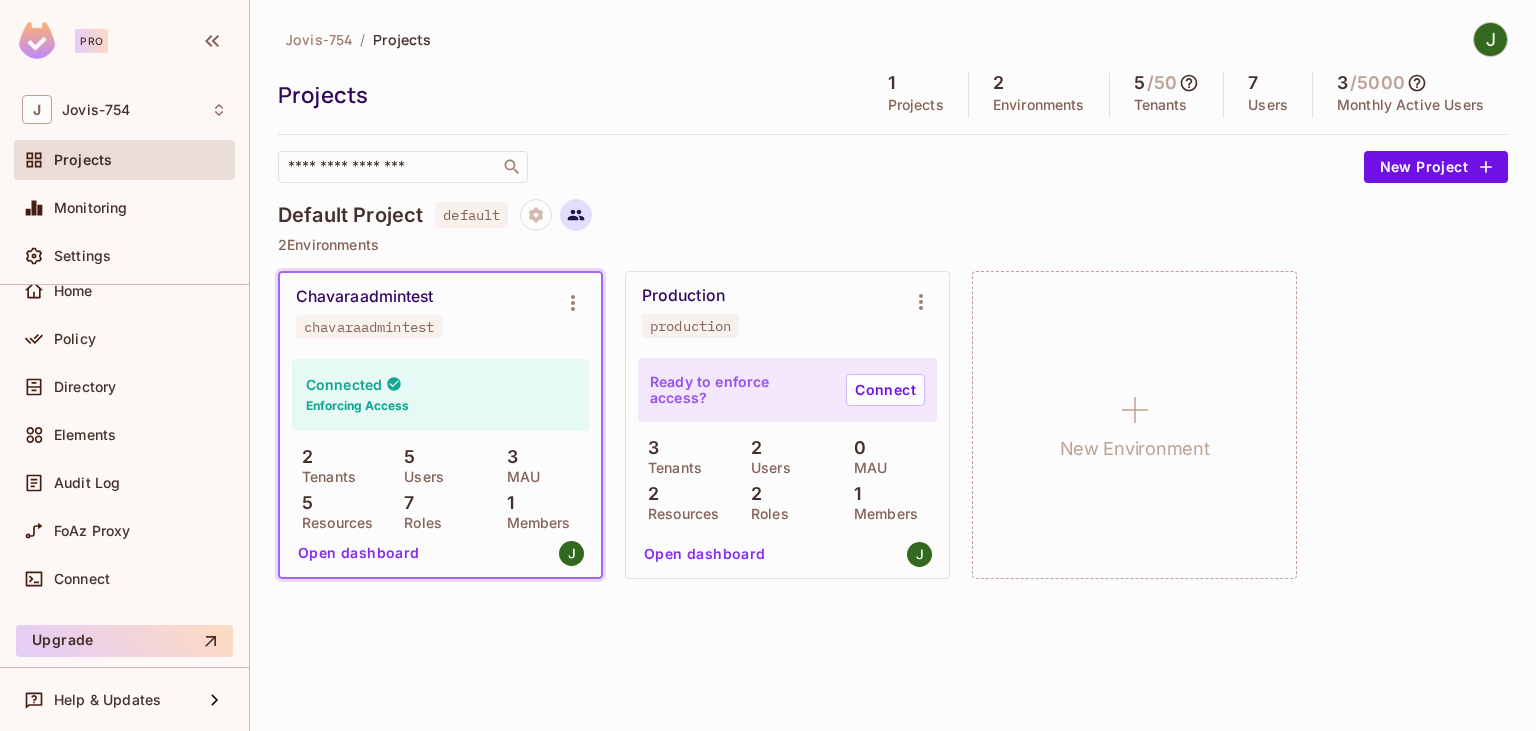click 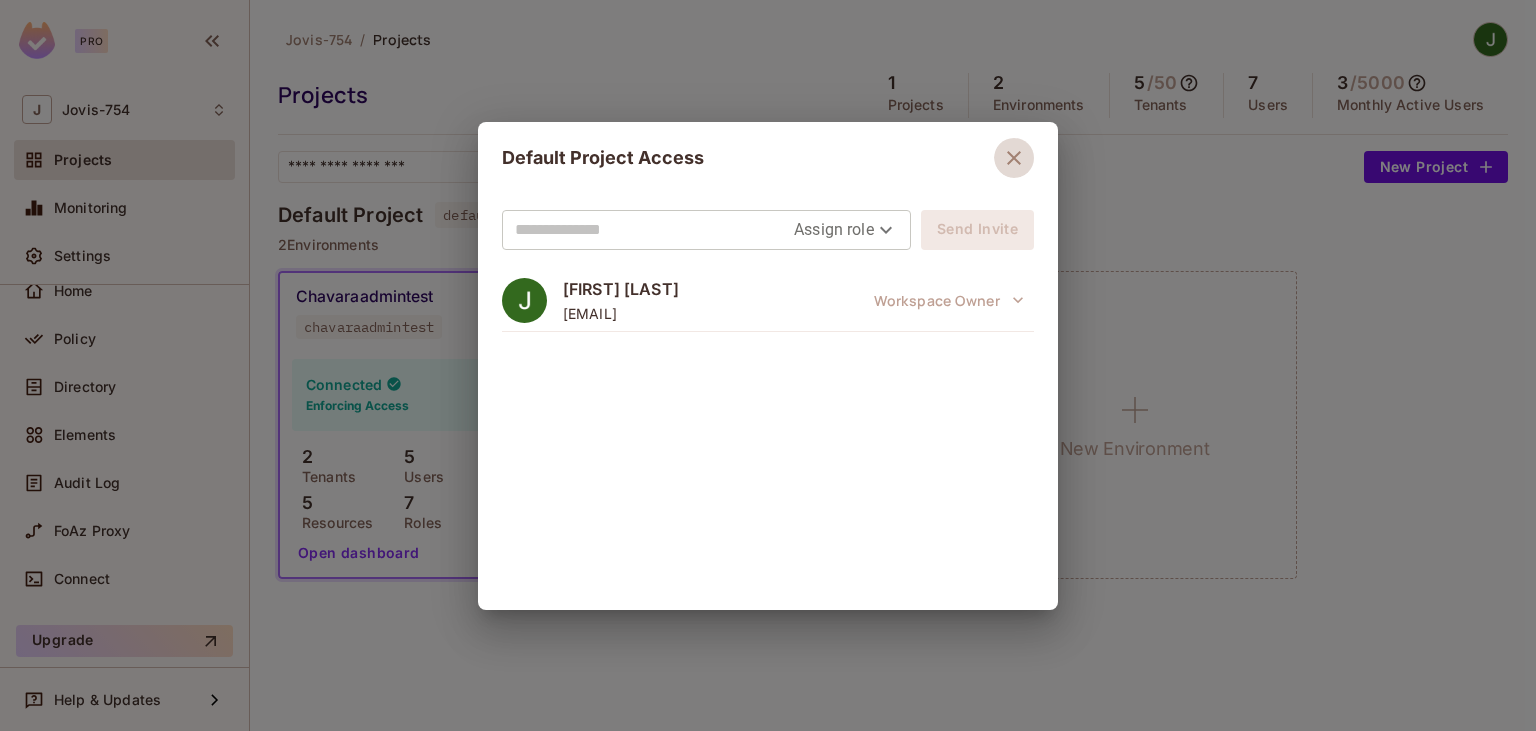 click at bounding box center (1014, 158) 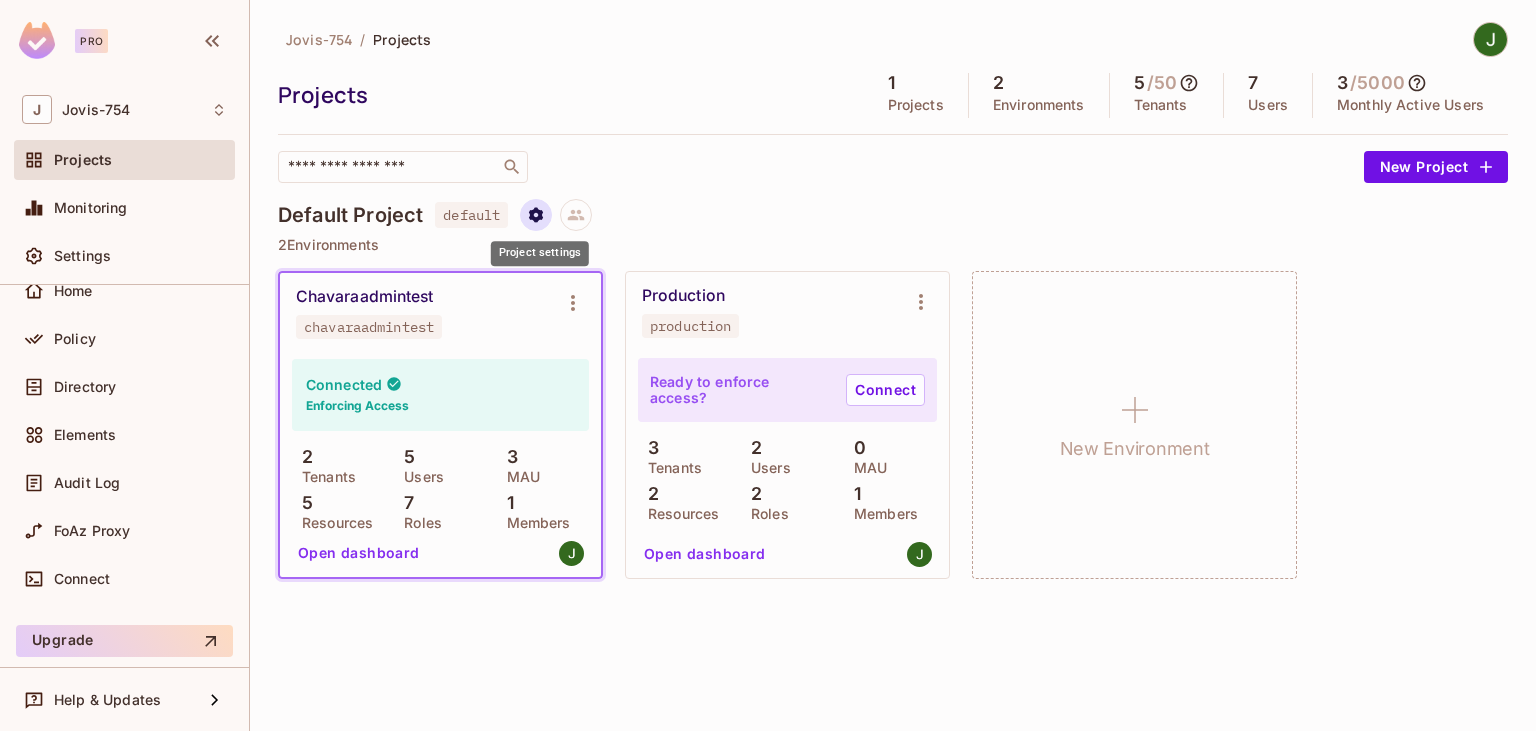 click at bounding box center (536, 215) 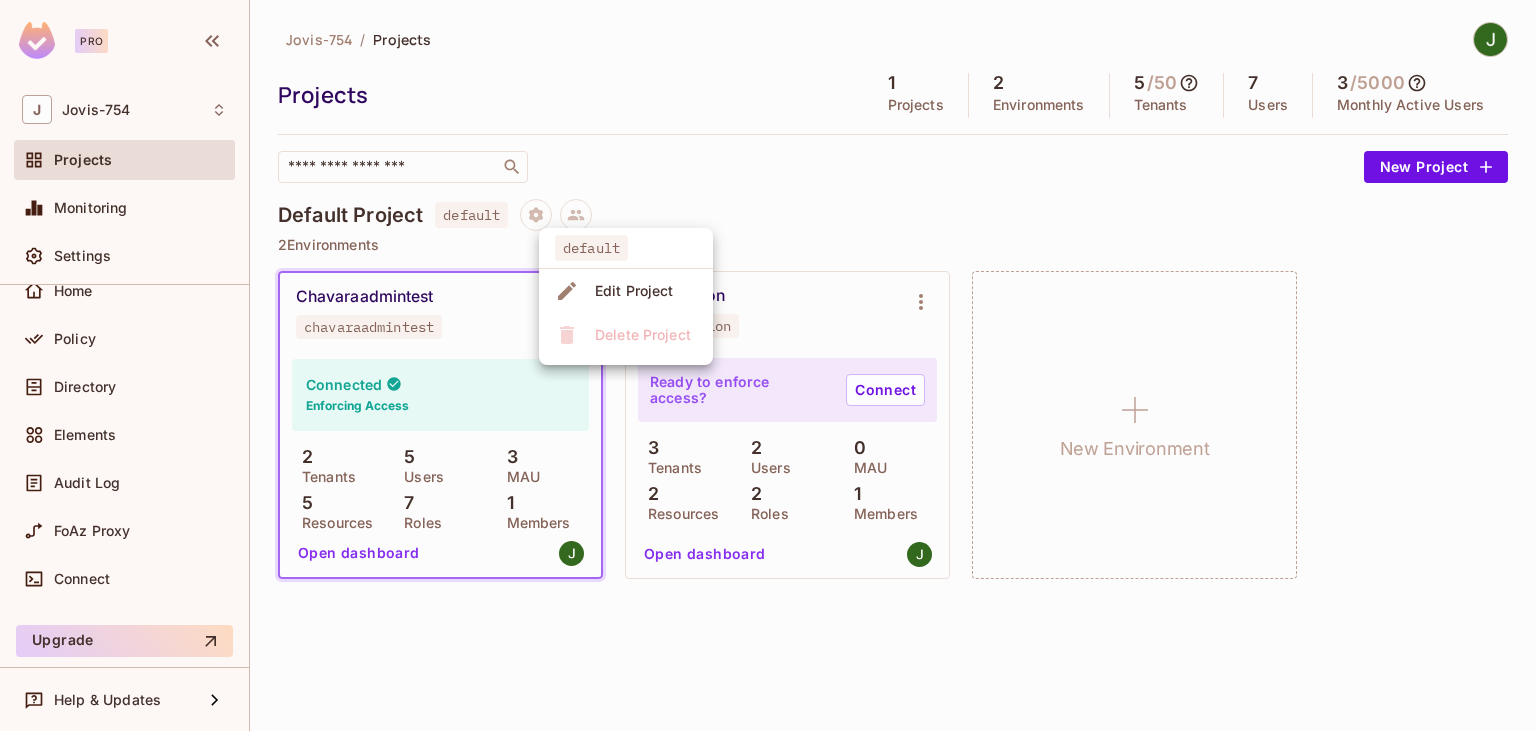 click at bounding box center (768, 365) 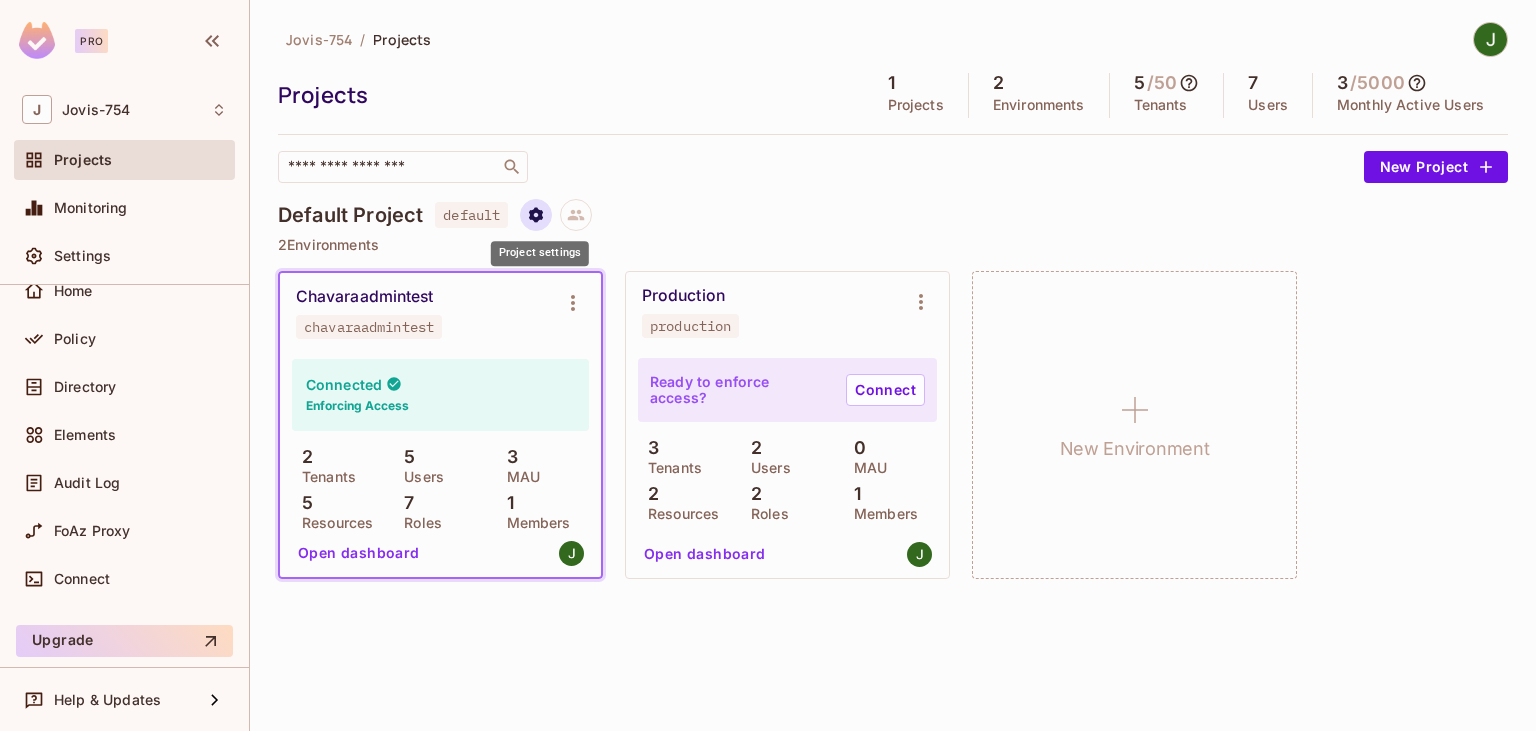 click 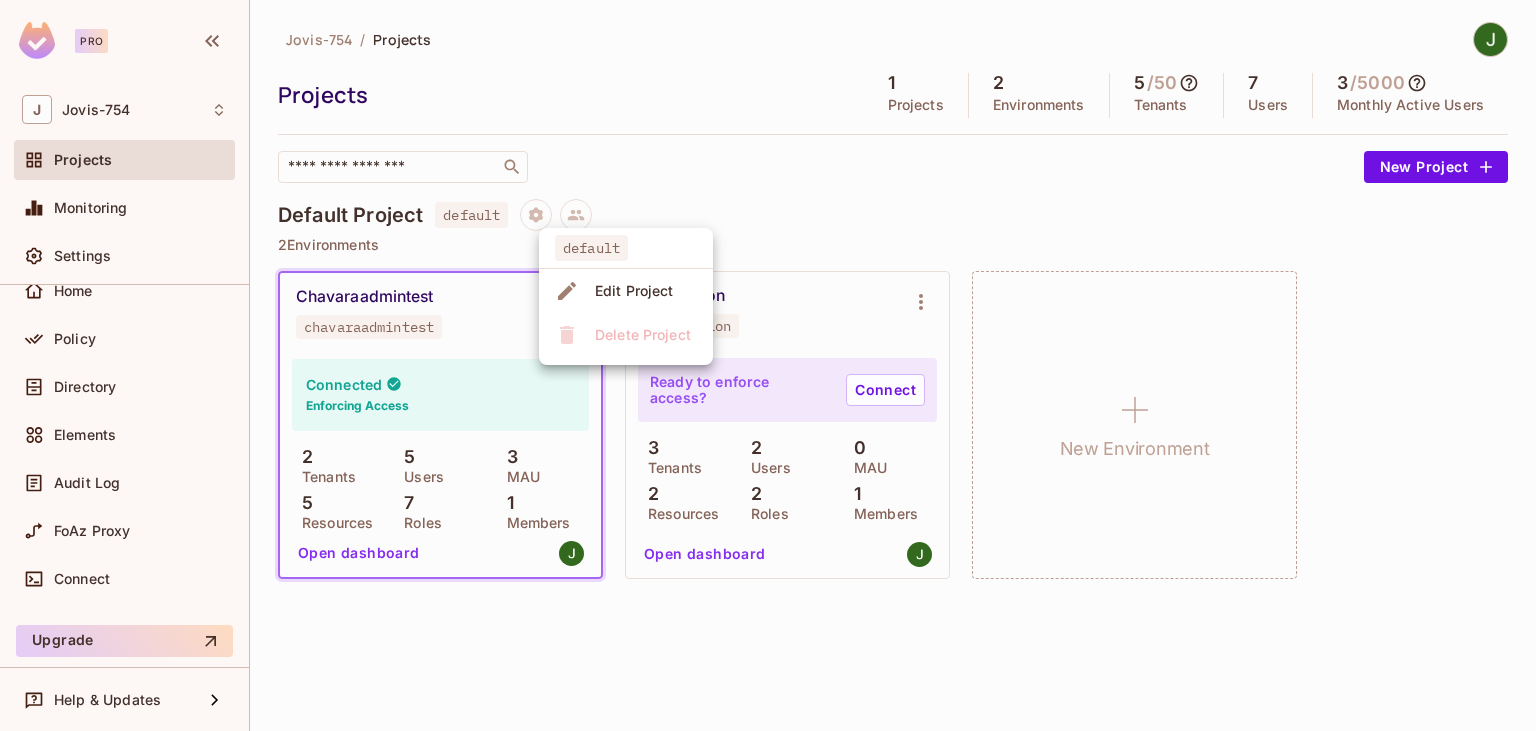 click at bounding box center (768, 365) 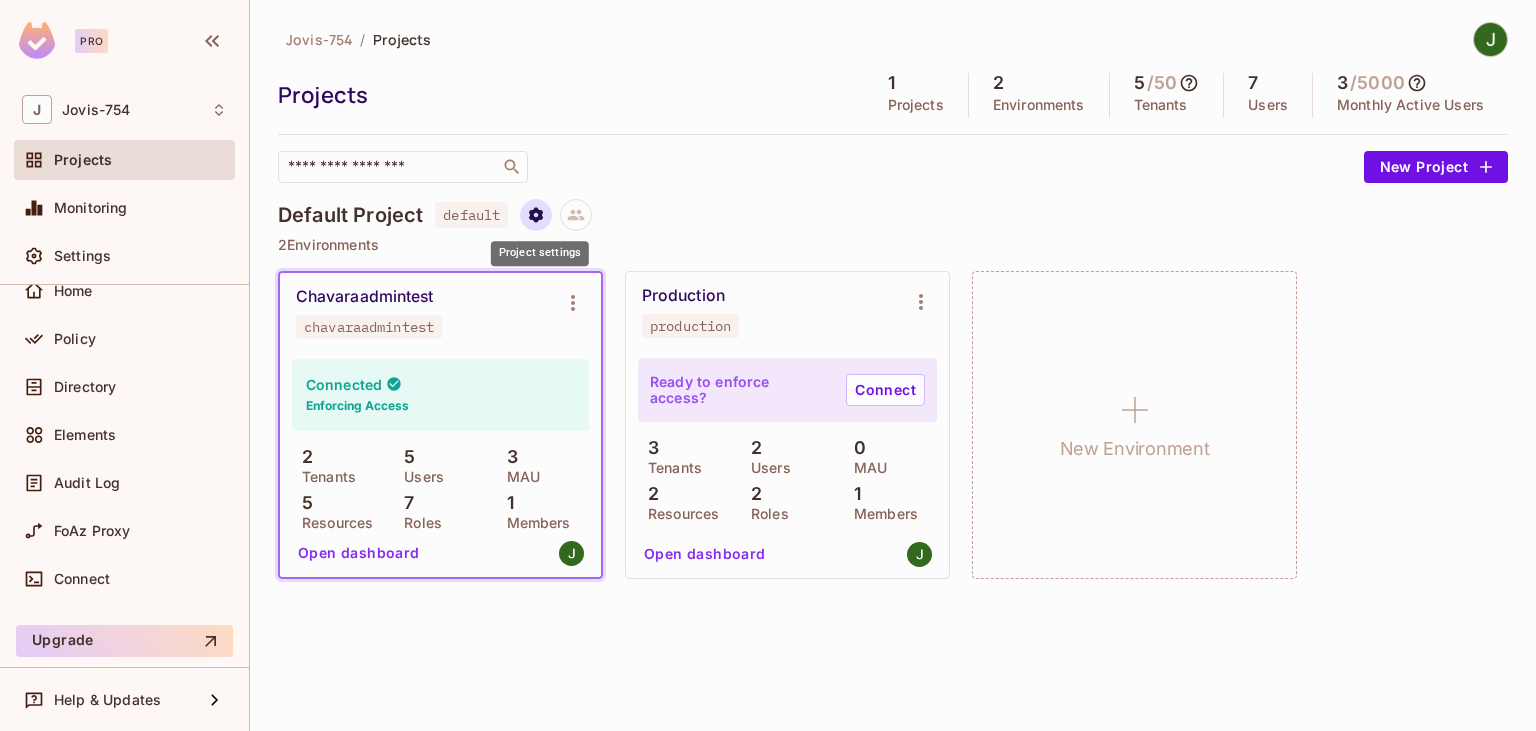 click 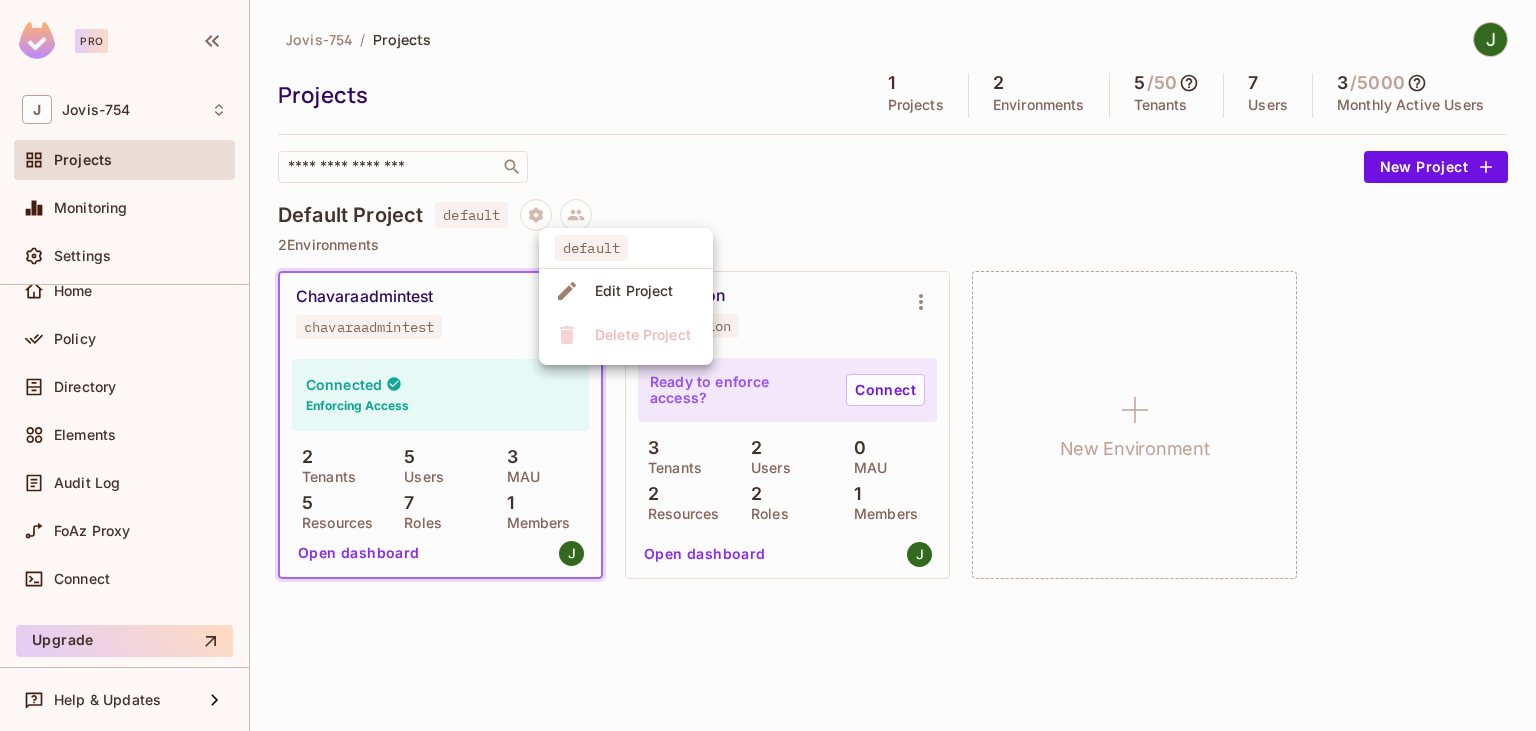 click at bounding box center (768, 365) 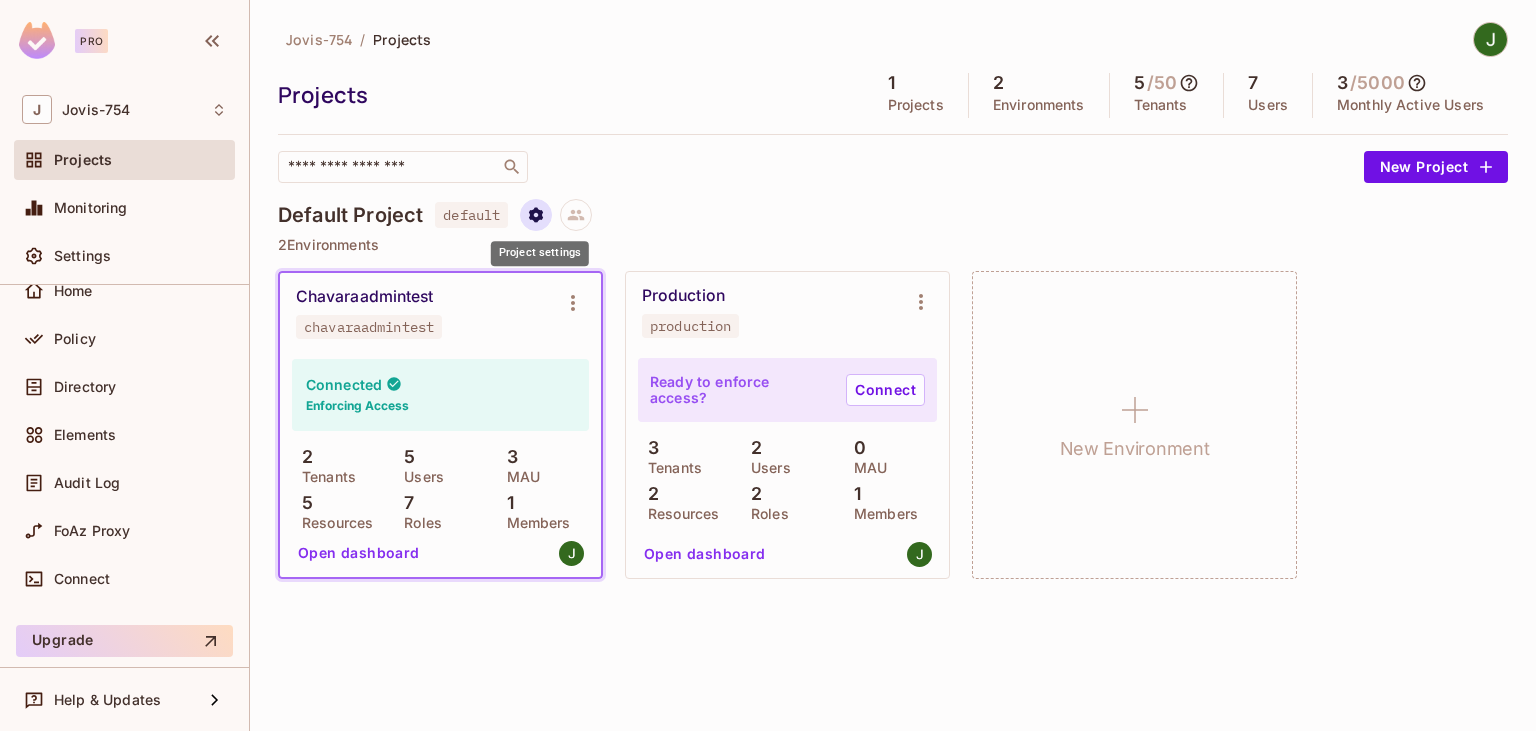 click 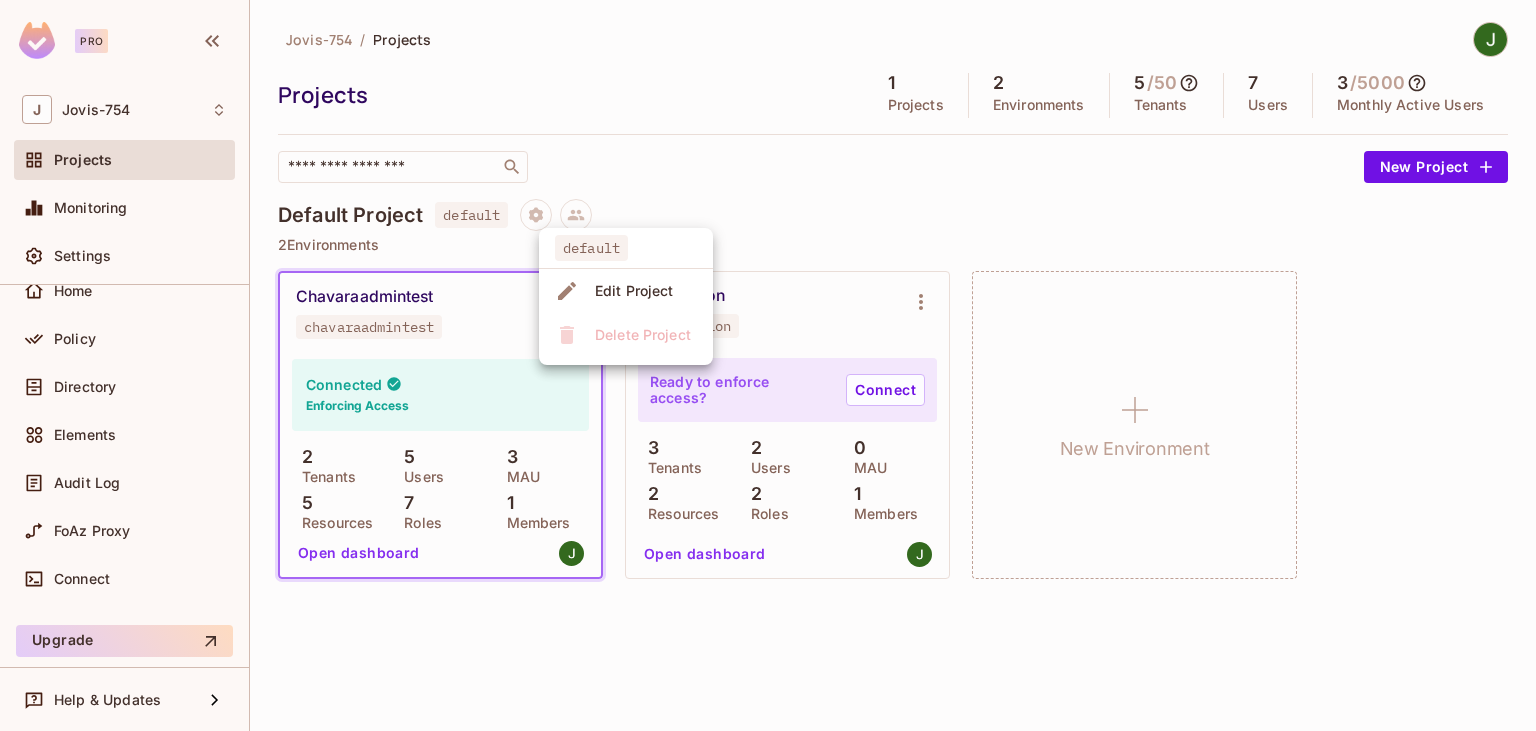 click at bounding box center [768, 365] 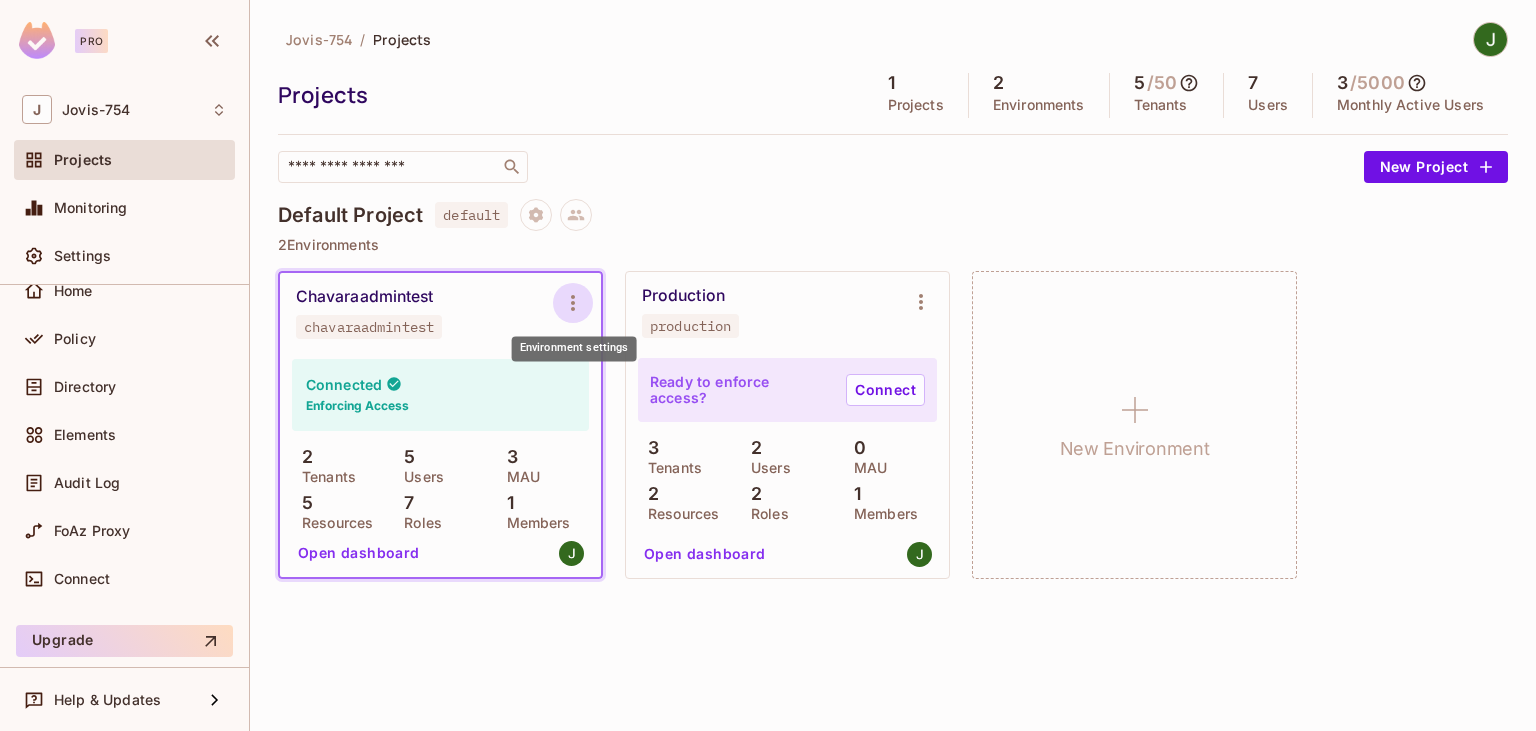 click 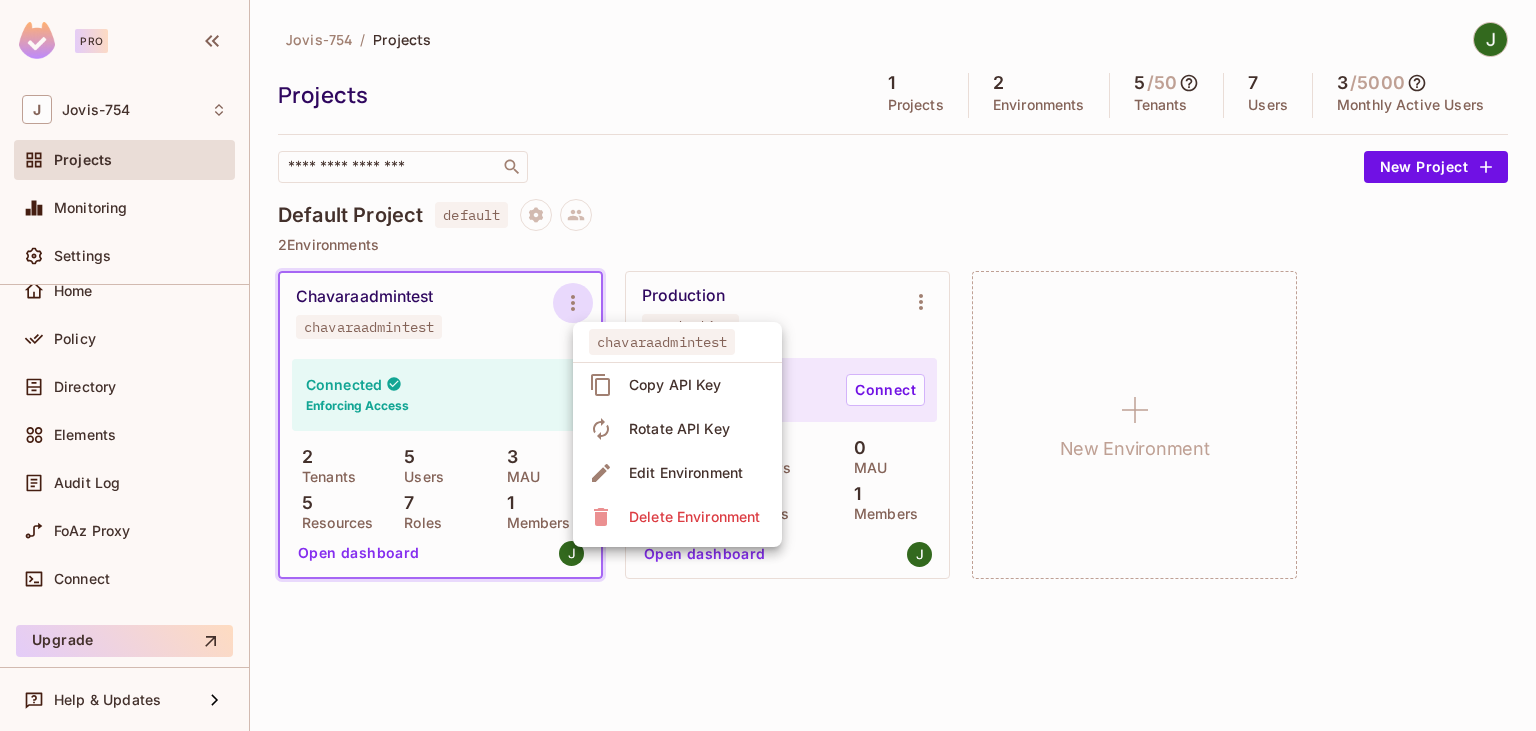 click on "chavaraadmintest" at bounding box center (662, 342) 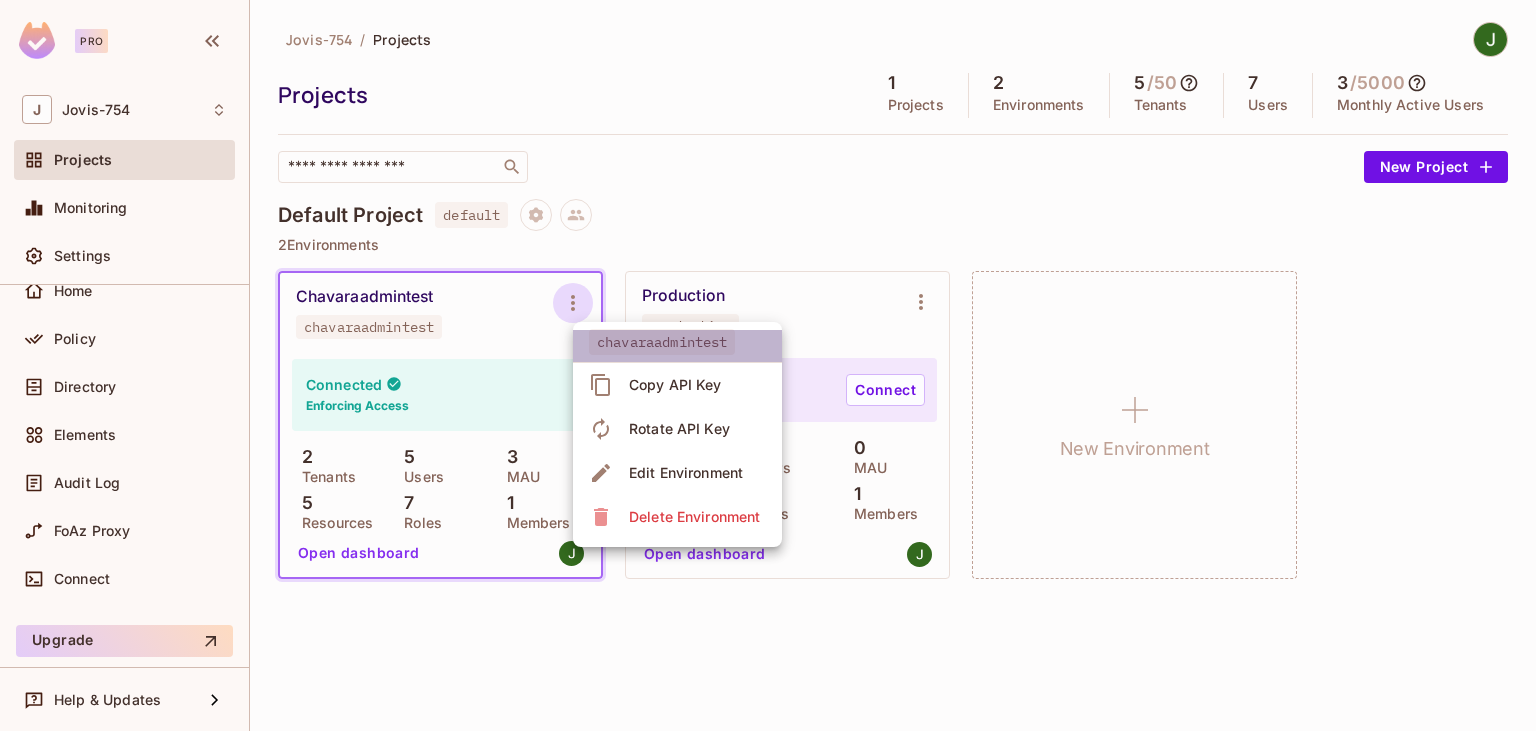 click on "chavaraadmintest" at bounding box center [662, 342] 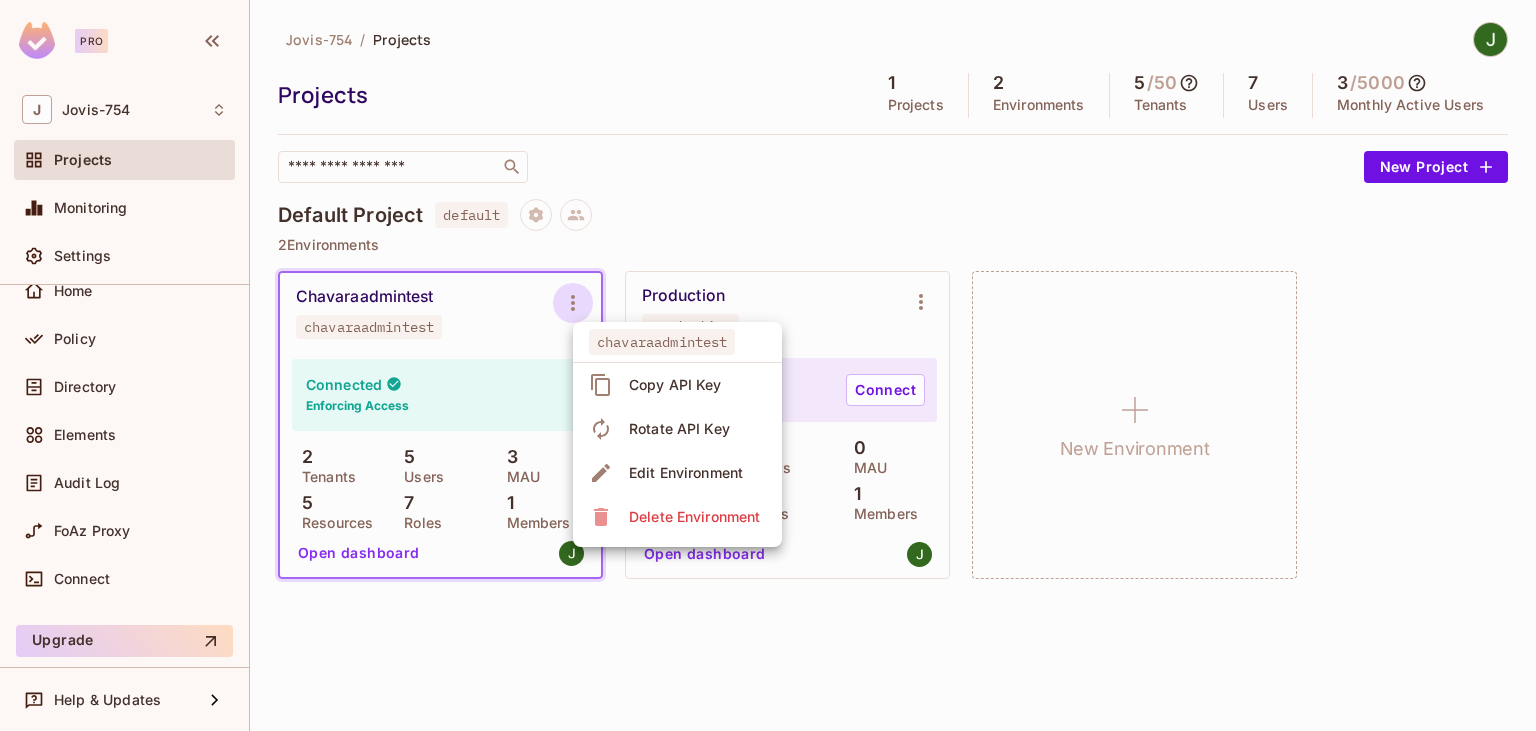 click on "chavaraadmintest" at bounding box center (662, 342) 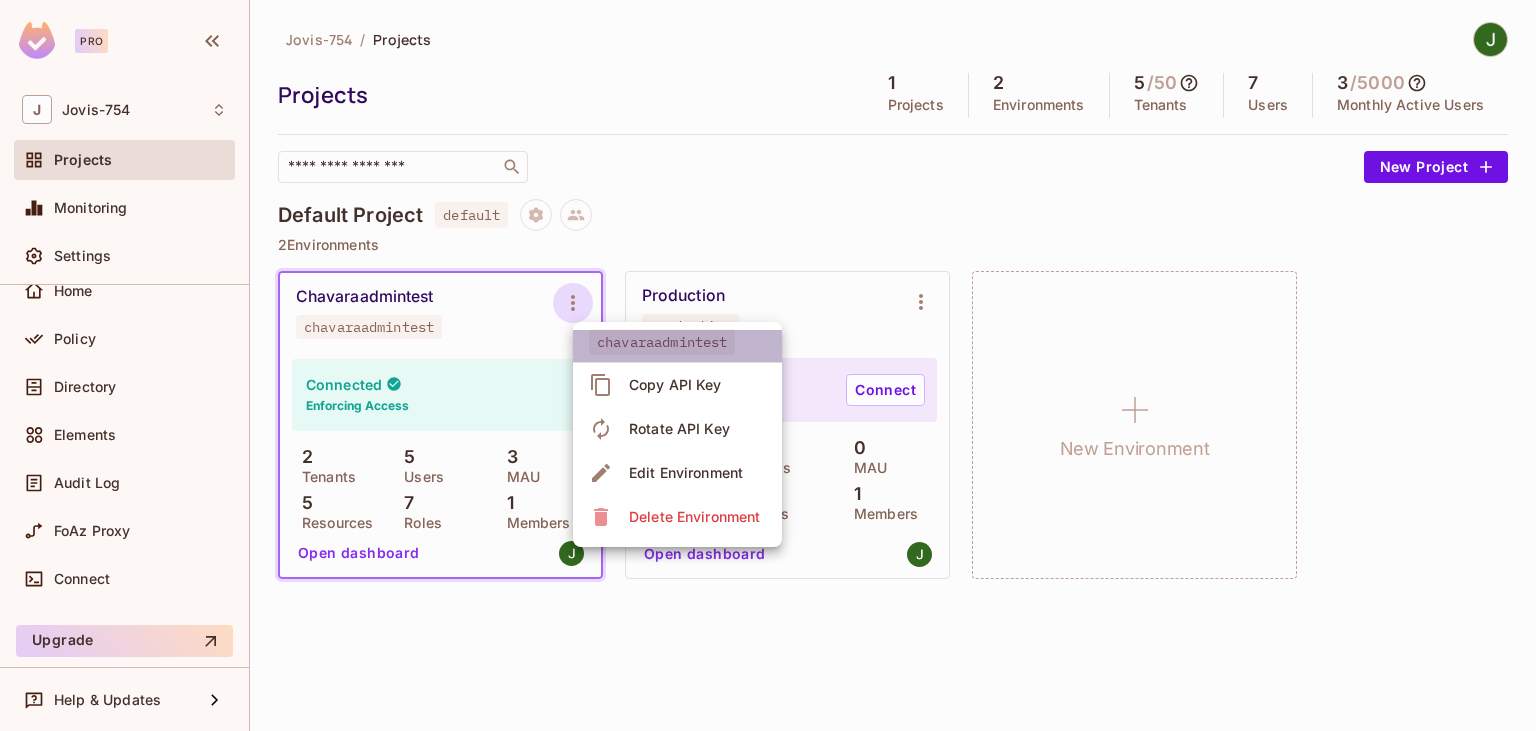 click on "chavaraadmintest" at bounding box center [662, 342] 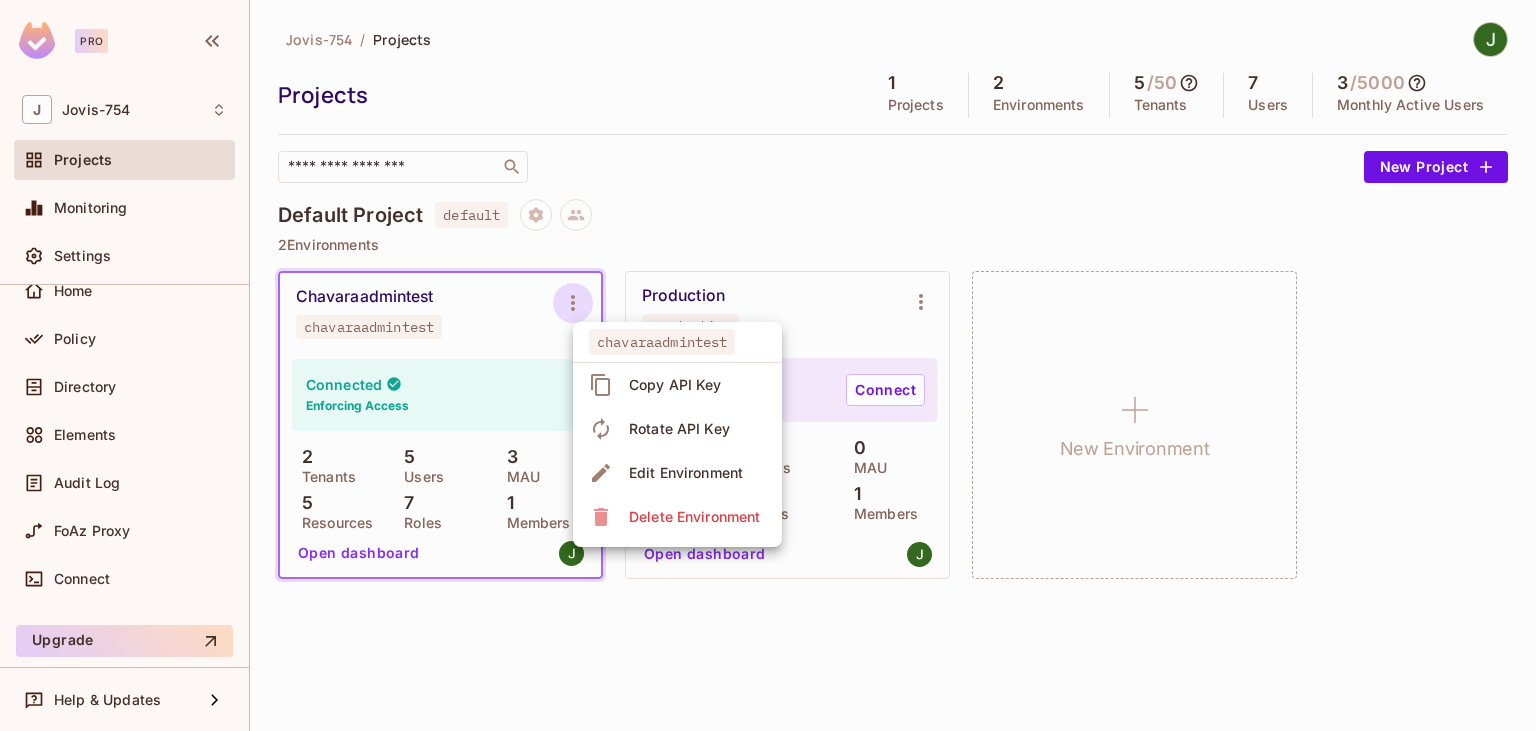 click at bounding box center [768, 365] 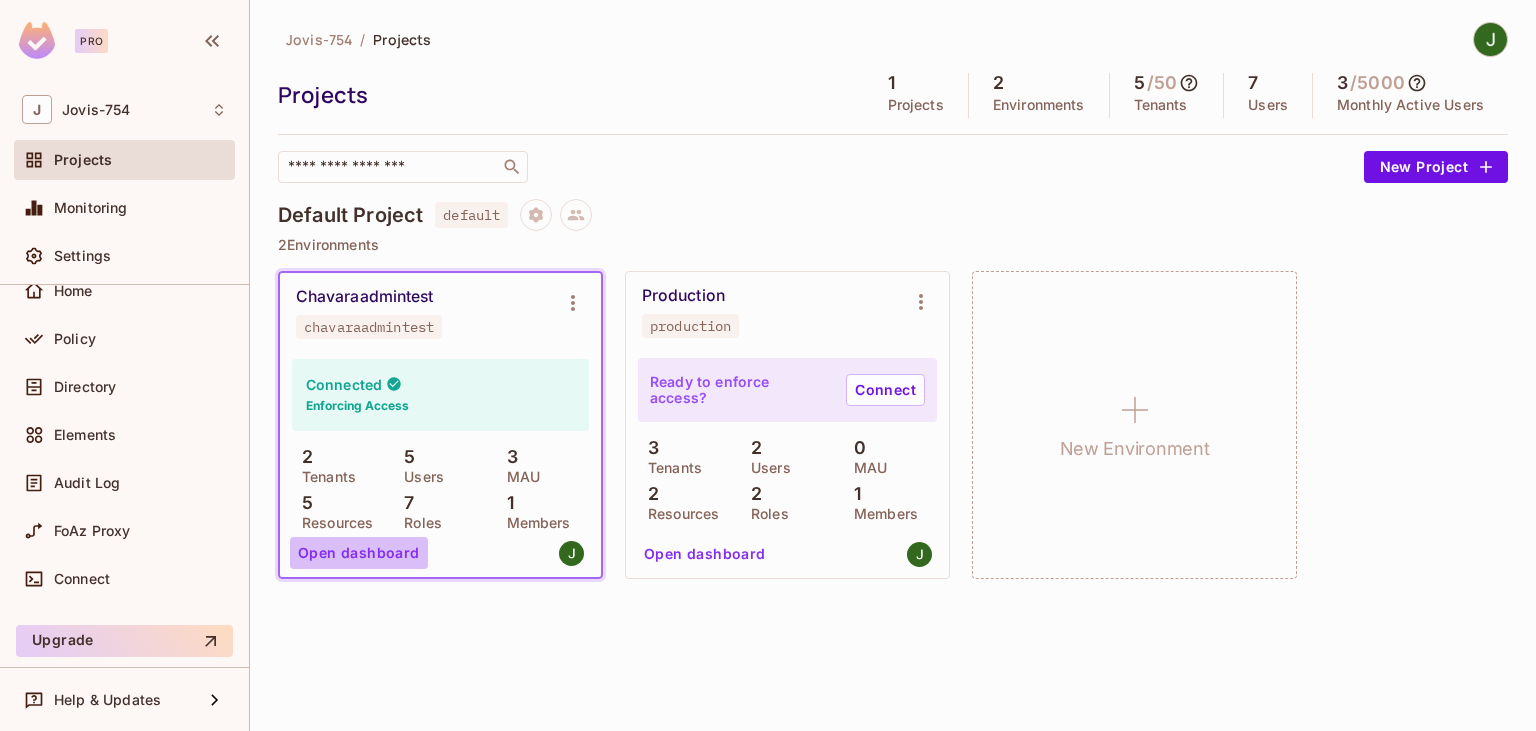 click on "Open dashboard" at bounding box center [359, 553] 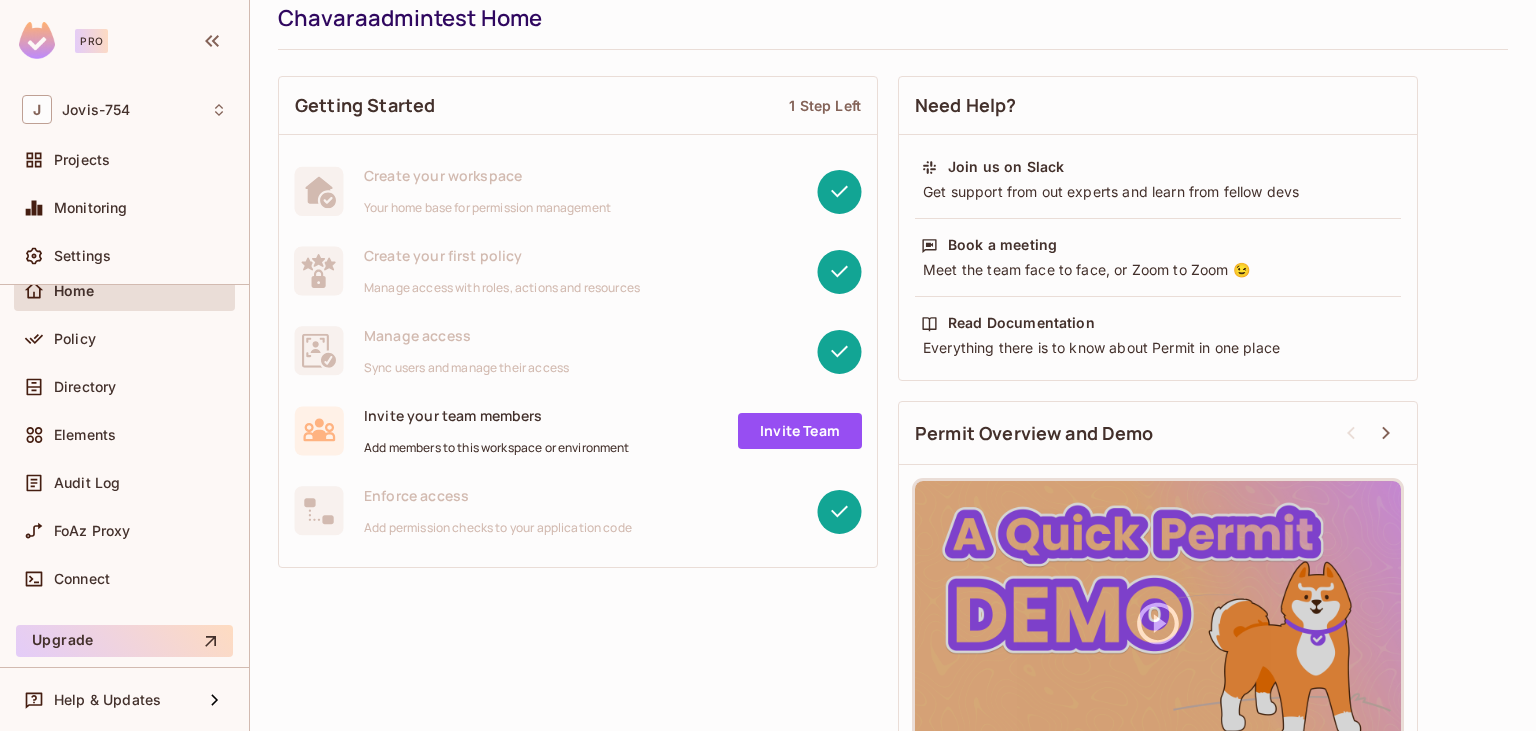 scroll, scrollTop: 137, scrollLeft: 0, axis: vertical 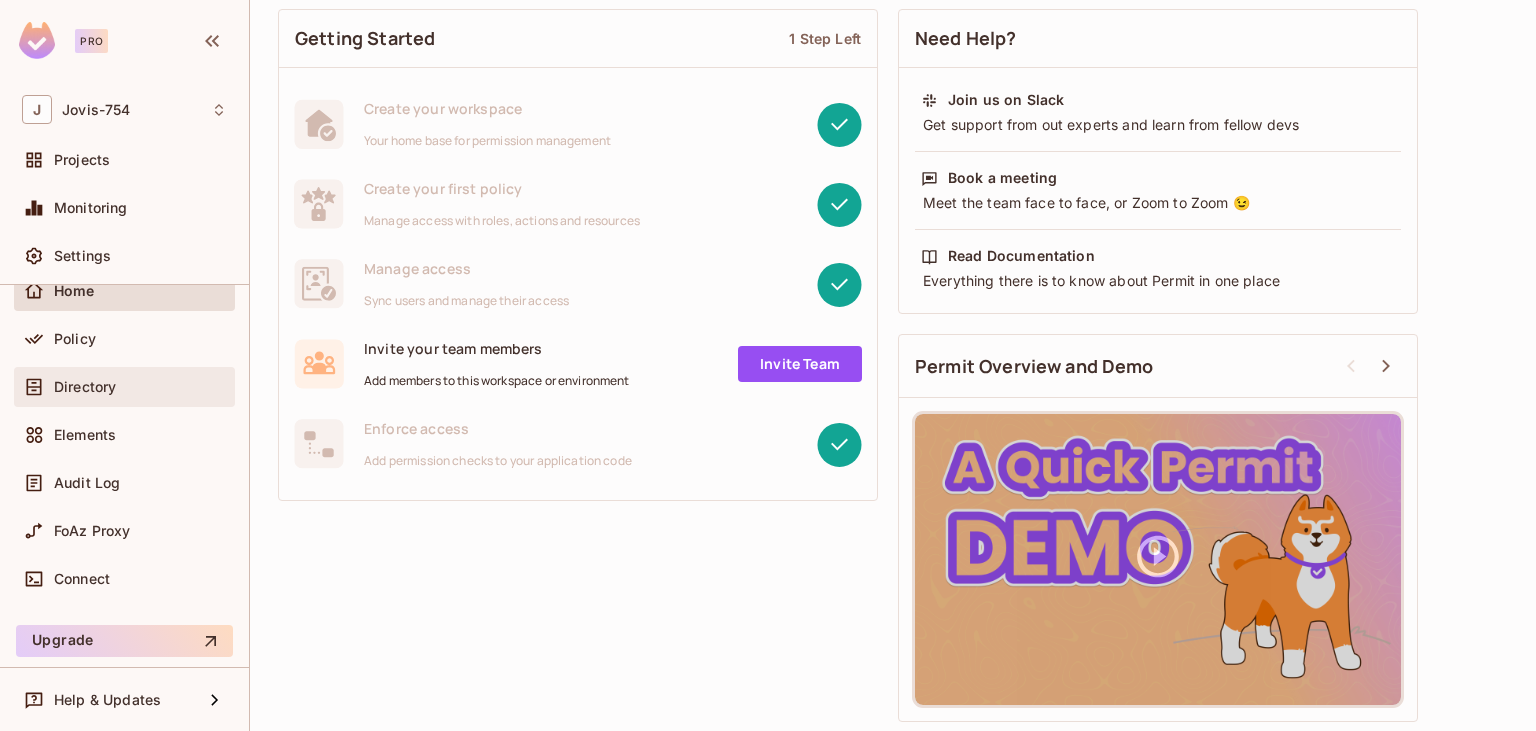 click on "Directory" at bounding box center [85, 387] 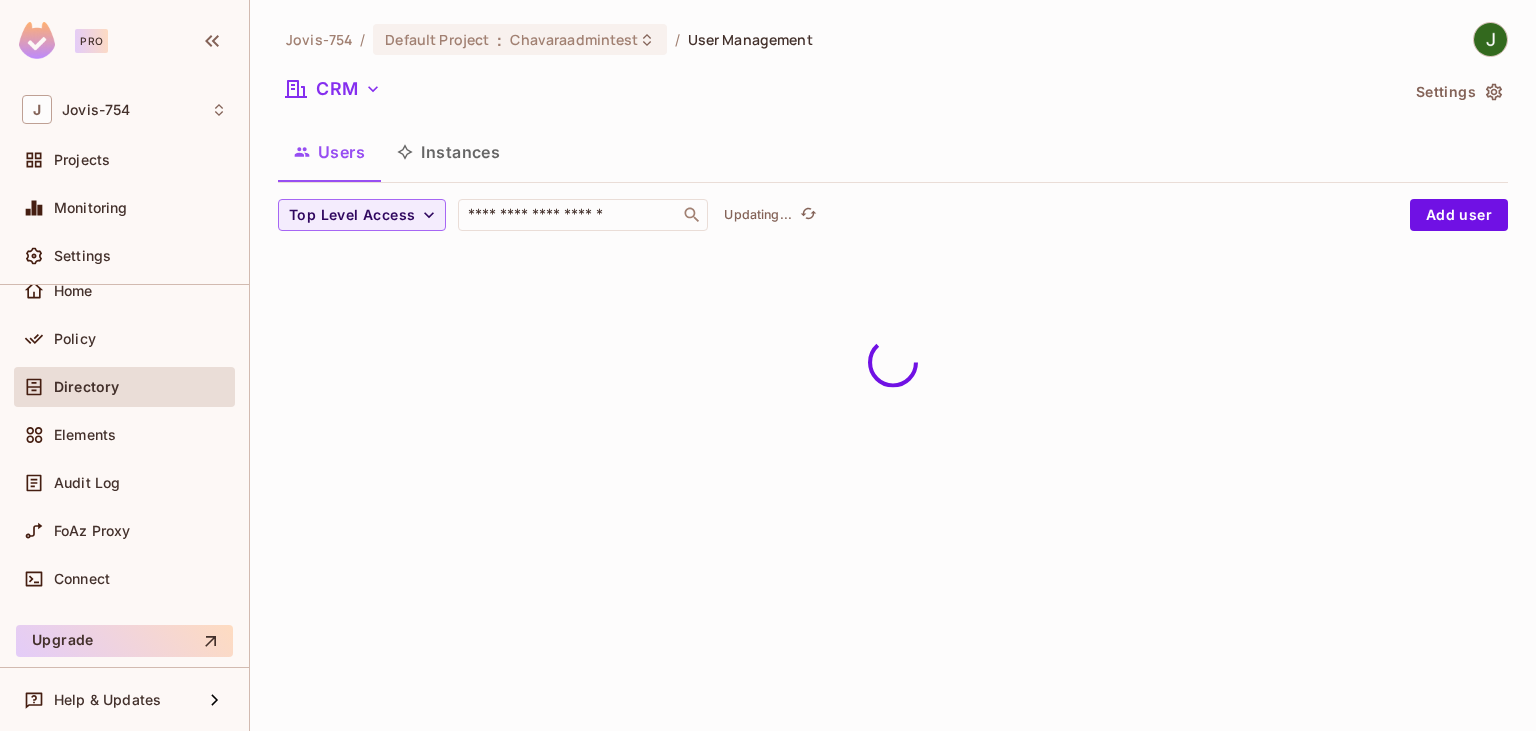 scroll, scrollTop: 0, scrollLeft: 0, axis: both 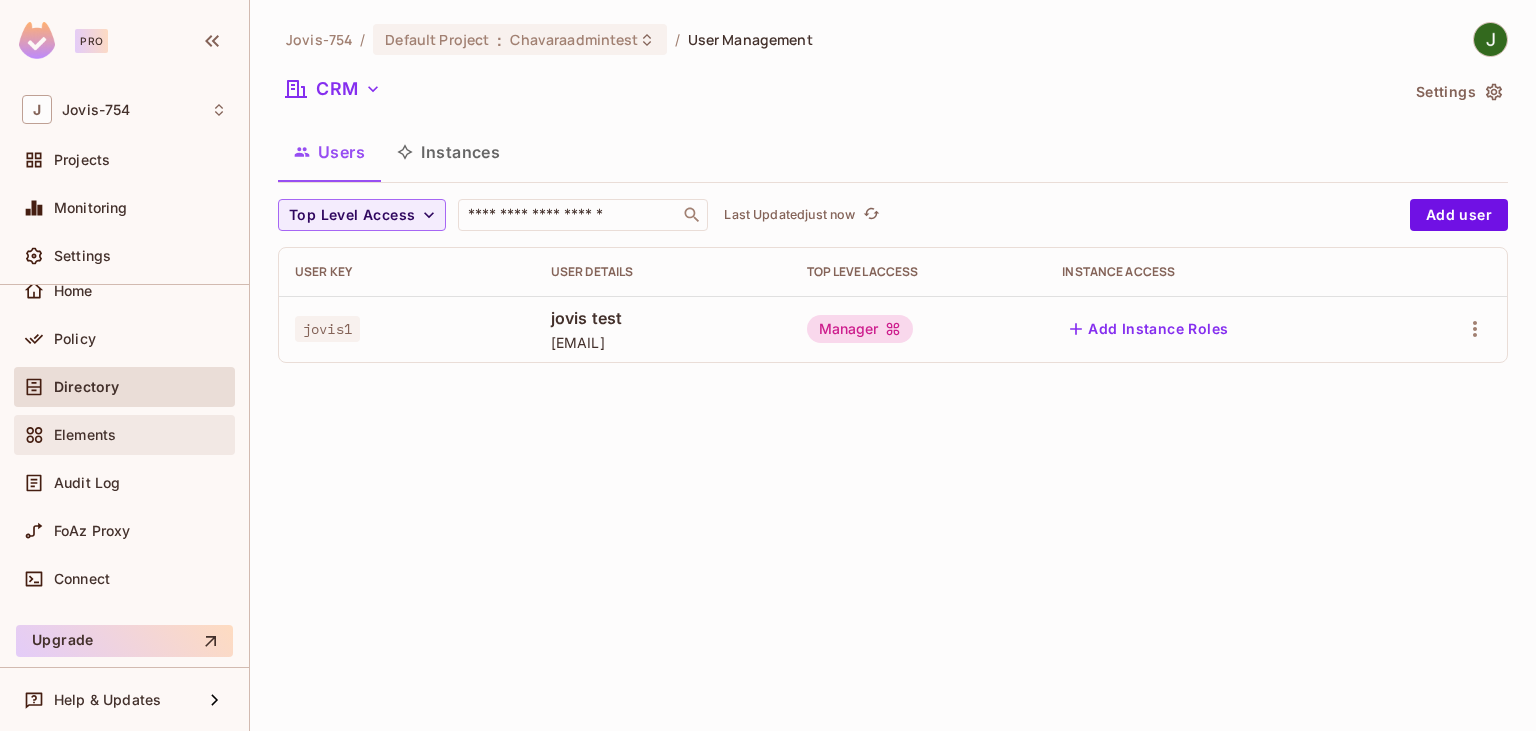 click on "Elements" at bounding box center [85, 435] 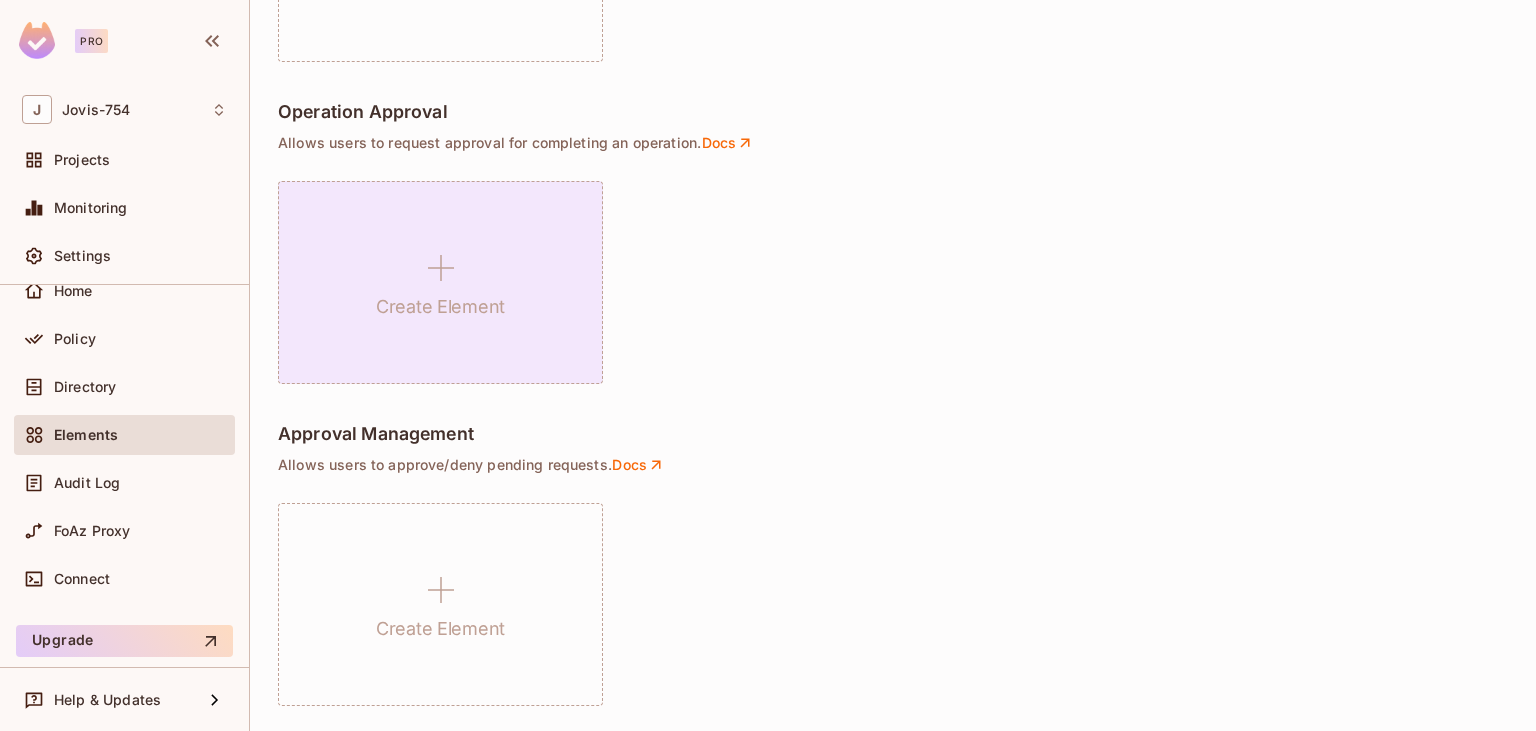 scroll, scrollTop: 1218, scrollLeft: 0, axis: vertical 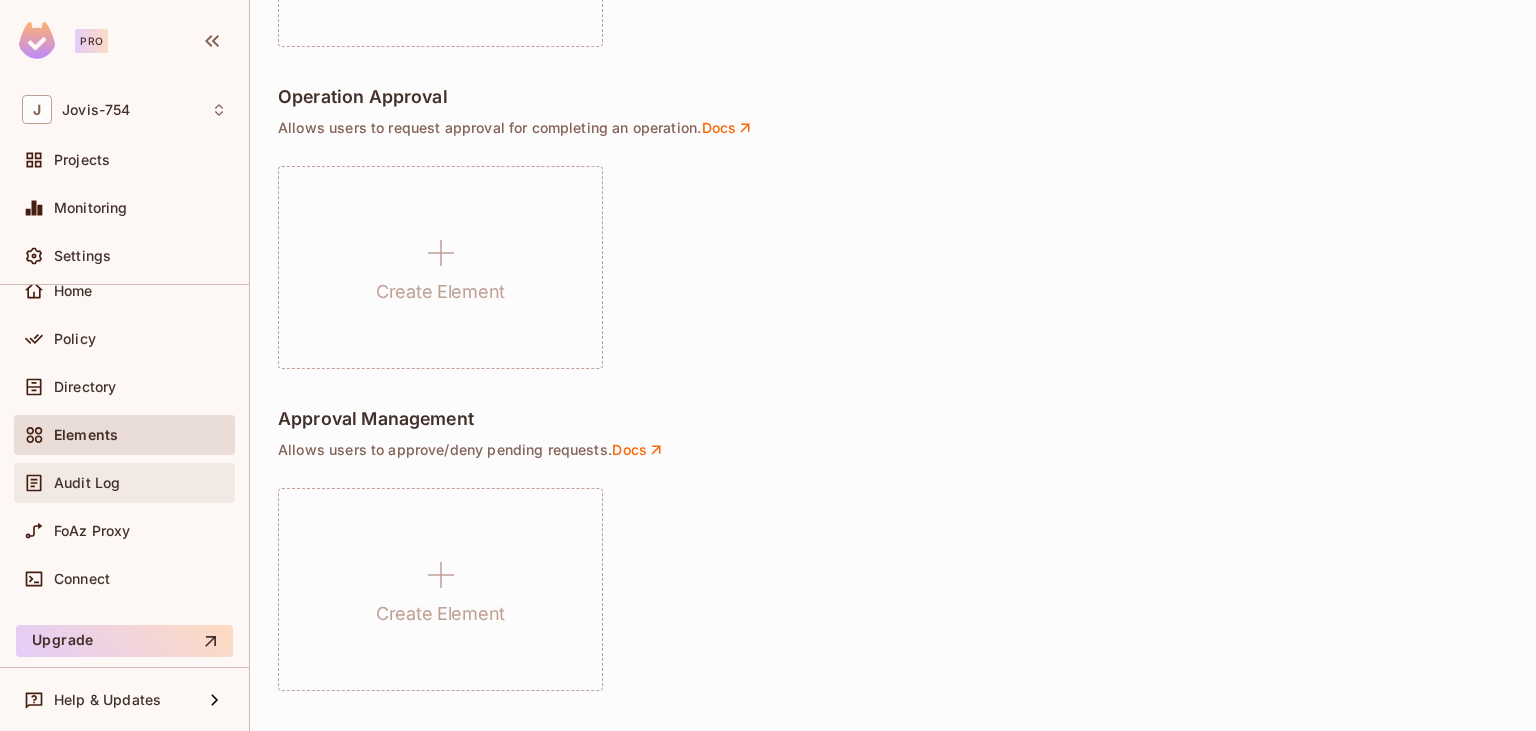 click on "Audit Log" at bounding box center (87, 483) 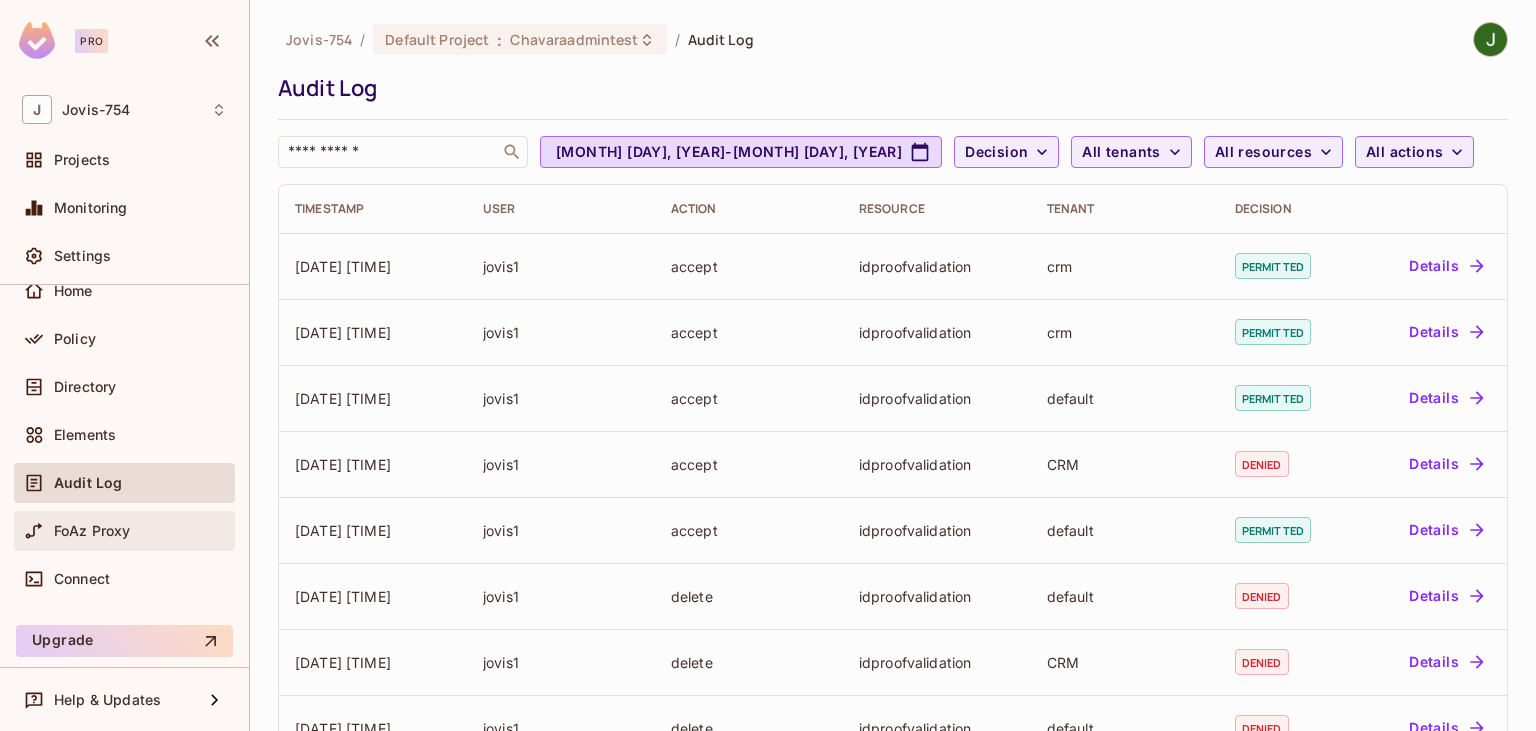 click on "FoAz Proxy" at bounding box center (92, 531) 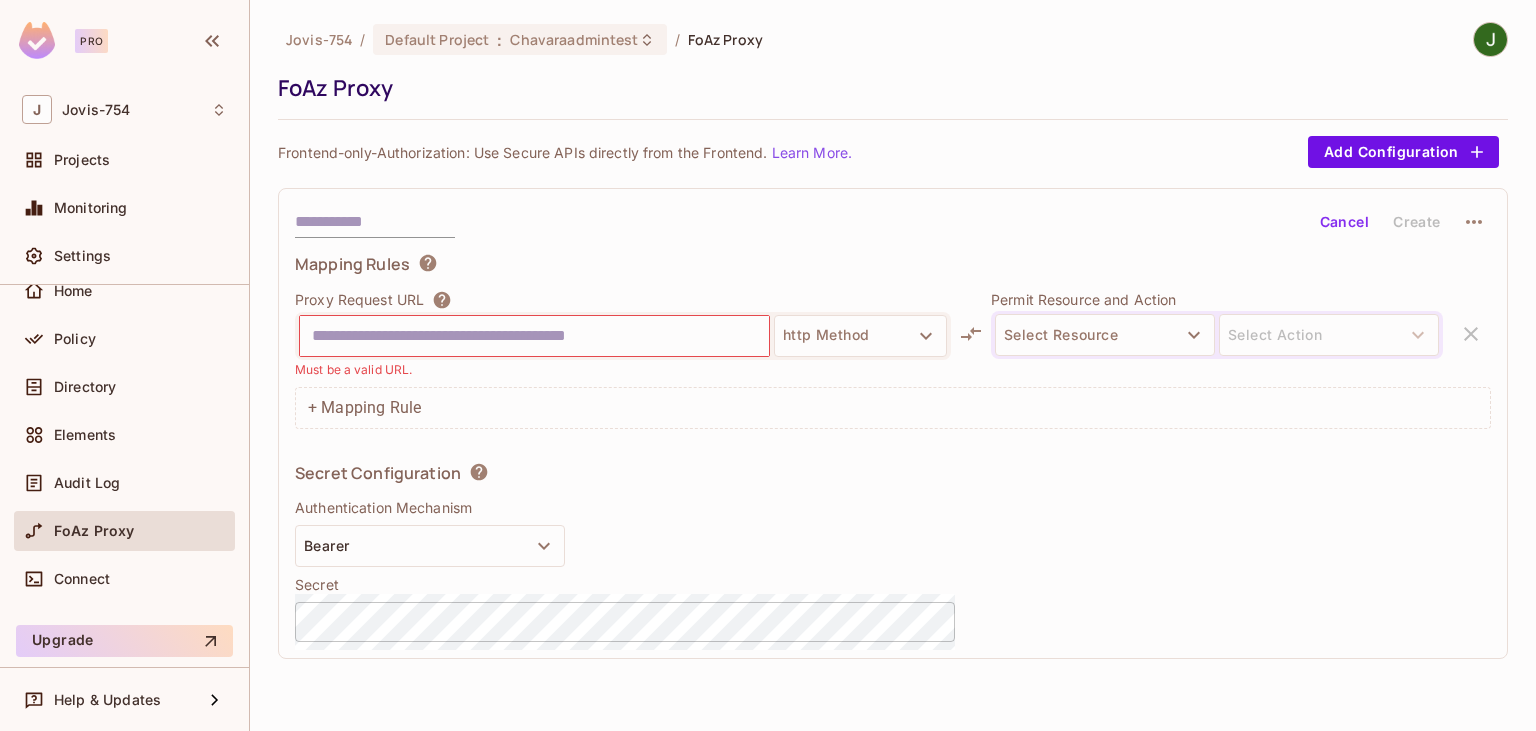 click on "Jovis-754 / Default Project : Chavaraadmintest / FoAz Proxy FoAz Proxy" at bounding box center (893, 71) 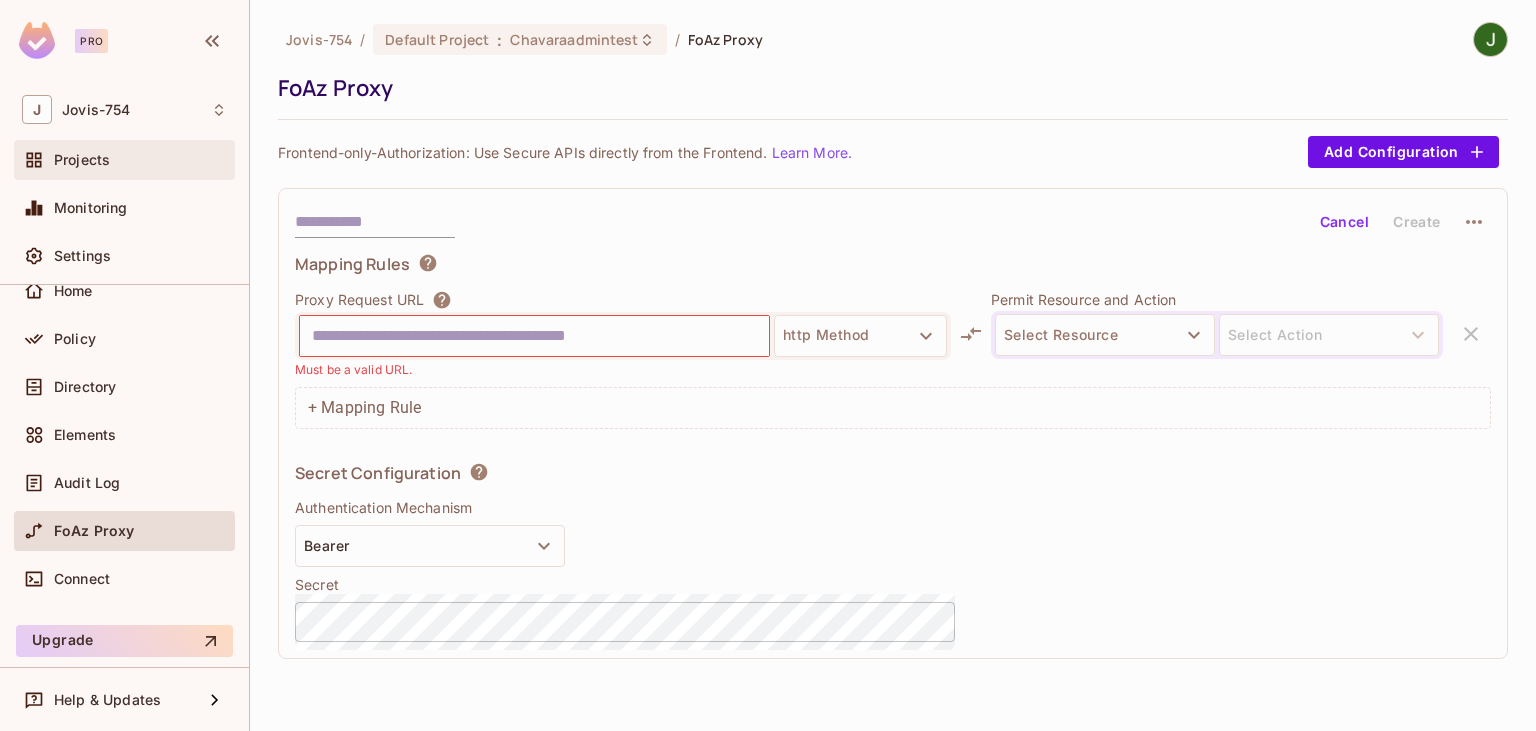 click on "Projects" at bounding box center (82, 160) 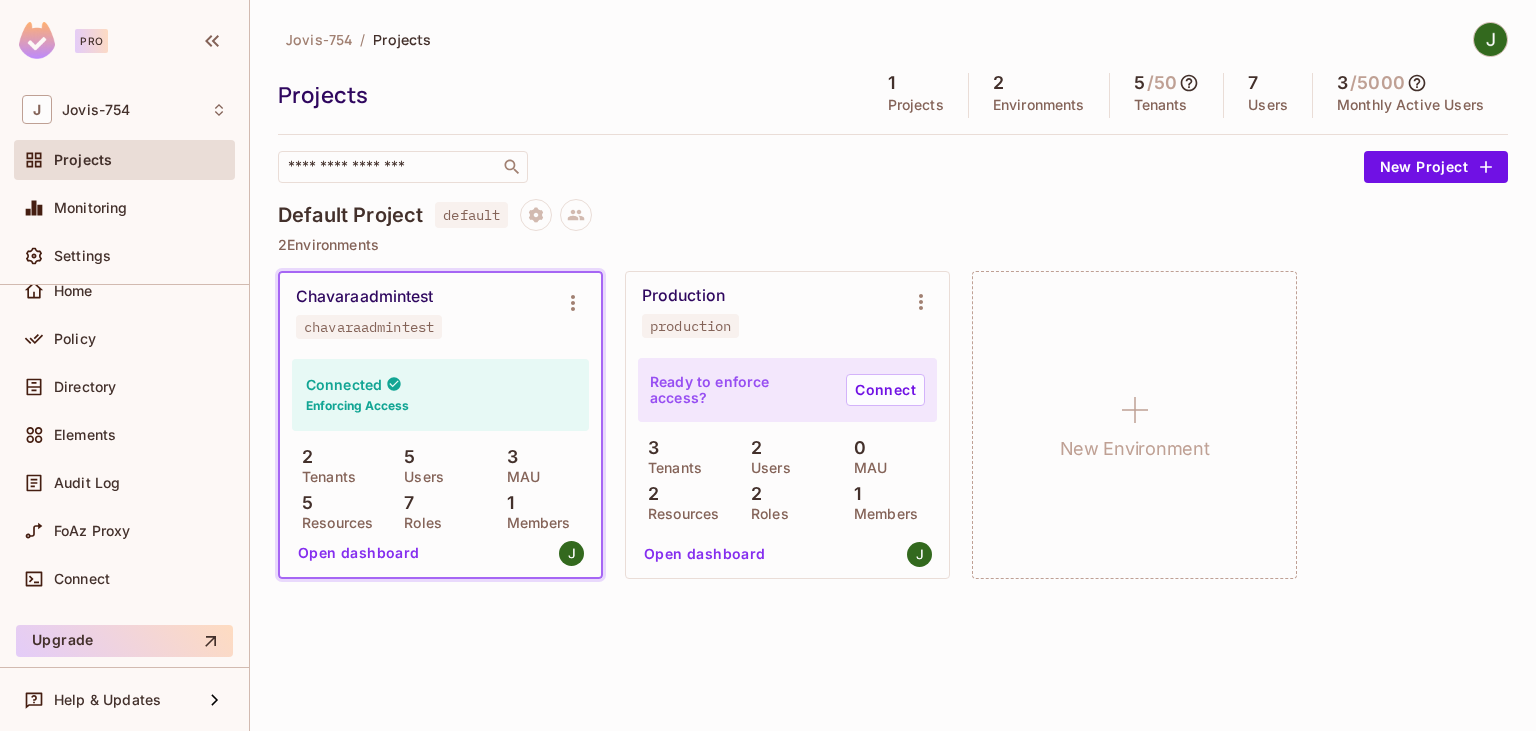 click on "Jovis-754 / Projects Projects 1 Projects 2 Environments 5 / 50 Tenants 7 Users 3 / 5000 Monthly Active Users ​ New Project" at bounding box center (893, 102) 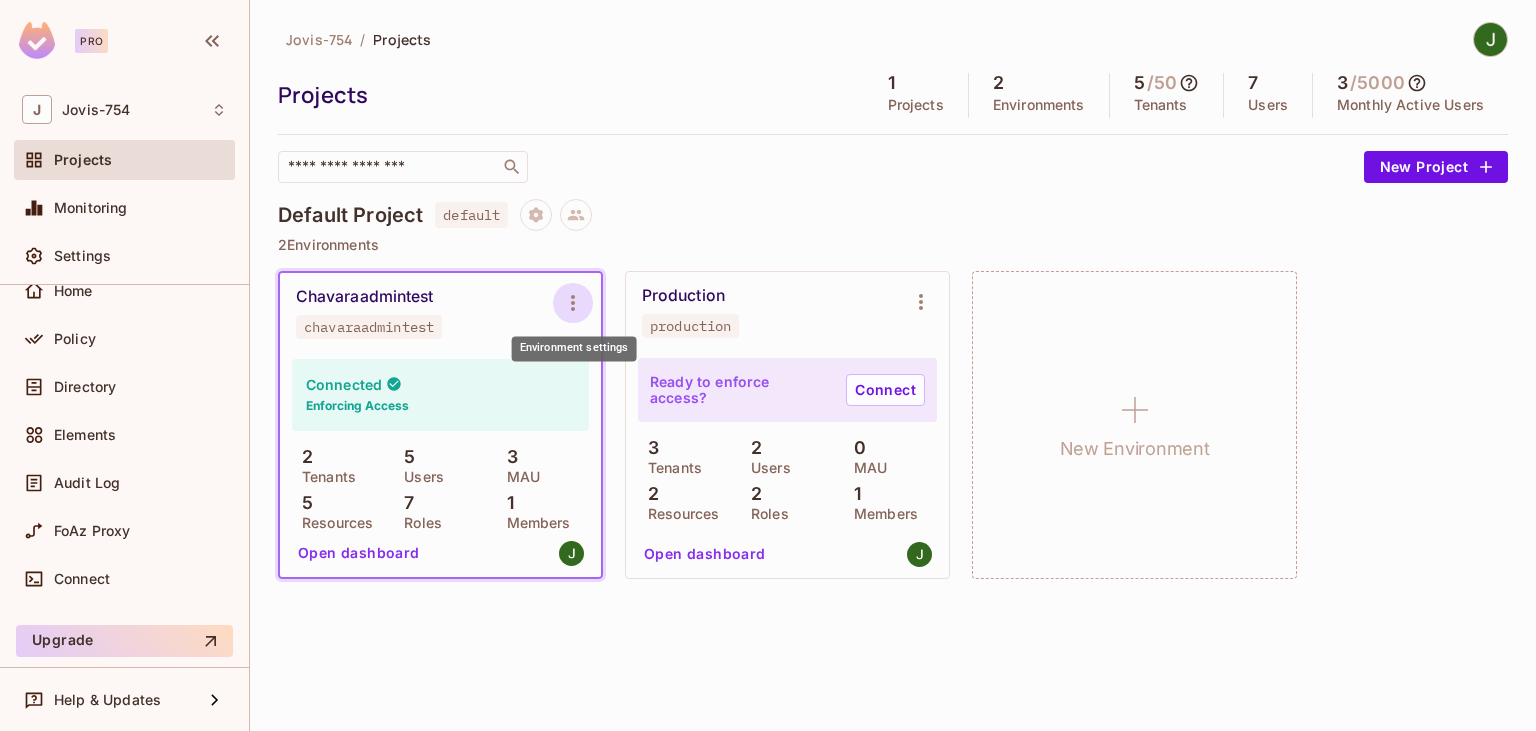 click 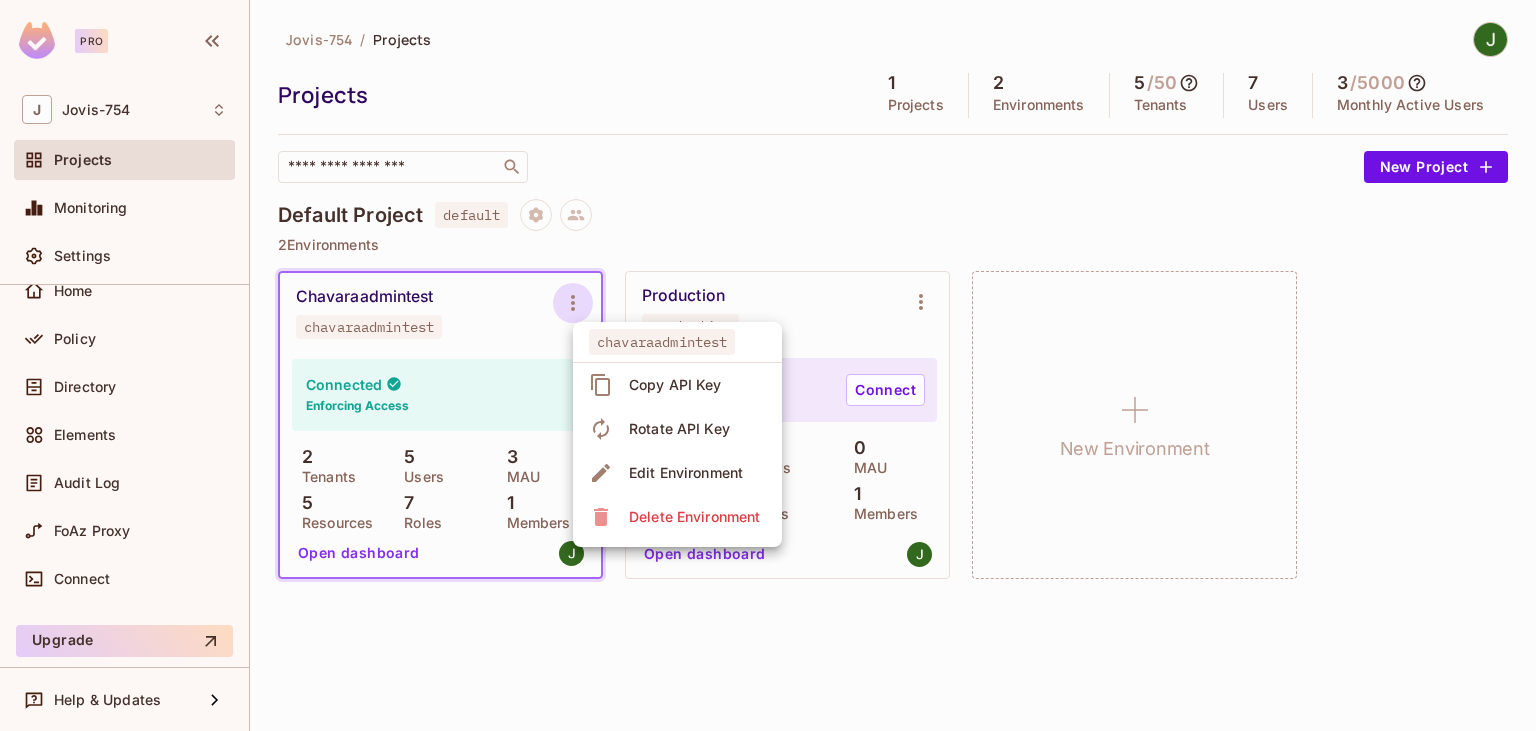 click at bounding box center (768, 365) 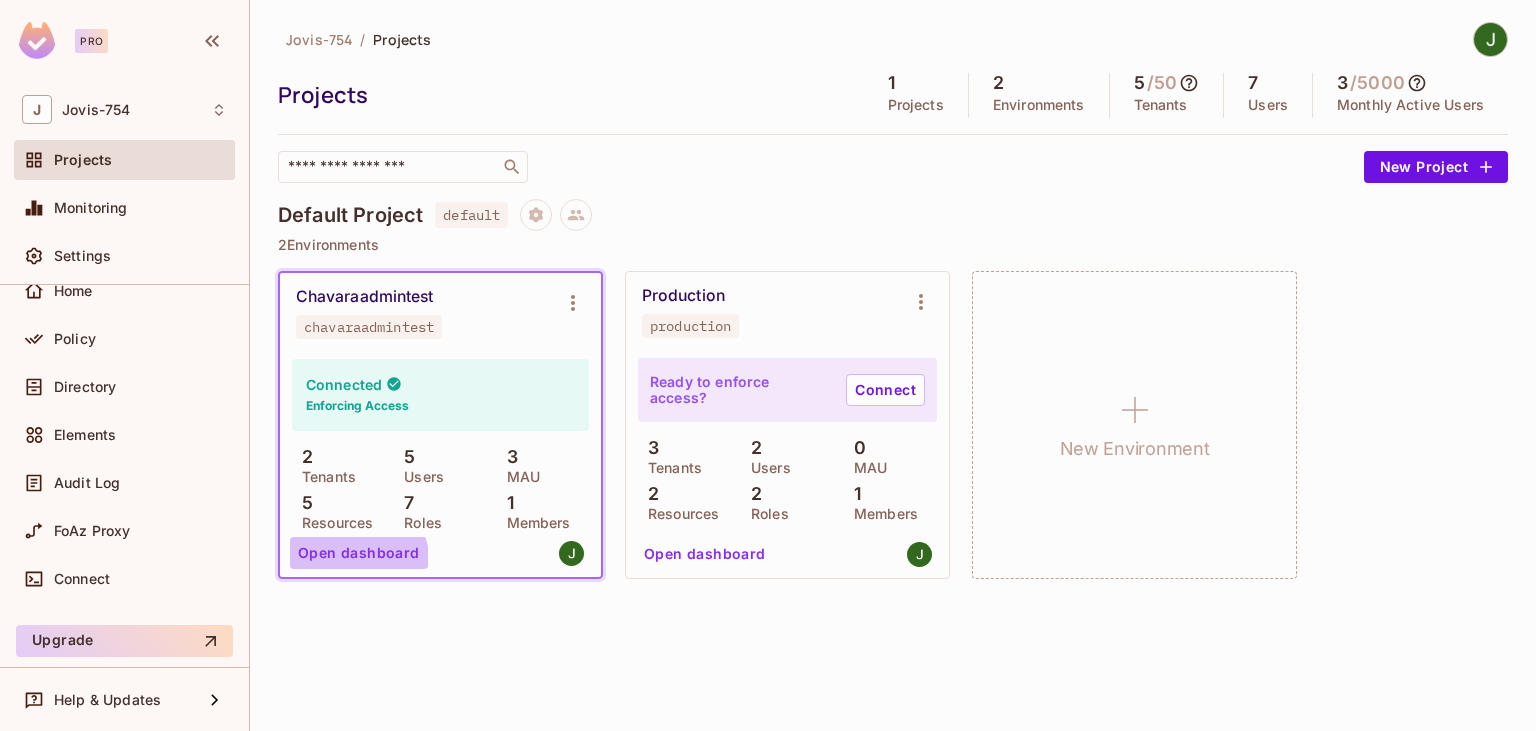 click on "Open dashboard" at bounding box center [359, 553] 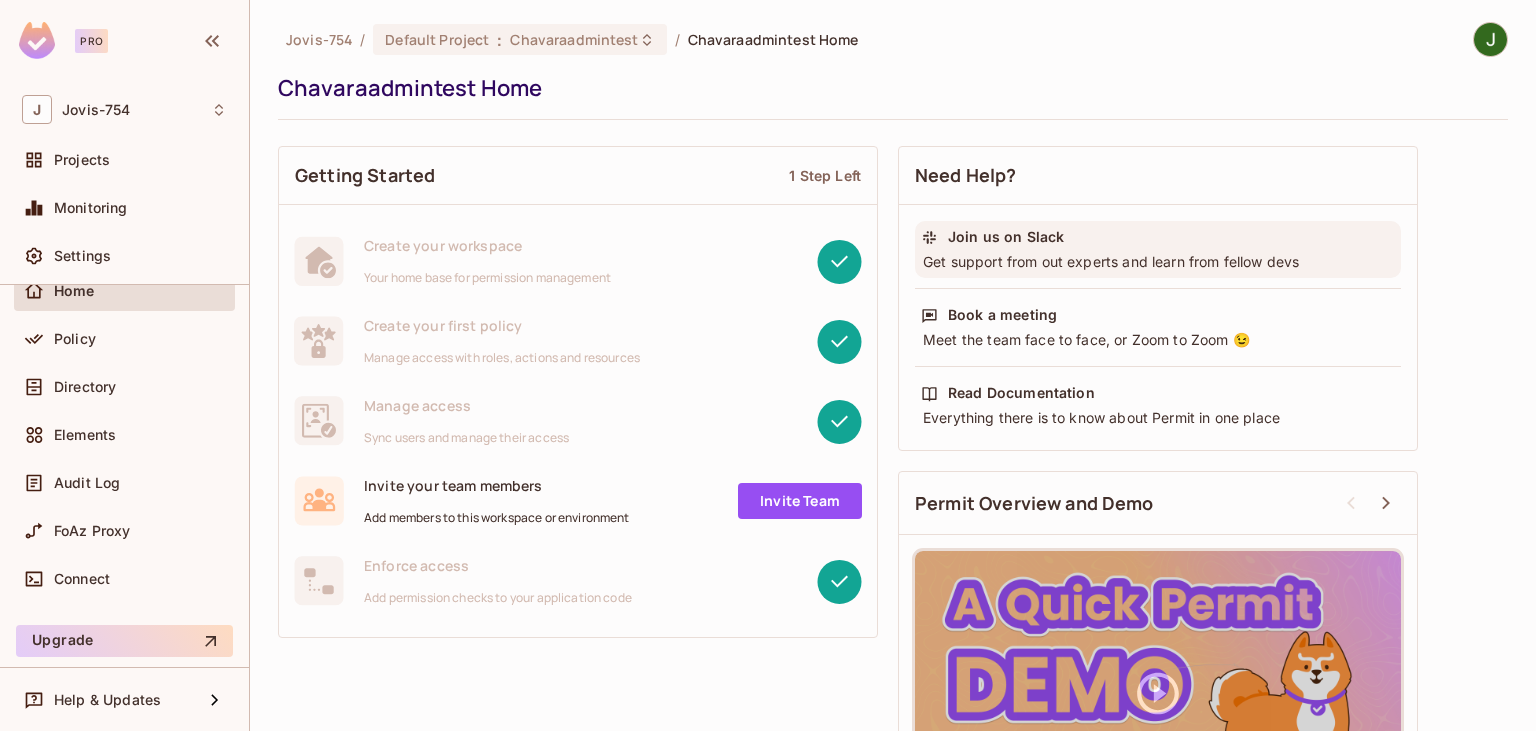 click on "Get support from out experts and learn from fellow devs" at bounding box center (1158, 262) 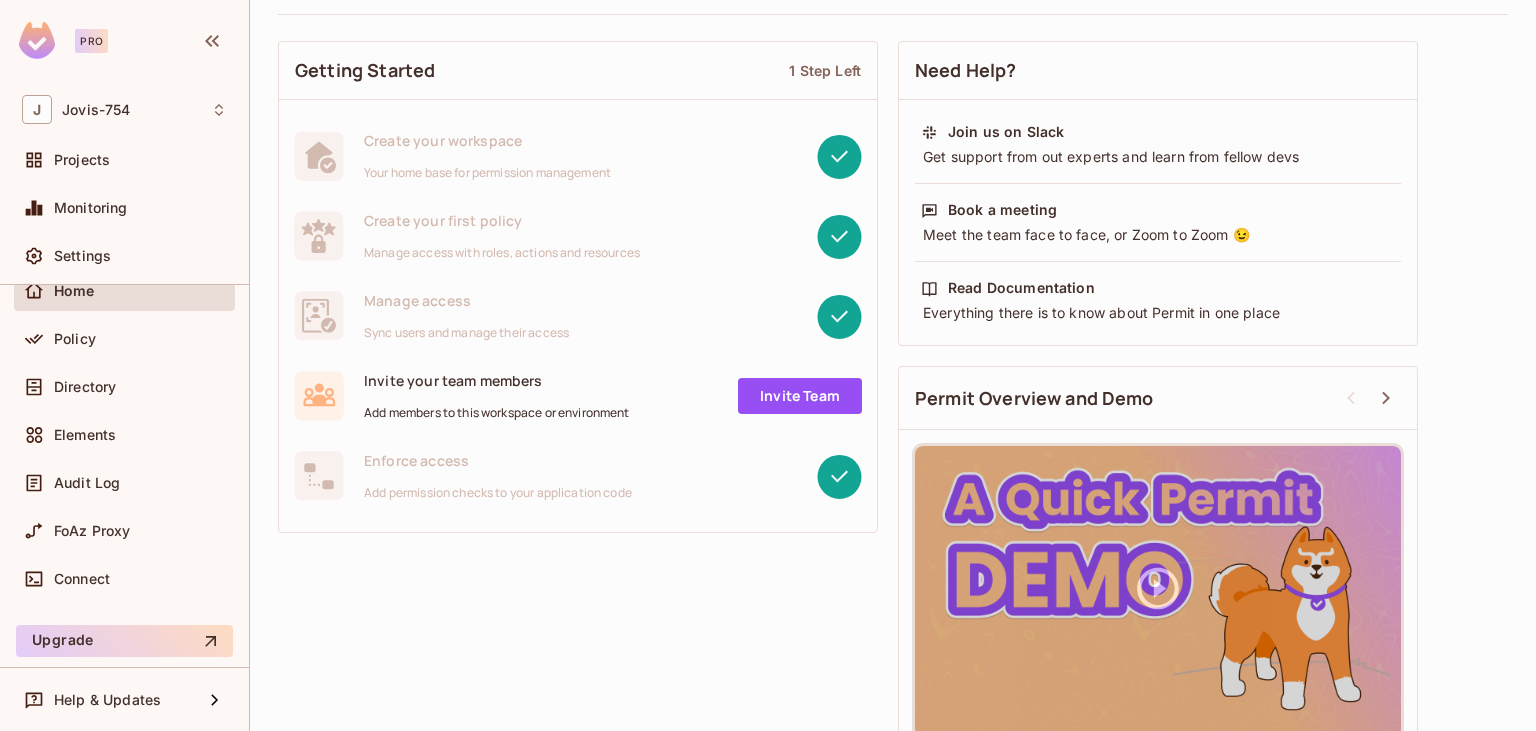 scroll, scrollTop: 137, scrollLeft: 0, axis: vertical 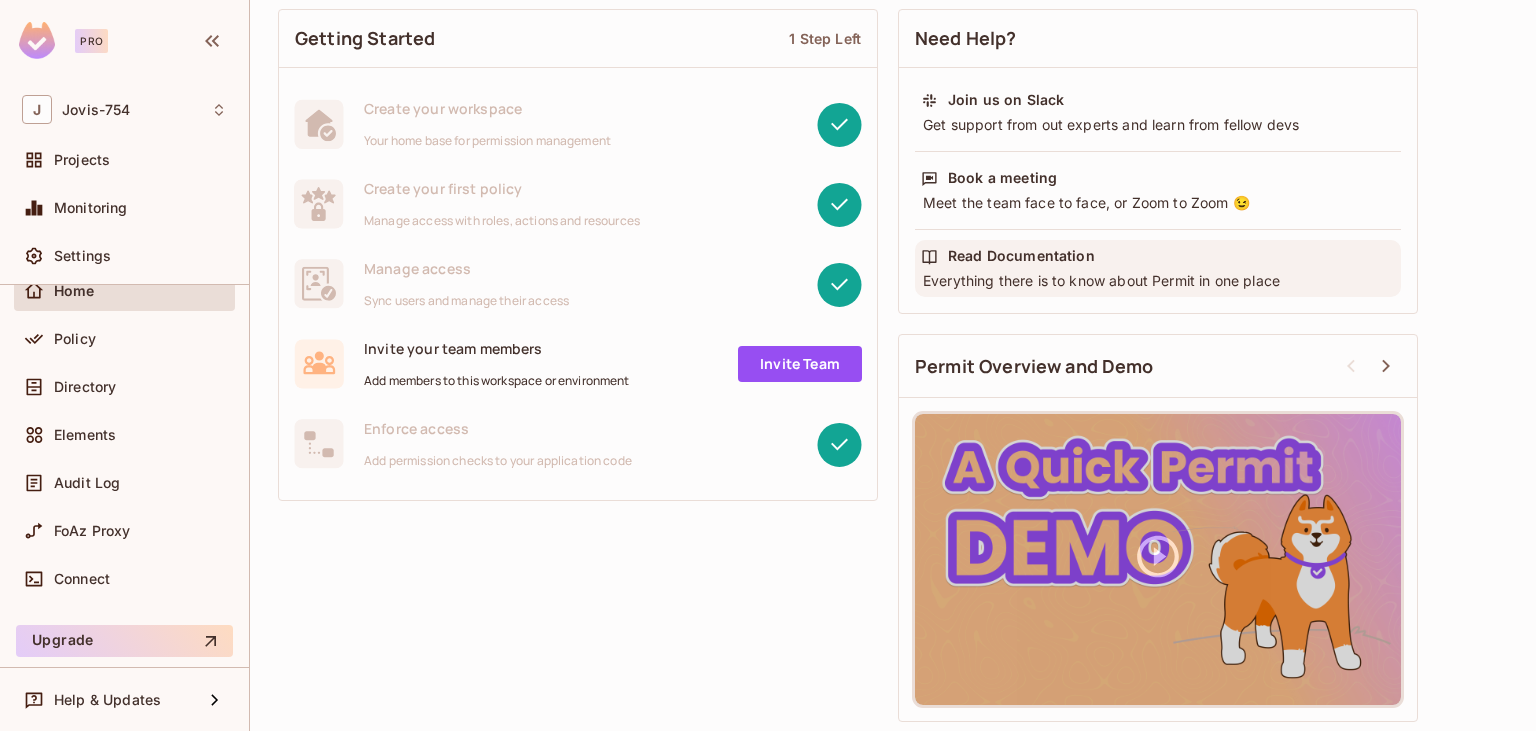 click on "Everything there is to know about Permit in one place" at bounding box center (1158, 281) 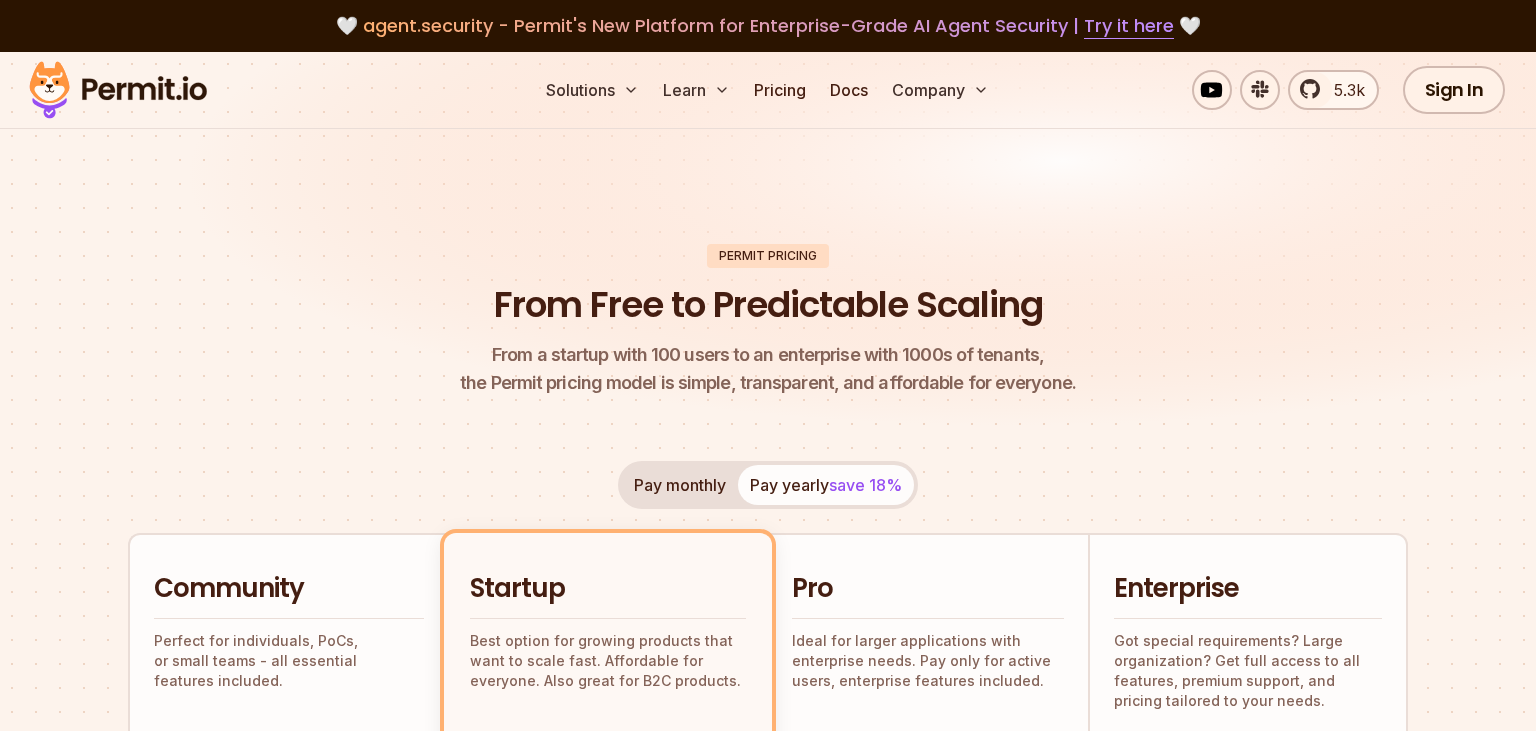 scroll, scrollTop: 0, scrollLeft: 0, axis: both 